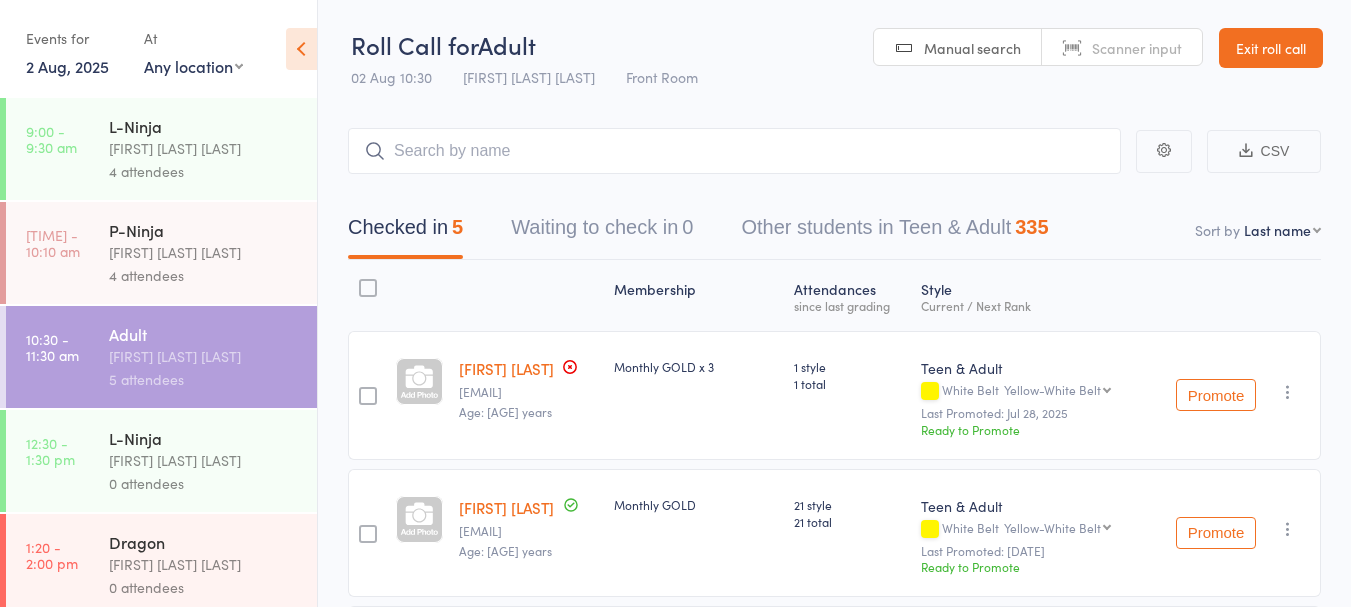 scroll, scrollTop: 86, scrollLeft: 0, axis: vertical 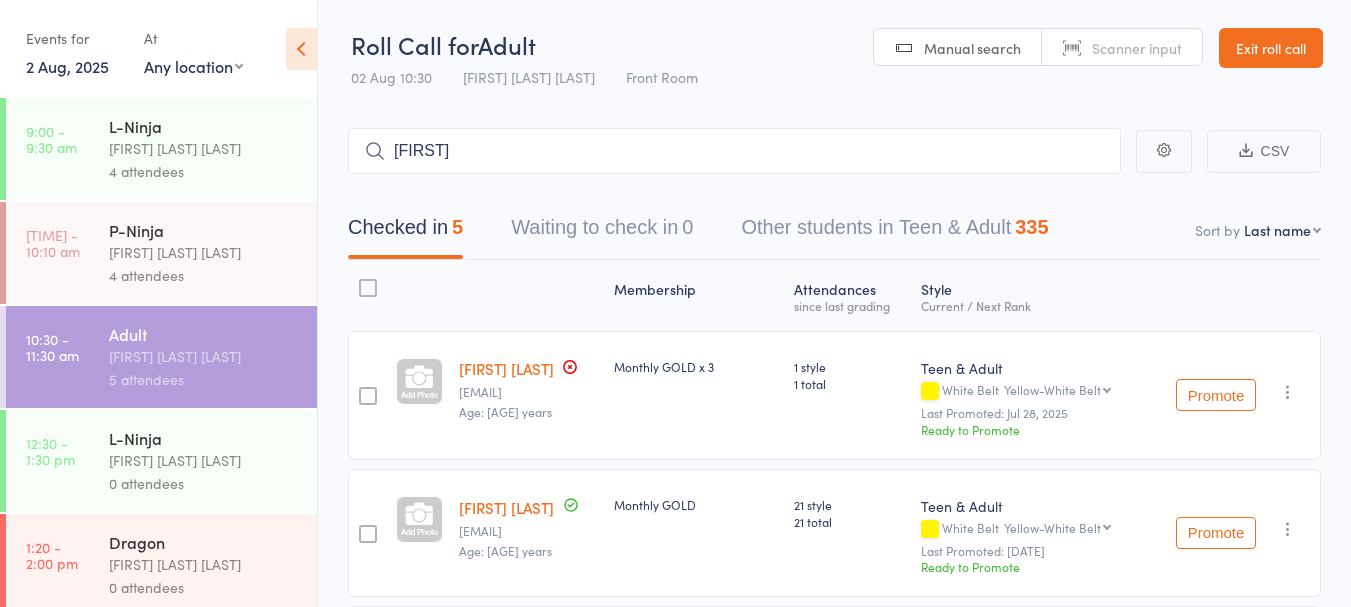 type on "alok" 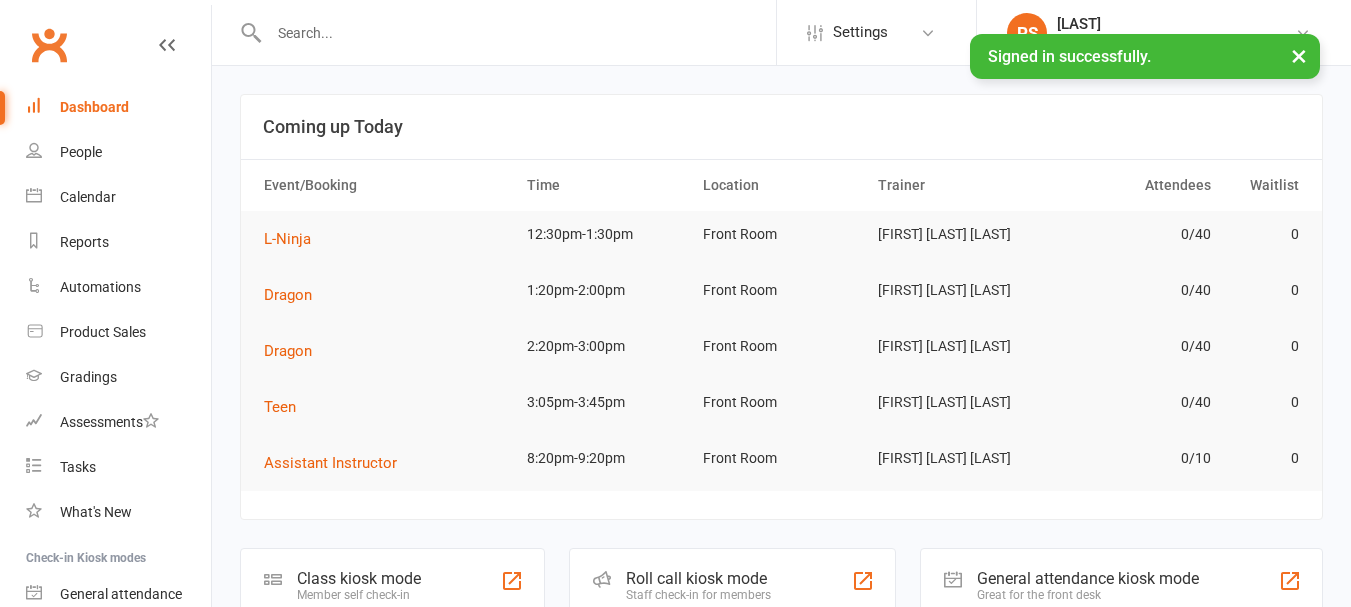 scroll, scrollTop: 0, scrollLeft: 0, axis: both 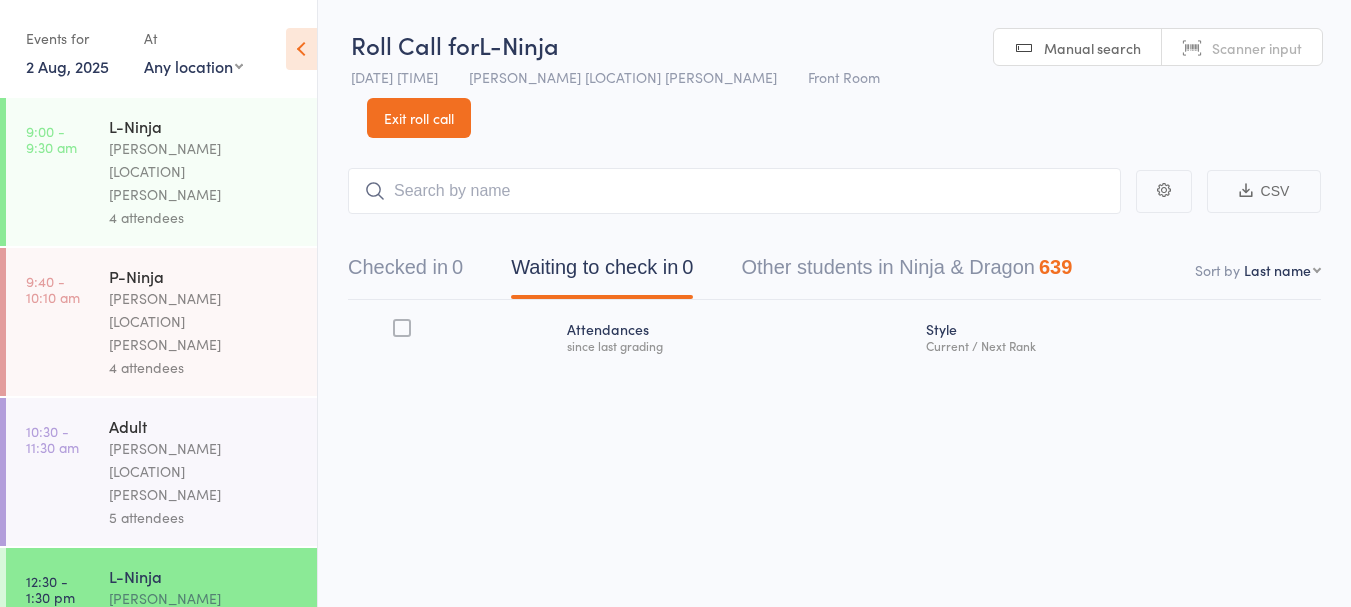 click on "[PERSON_NAME] [LOCATION] [PERSON_NAME]" at bounding box center (204, 471) 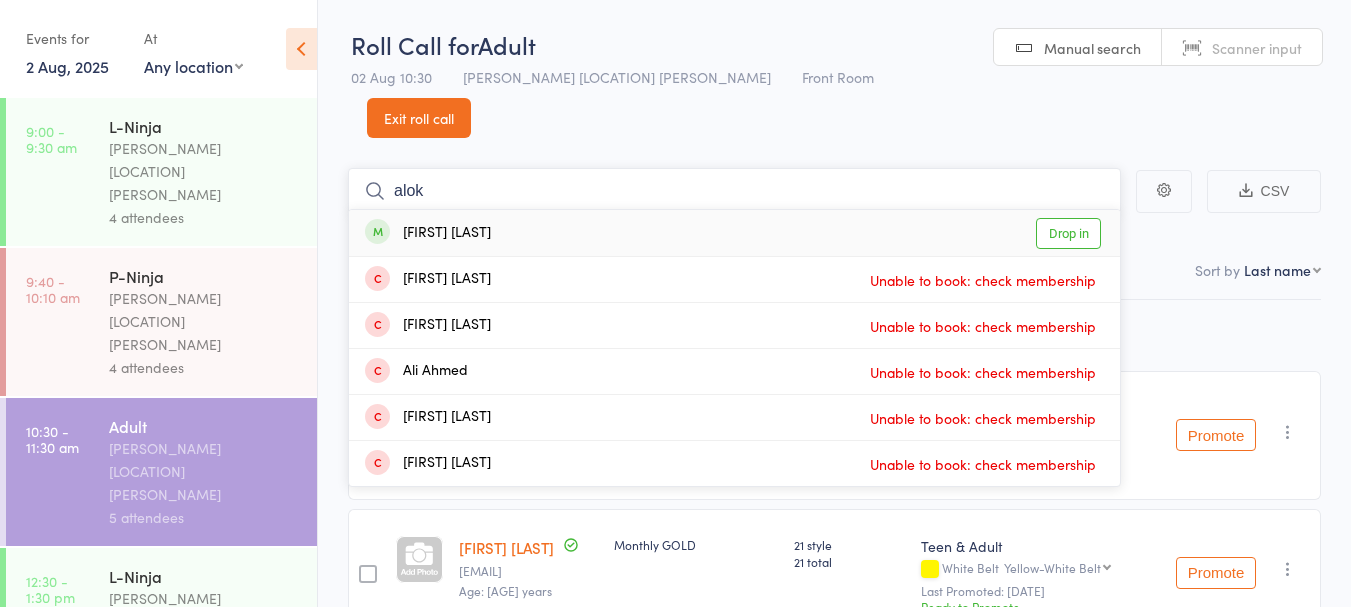 type on "alok" 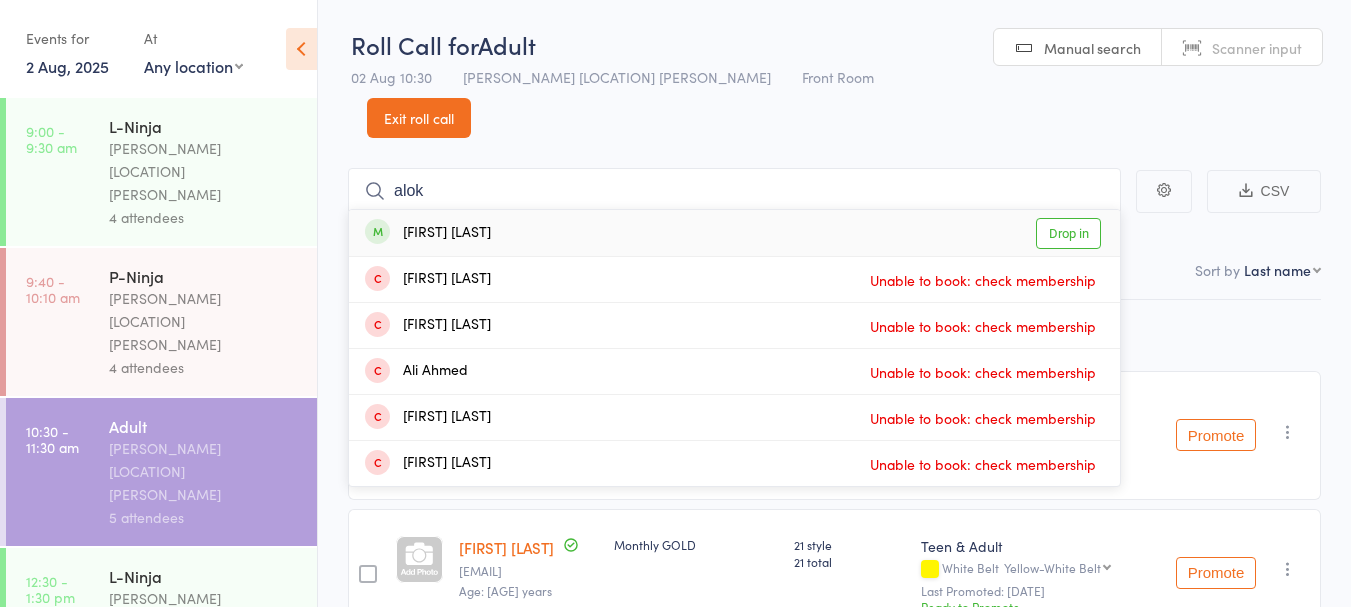 click on "[FIRST] [LAST] Drop in" at bounding box center (734, 233) 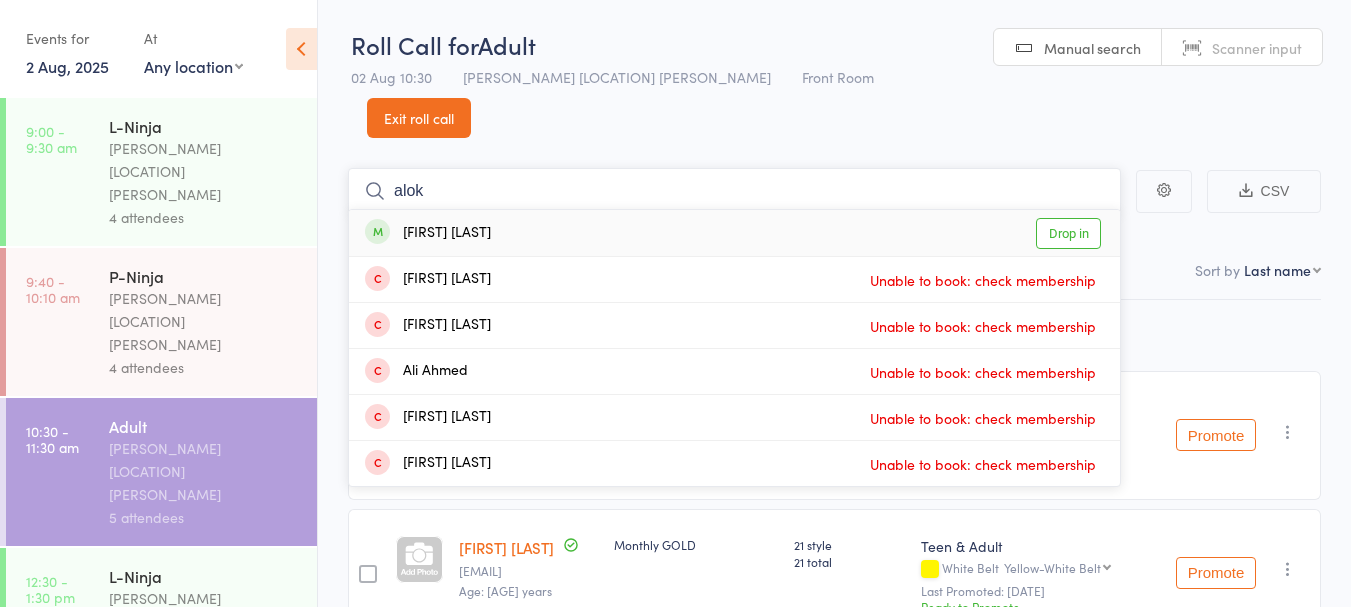 type 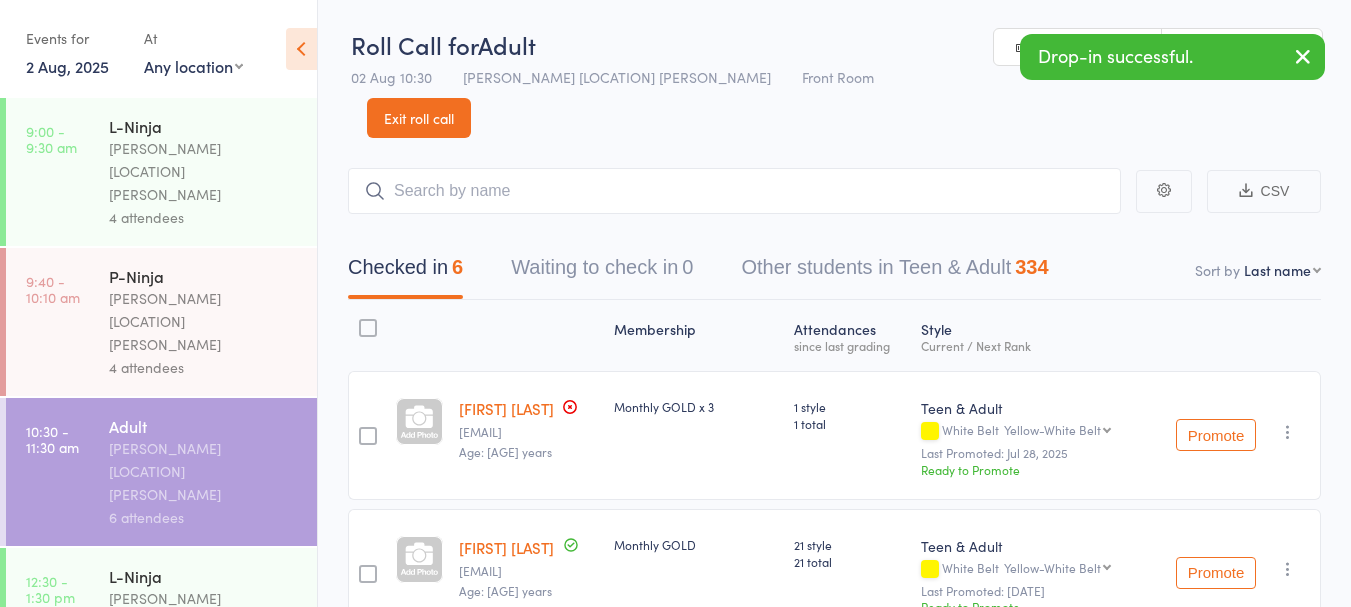 click on "0 attendees" at bounding box center [204, 667] 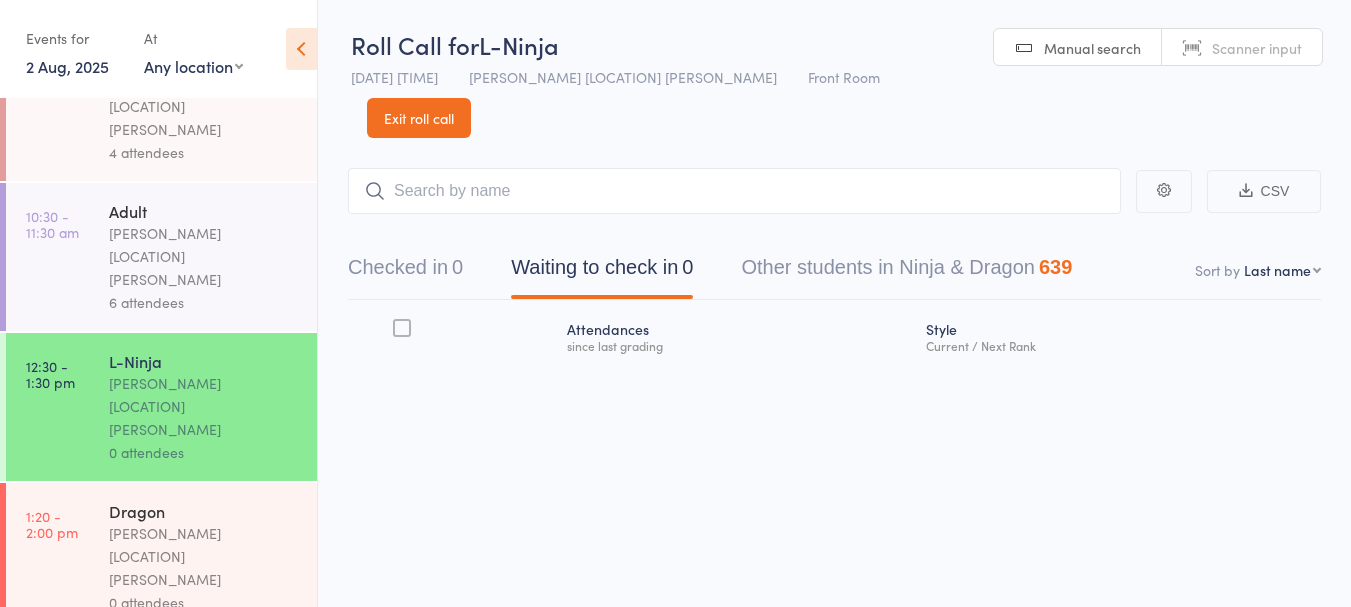 scroll, scrollTop: 323, scrollLeft: 0, axis: vertical 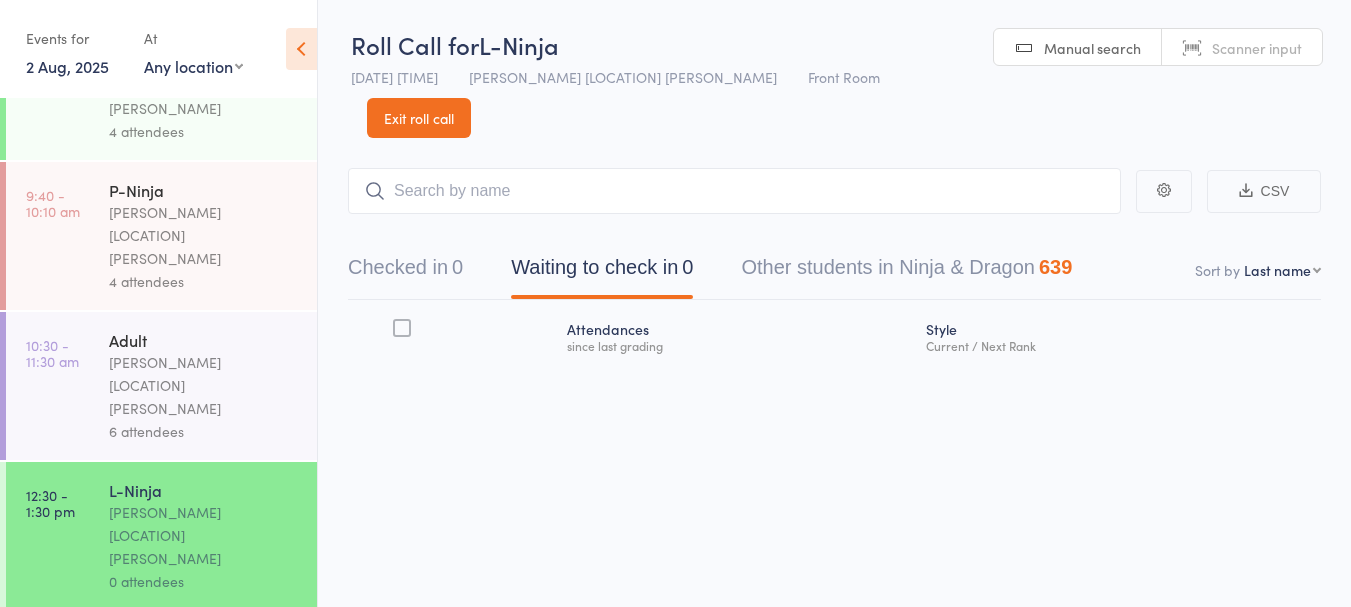 click on "[PERSON_NAME] [LOCATION] [PERSON_NAME]" at bounding box center [204, 385] 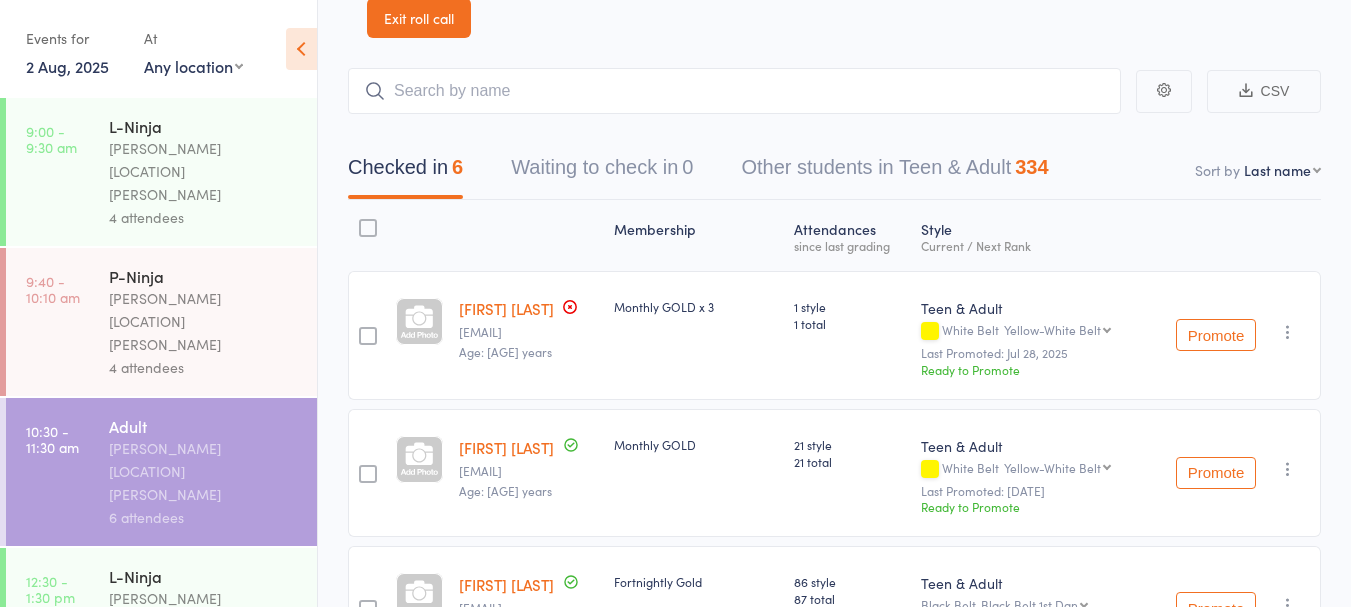 scroll, scrollTop: 105, scrollLeft: 0, axis: vertical 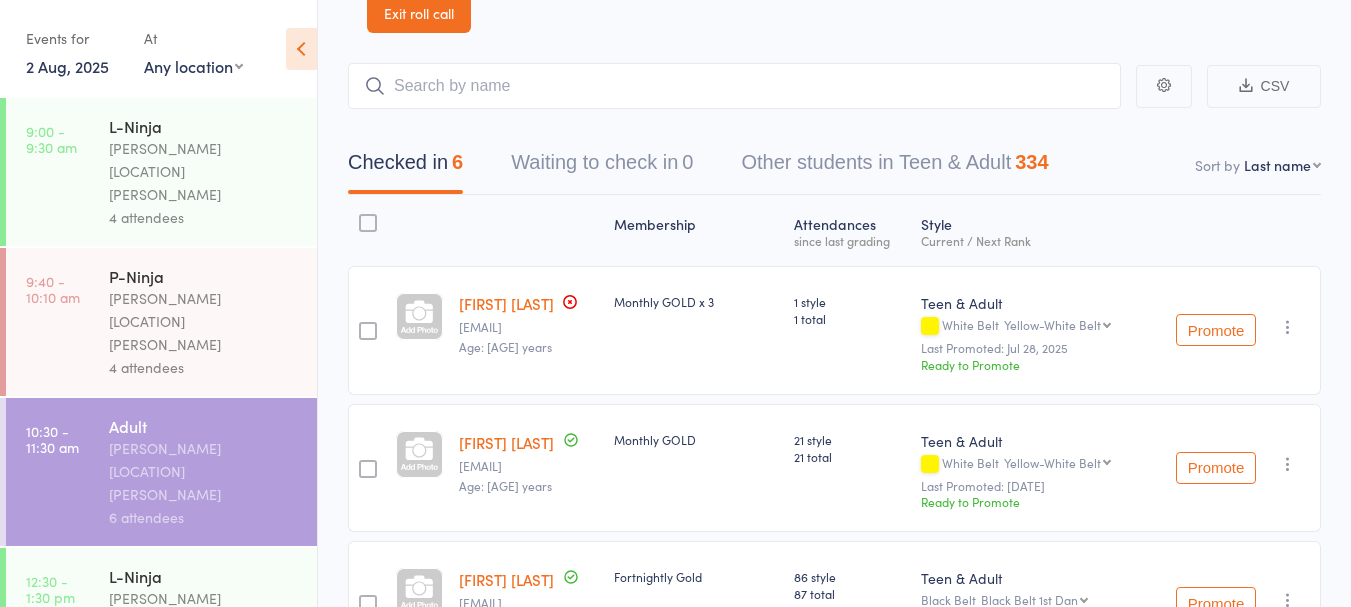 click on "[FIRST] [LAST]" at bounding box center [506, 303] 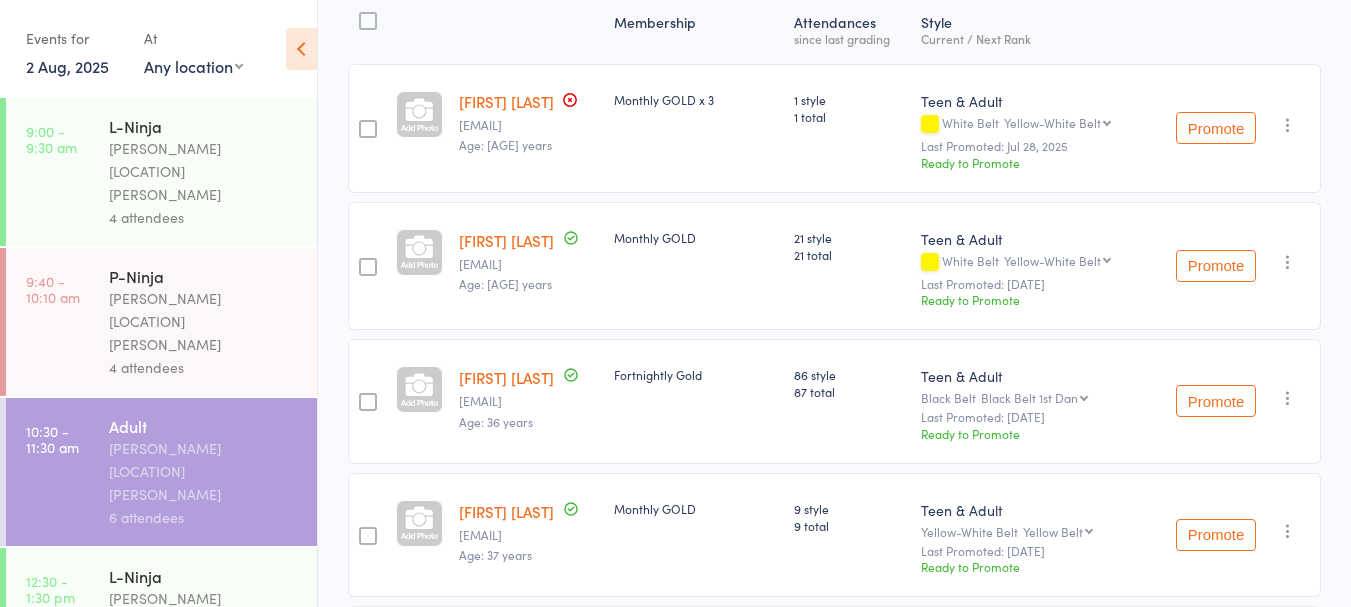 scroll, scrollTop: 310, scrollLeft: 0, axis: vertical 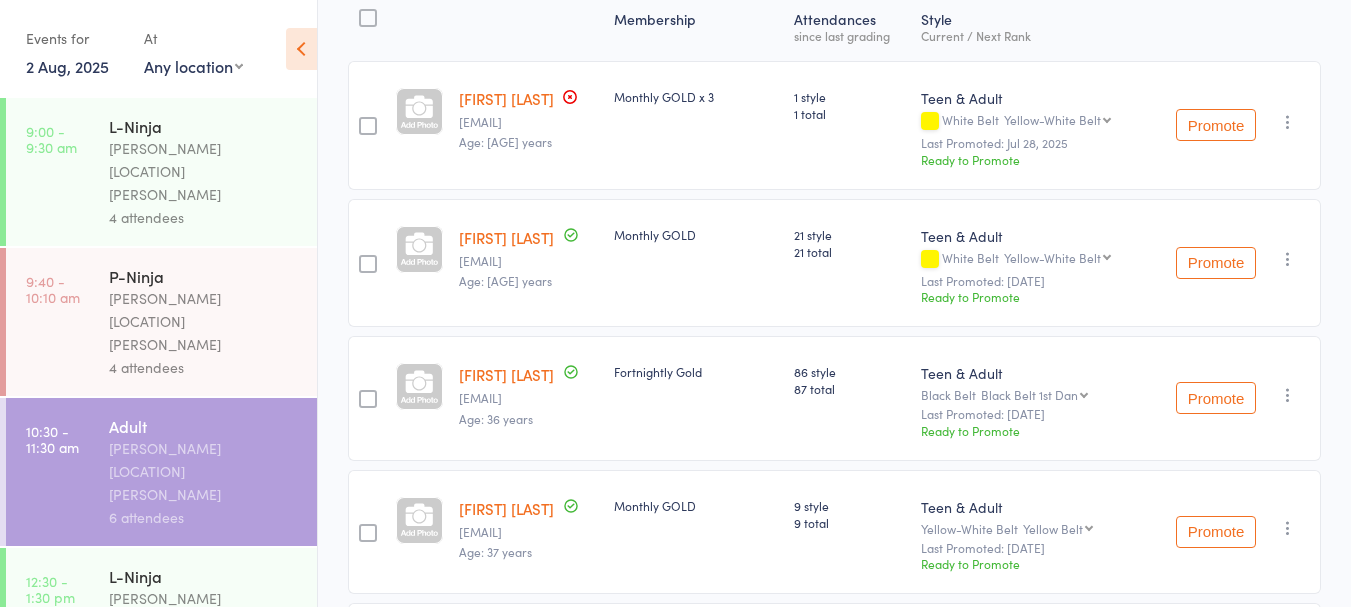 click on "[FIRST] [LAST]" at bounding box center [506, 508] 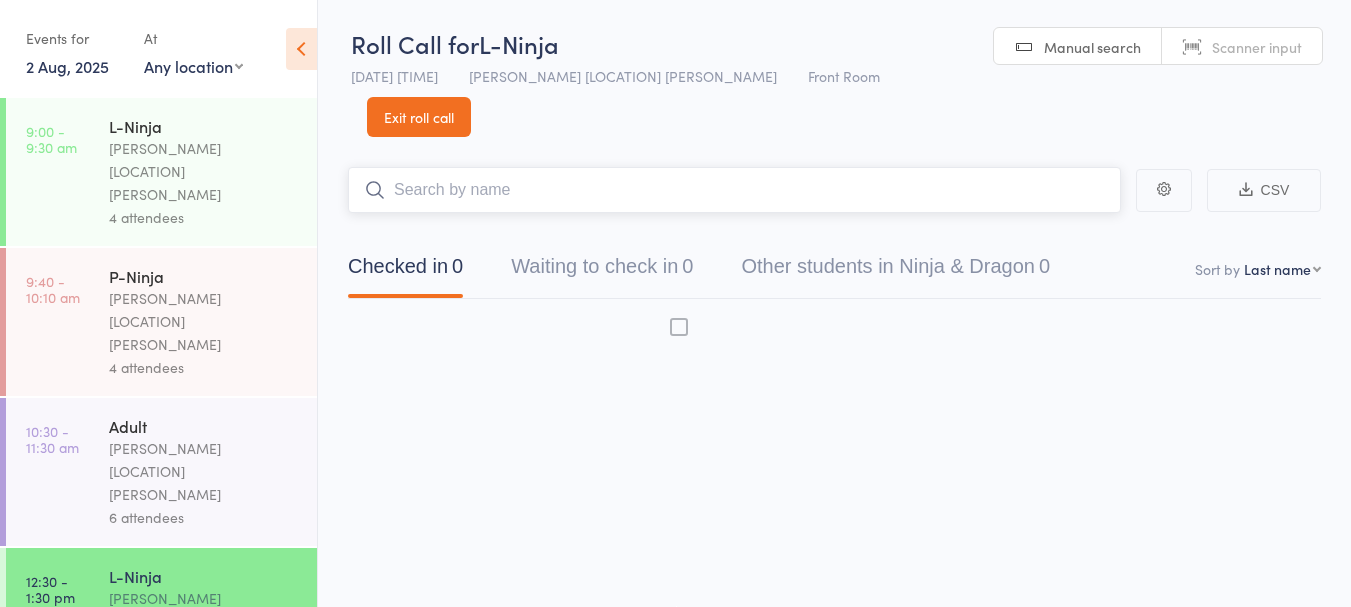 scroll, scrollTop: 1, scrollLeft: 0, axis: vertical 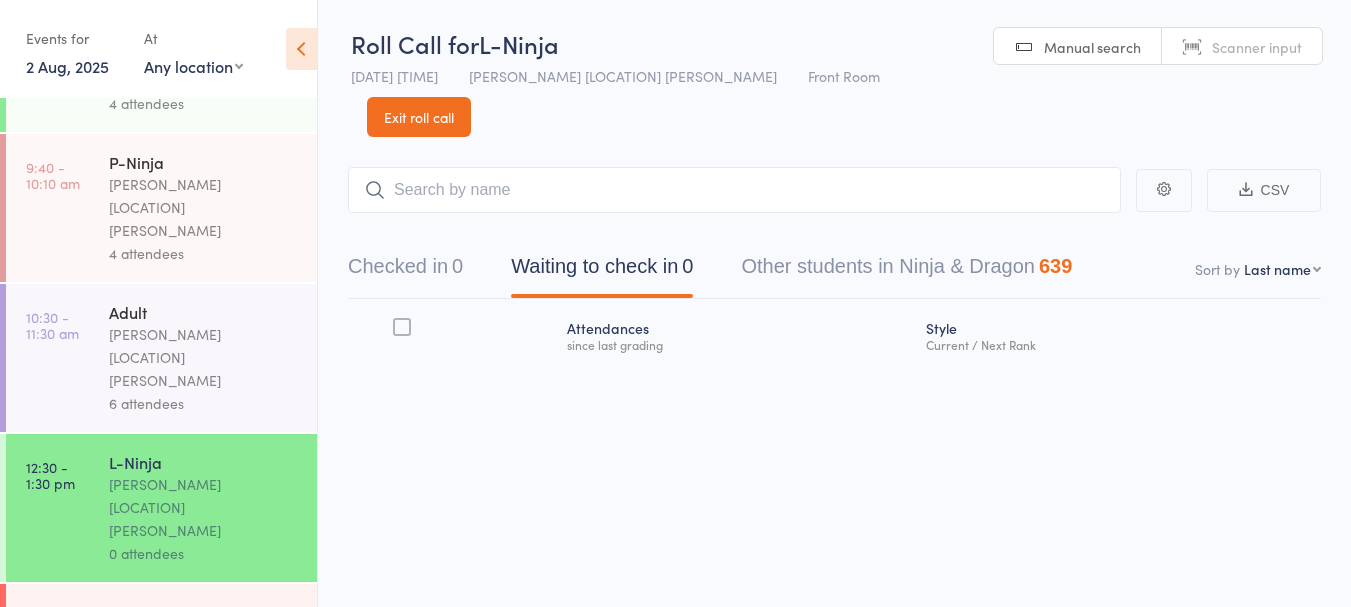click on "Roll Call for [BELT_LEVEL] [DATE] [TIME] [LOCATION] [ROOM] Manual search Scanner input Exit roll call Events for [DATE], [YEAR] [DATE], [YEAR] August 2025 Sun Mon Tue Wed Thu Fri Sat 31 27 28 29 30 31 01 02 32 03 04 05 06 07 08 09 33 10 11 12 13 14 15 16 34 17 18 19 20 21 22 23 35 24 25" at bounding box center [675, 302] 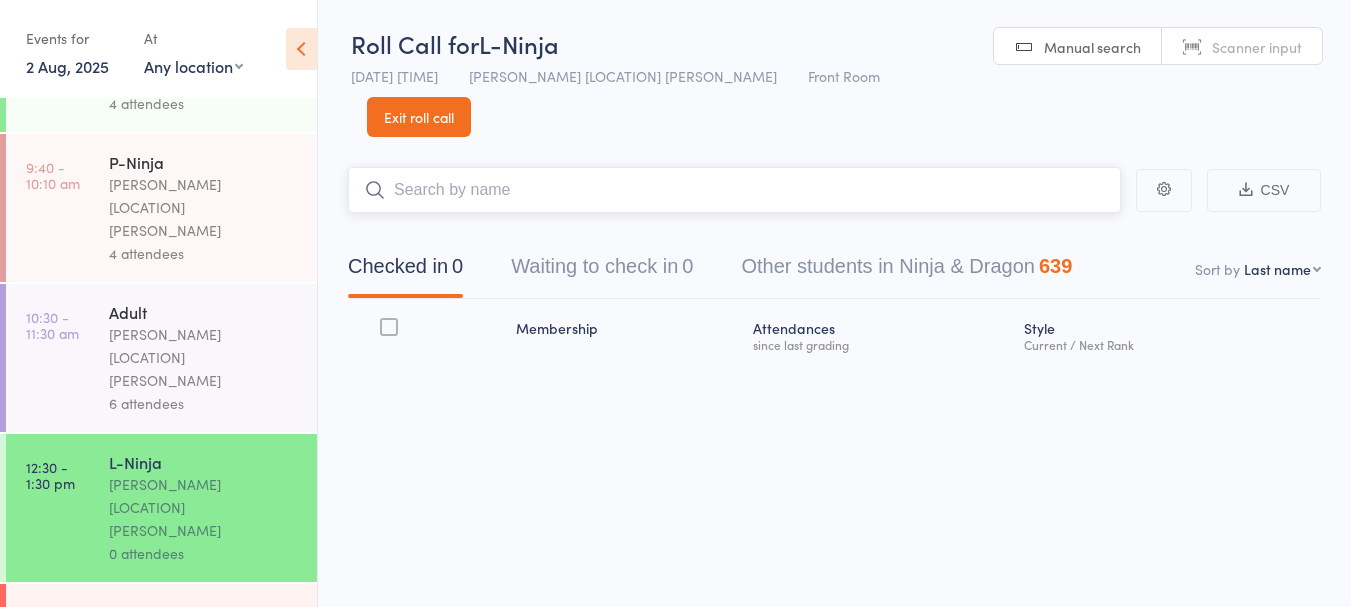 click at bounding box center [734, 190] 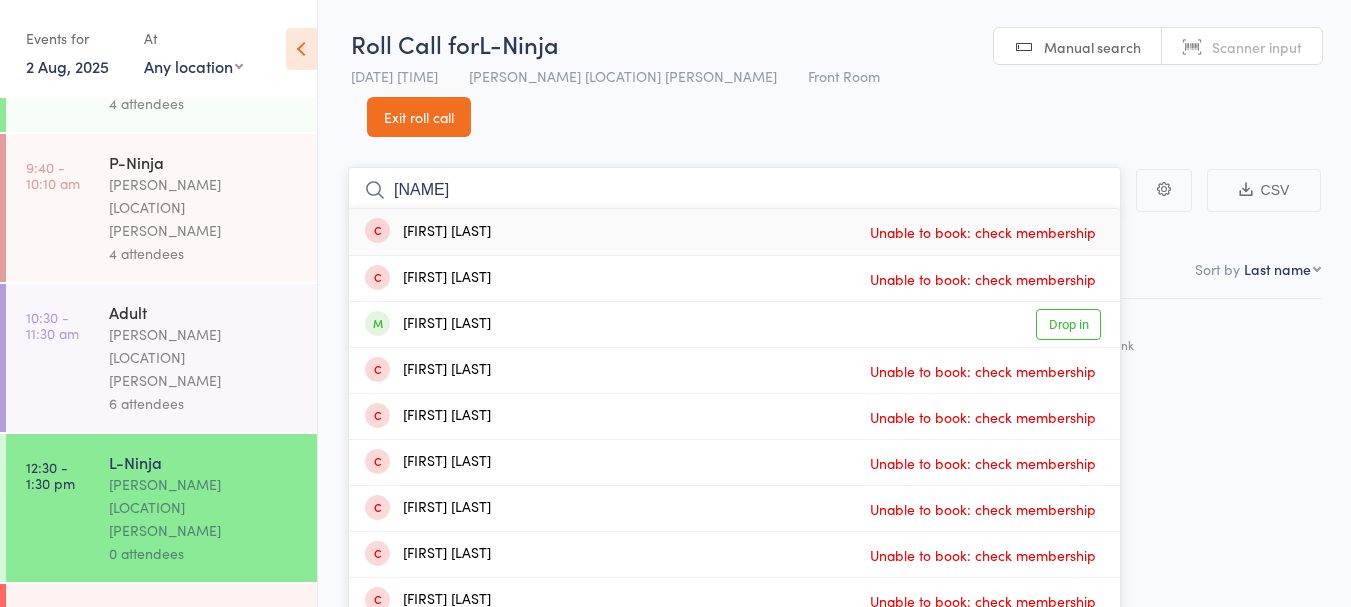 type on "[NAME]" 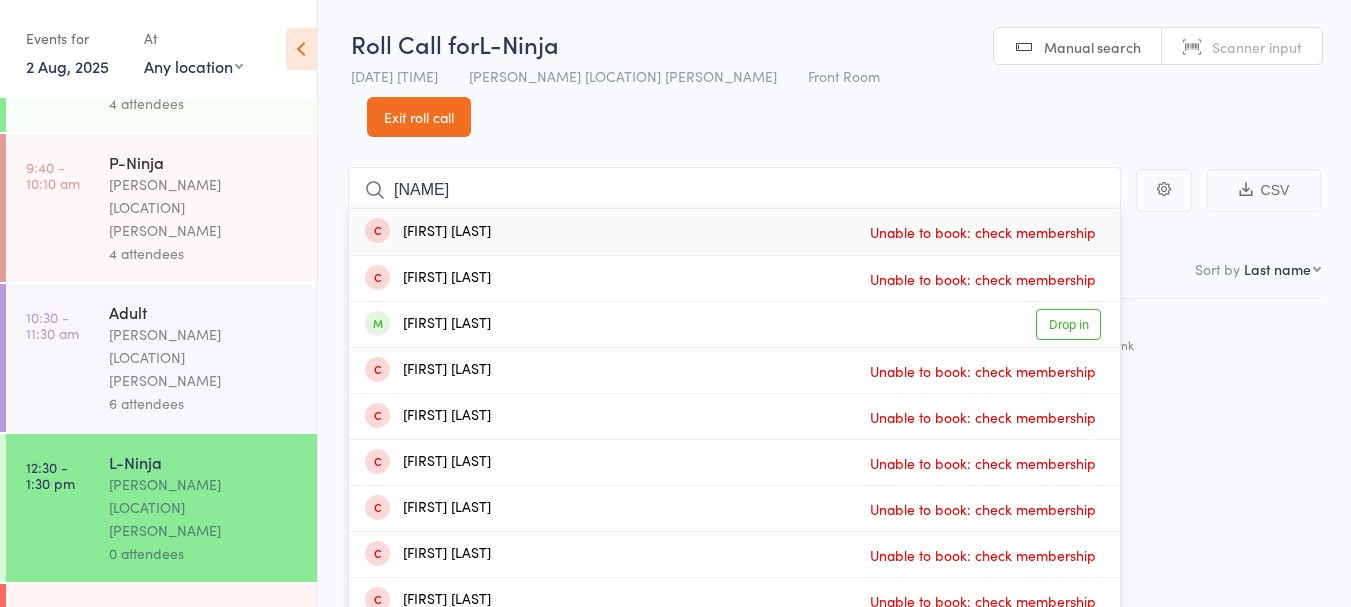 click on "Drop in" at bounding box center (1068, 324) 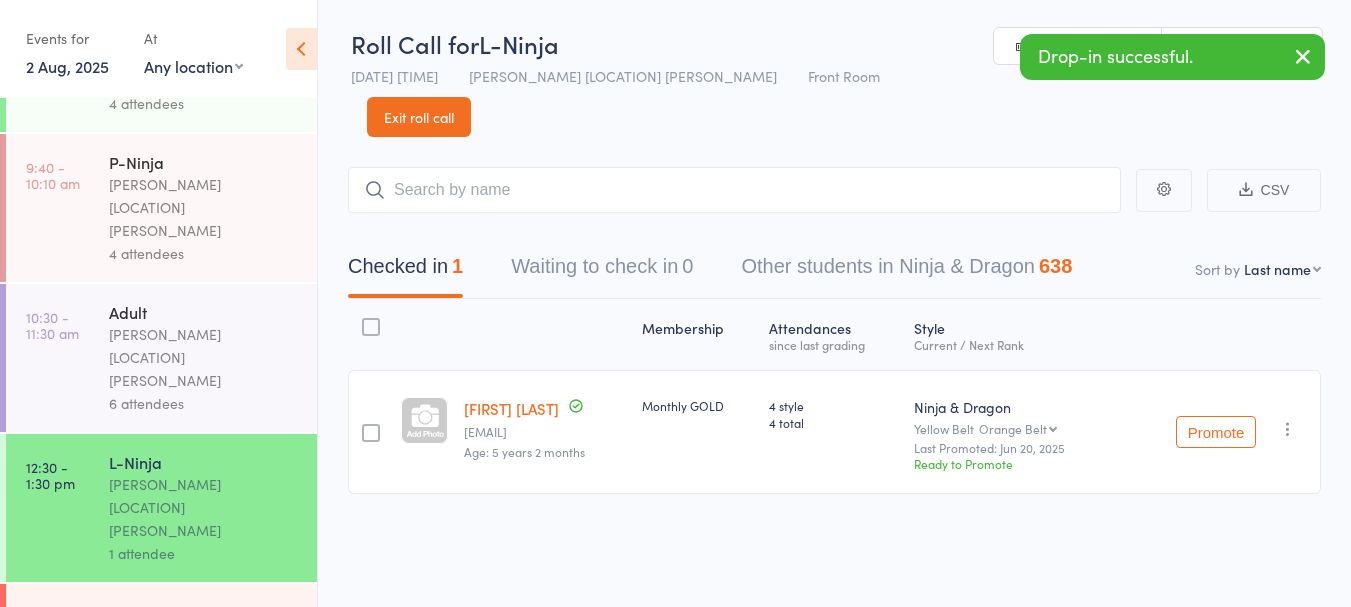 click on "2 Aug, 2025" at bounding box center [67, 66] 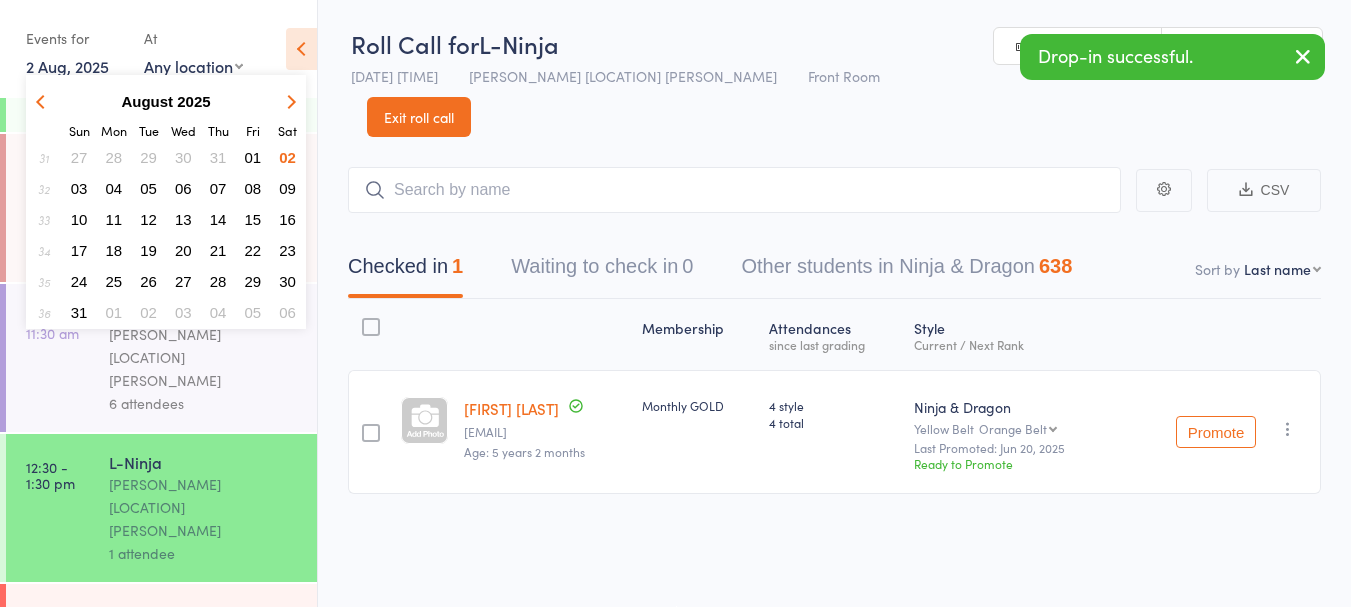 click on "01" at bounding box center (253, 157) 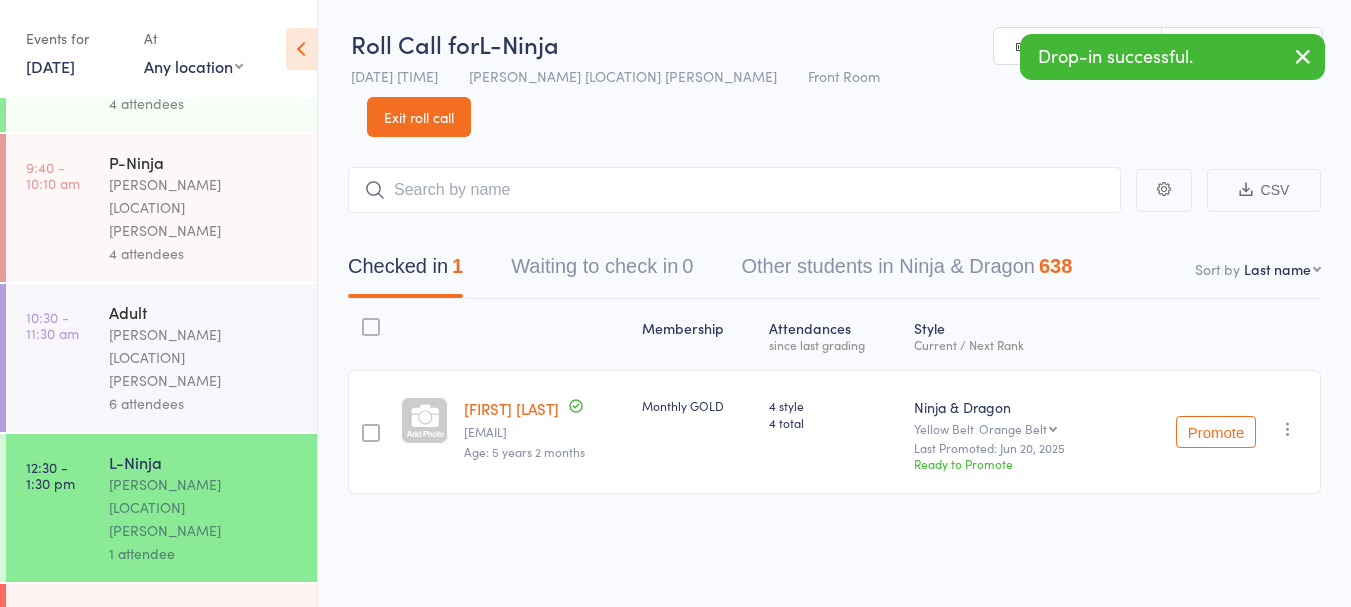 scroll, scrollTop: 11, scrollLeft: 0, axis: vertical 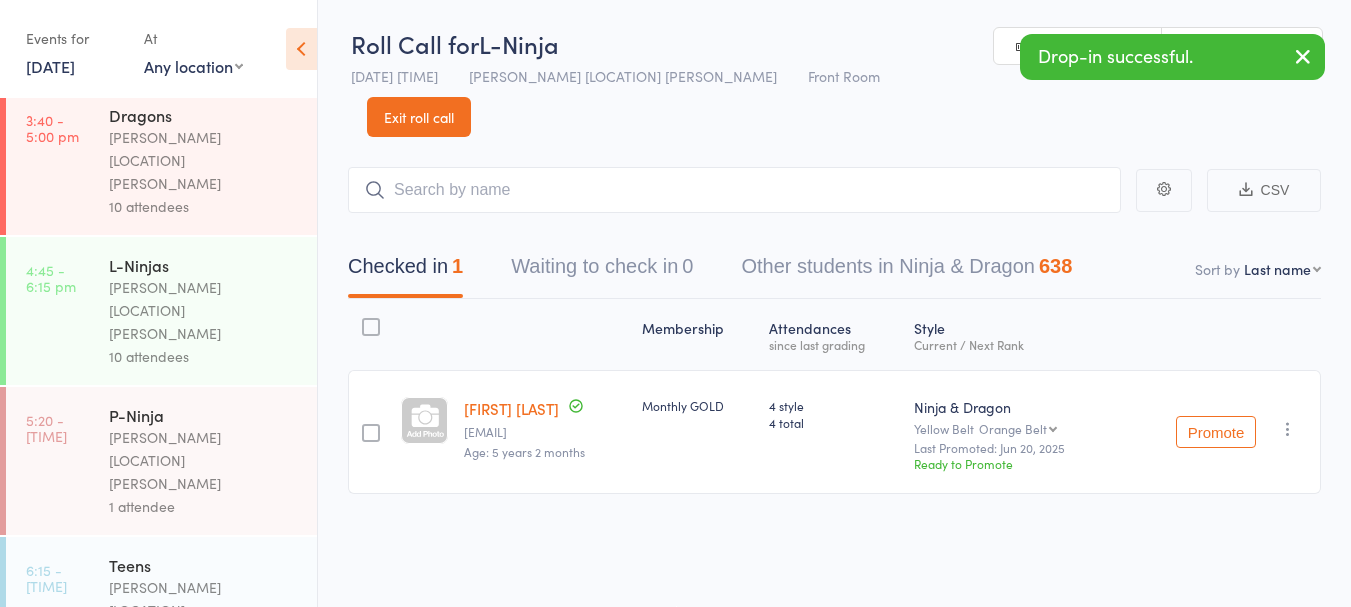 click on "Teens" at bounding box center [204, 565] 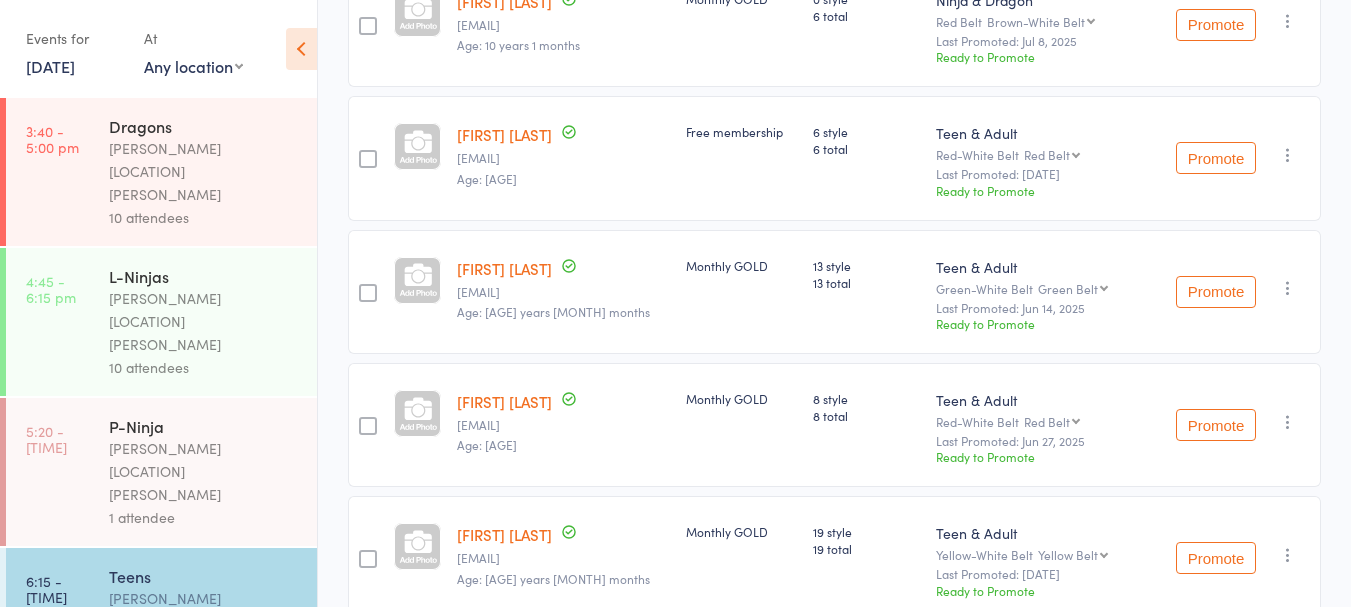 scroll, scrollTop: 1551, scrollLeft: 0, axis: vertical 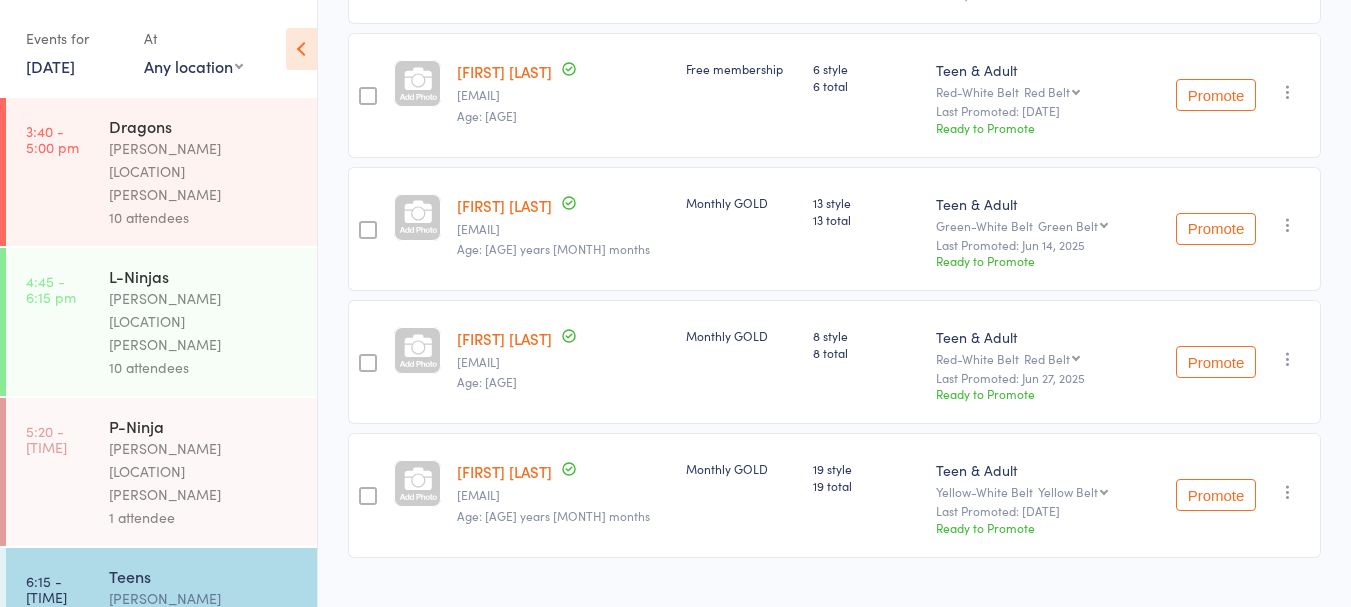 click on "[DATE]" at bounding box center [50, 66] 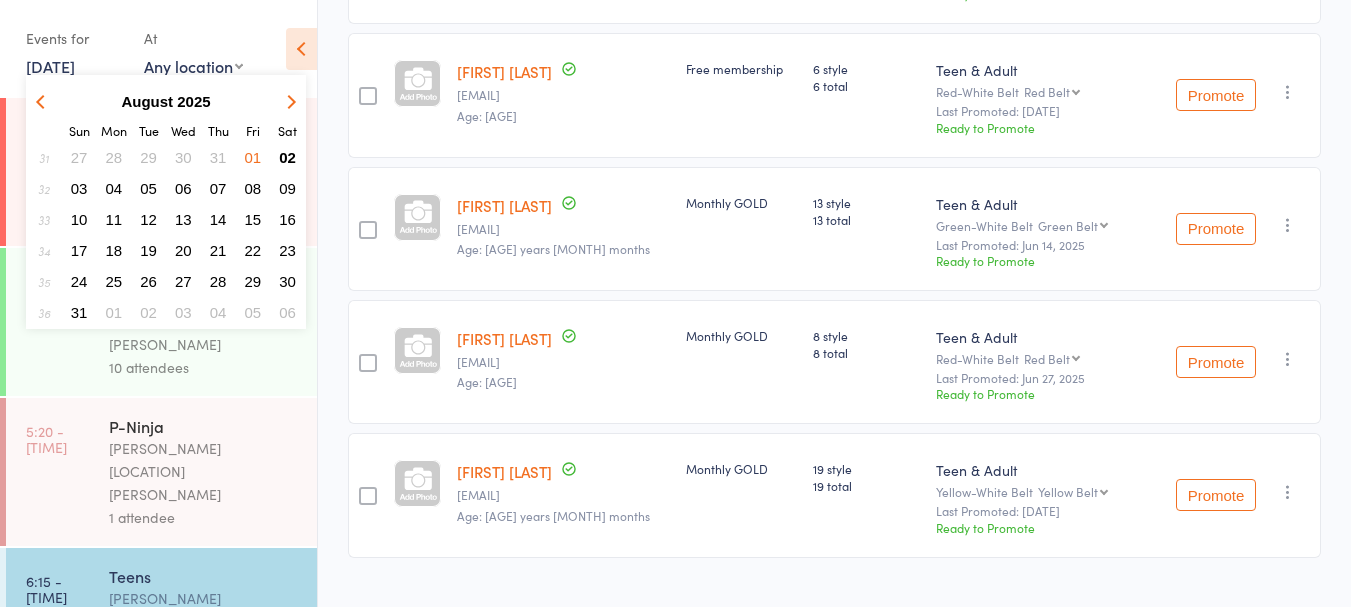 click on "31" at bounding box center [218, 157] 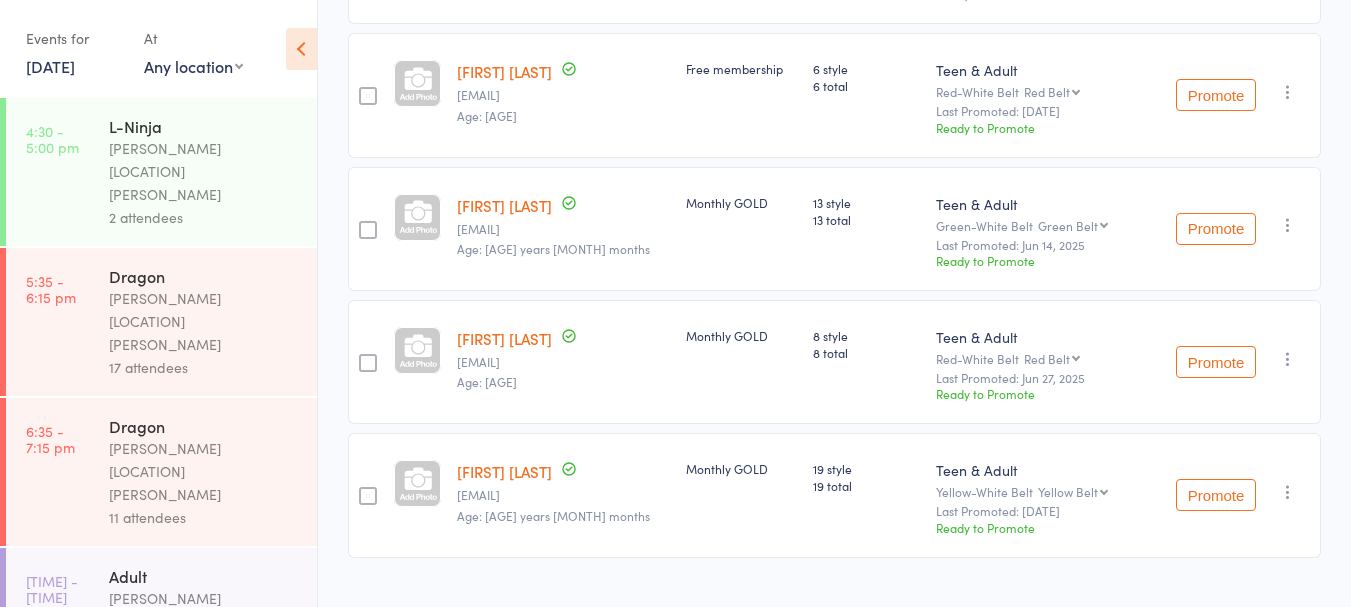 scroll, scrollTop: 11, scrollLeft: 0, axis: vertical 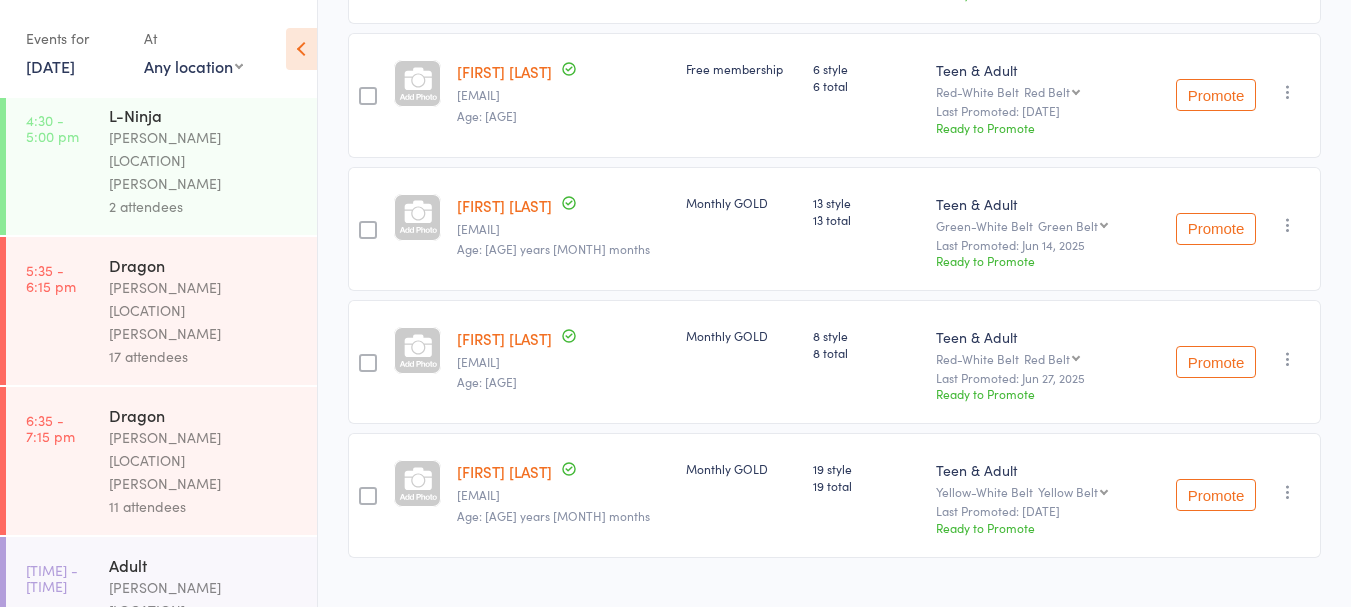 click on "Events for [DATE] [MONTH], [YEAR] [MONTH] [YEAR] Sun Mon Tue Wed Thu Fri Sat 27 29 30 01 02 03 04 05 28 06 07 08 09 10 11 12 29 13 14 15 16 17 18 19 30 20 21 22 23 24 25 26 31 27 28 29 30 31 01 02" at bounding box center [158, 50] 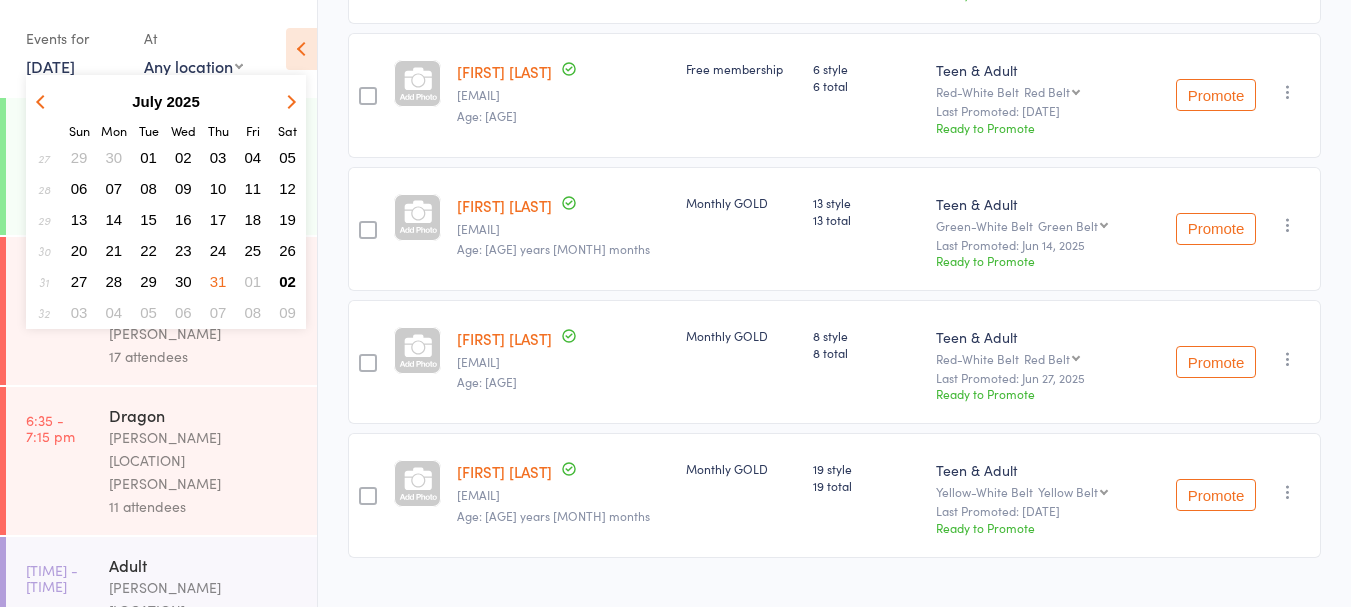 click on "30" at bounding box center [183, 281] 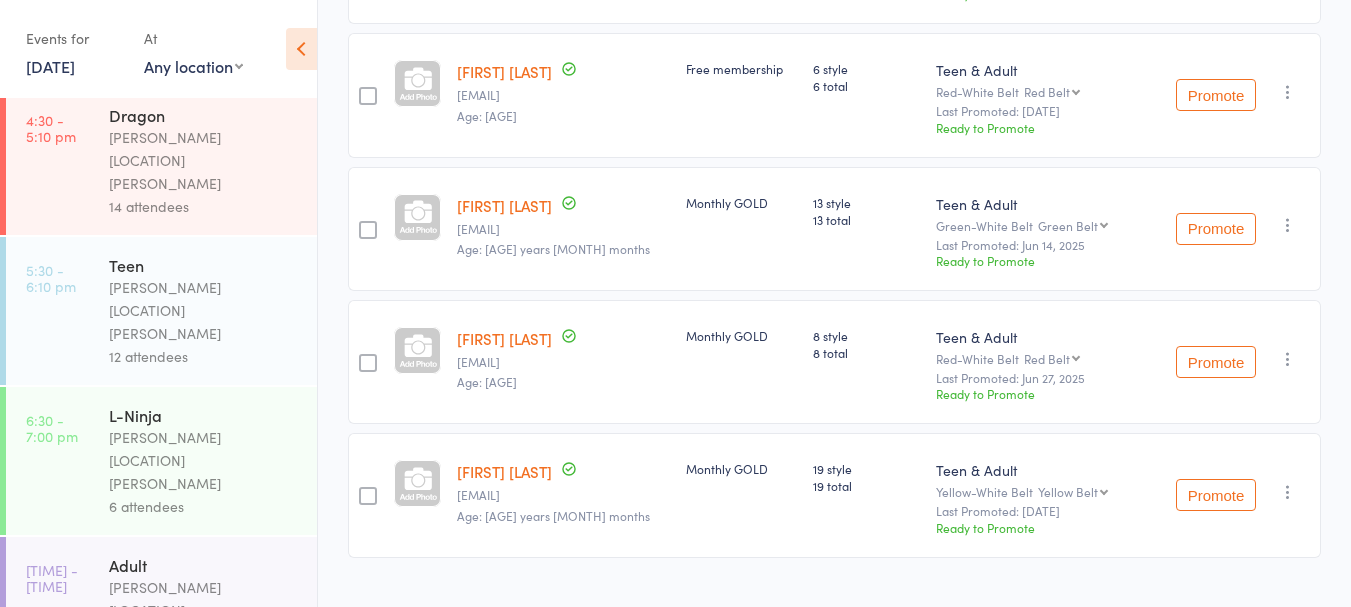 click on "[TIME] - [TIME] [EVENT_TYPE] [NAME] [LOCATION] [NAME] [NUMBER] attendees" at bounding box center [161, 311] 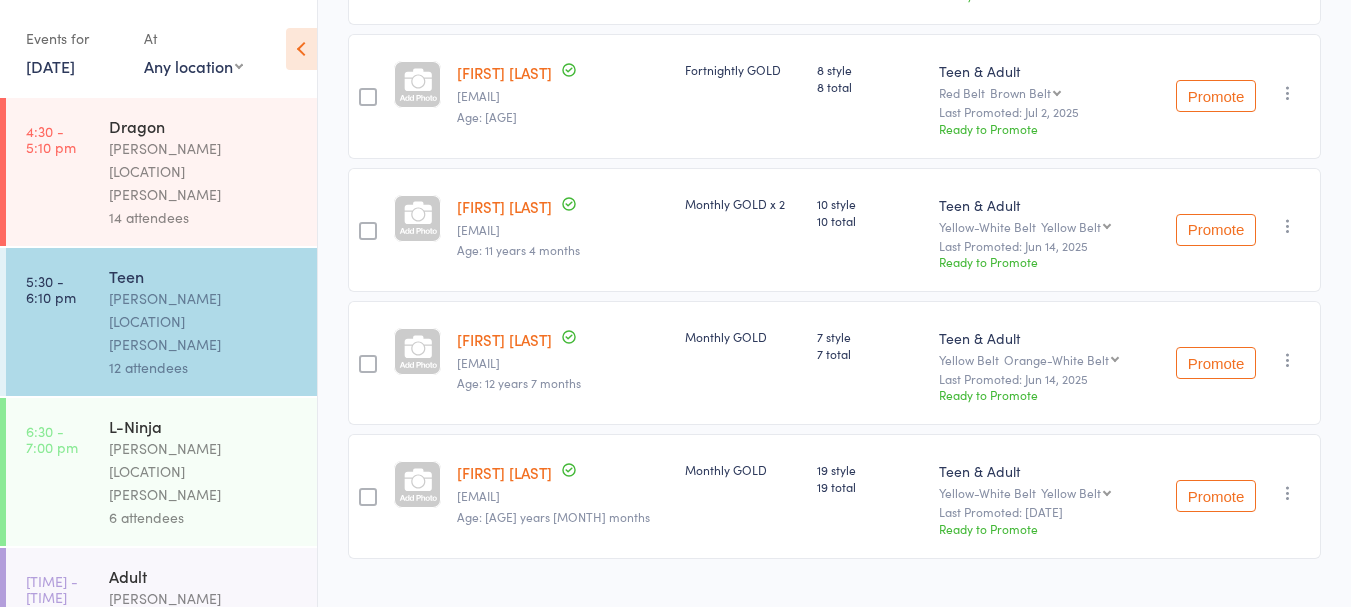 scroll, scrollTop: 1405, scrollLeft: 0, axis: vertical 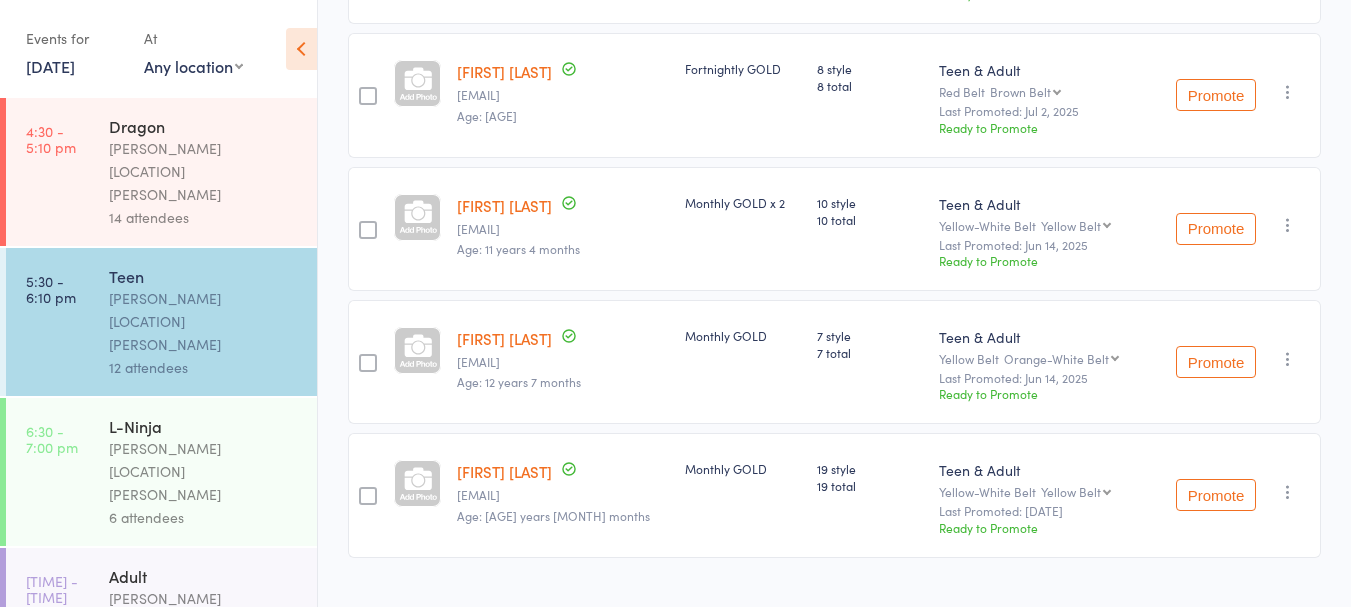 click on "[DATE]" at bounding box center [50, 66] 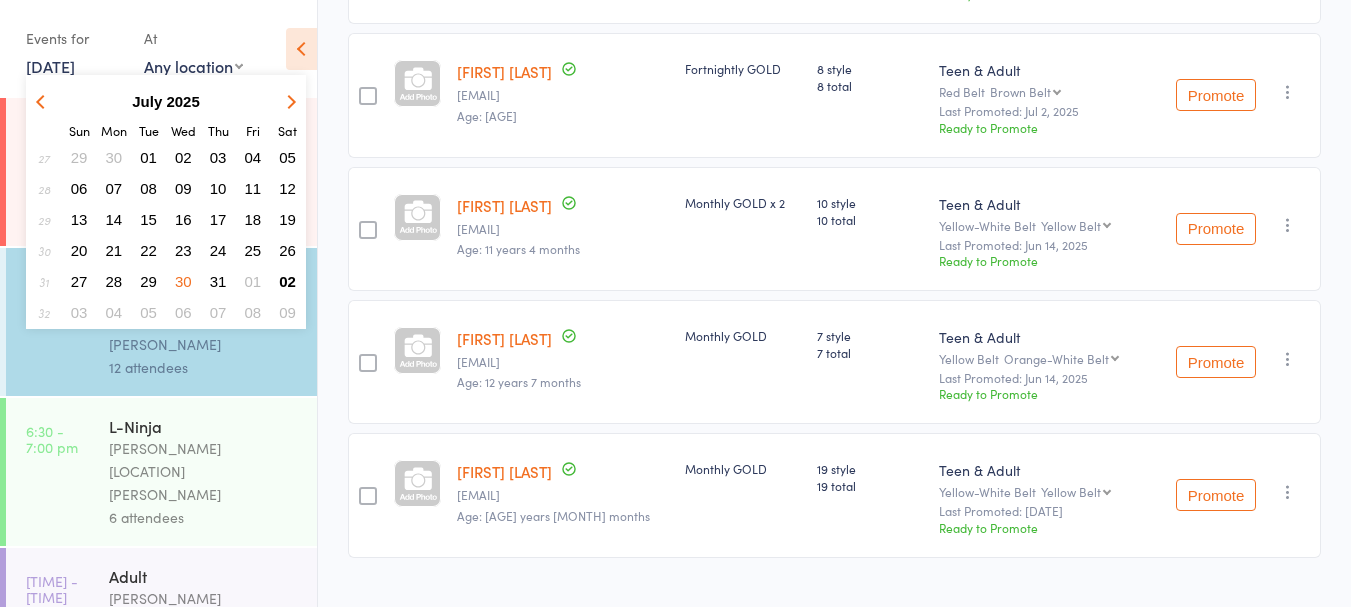 click on "02" at bounding box center [287, 281] 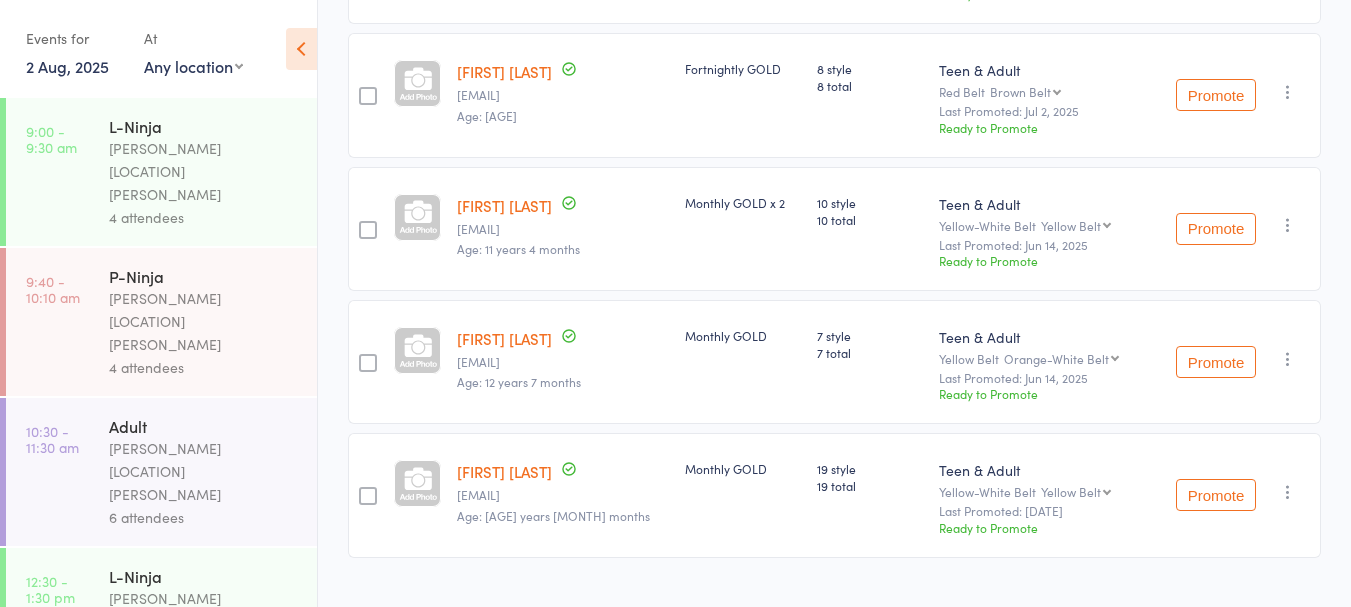 click on "1 attendee" at bounding box center (204, 667) 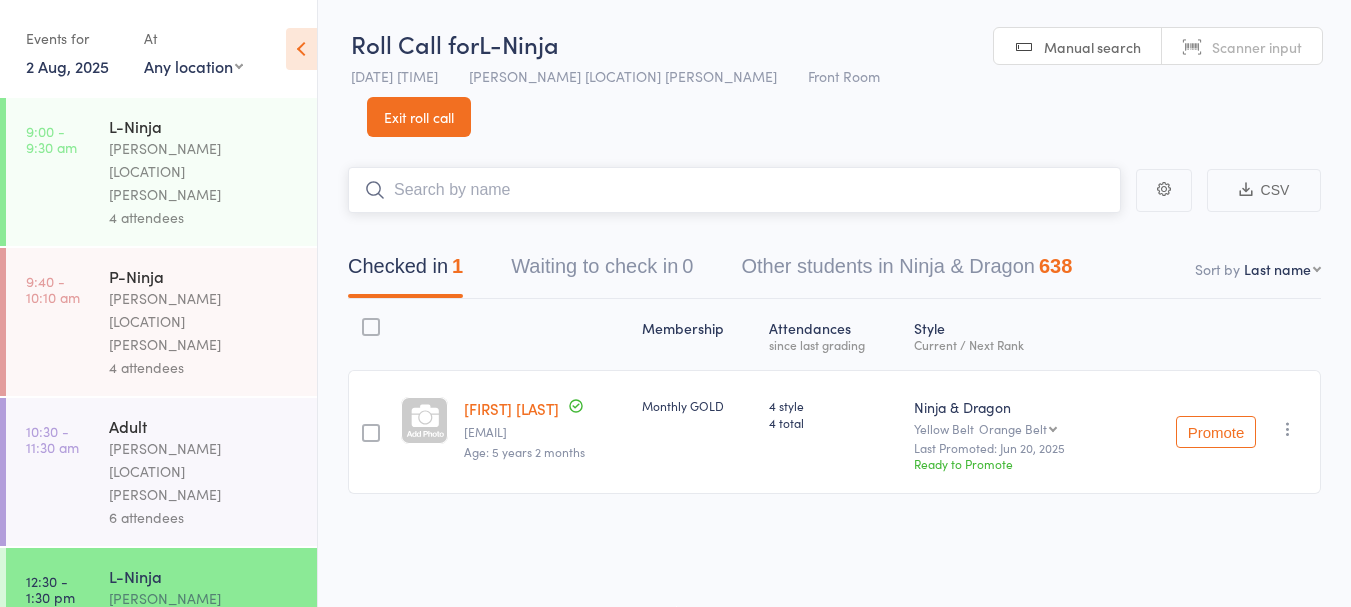 click at bounding box center [734, 190] 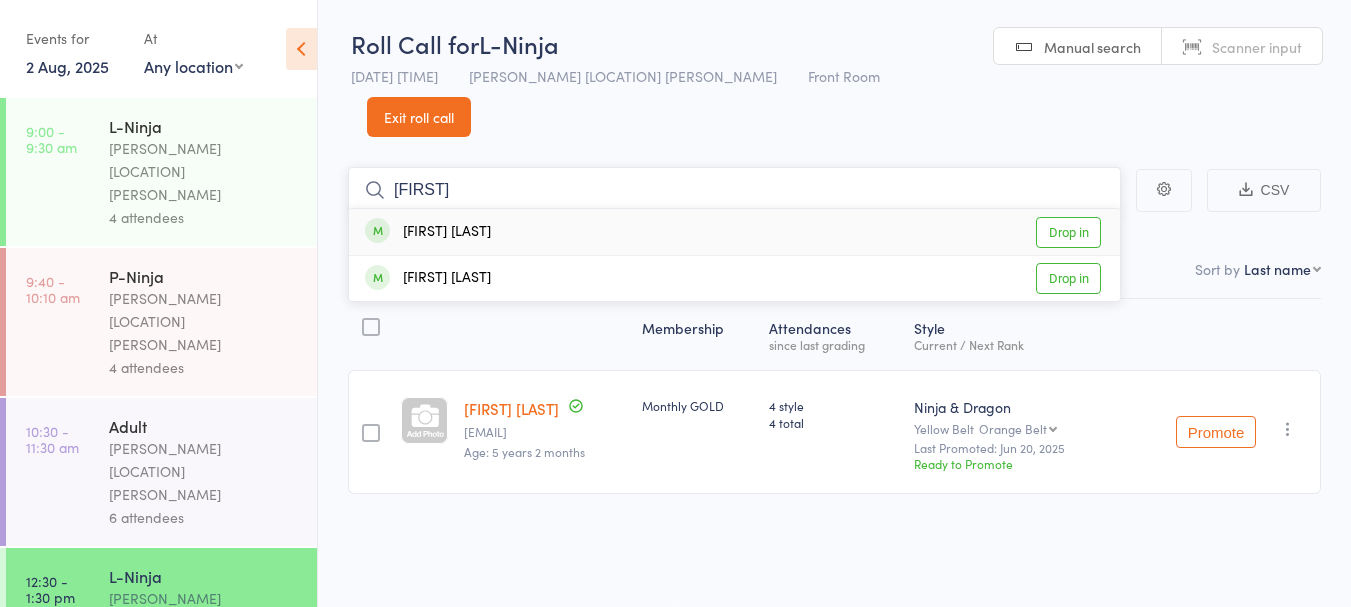 type on "[FIRST]" 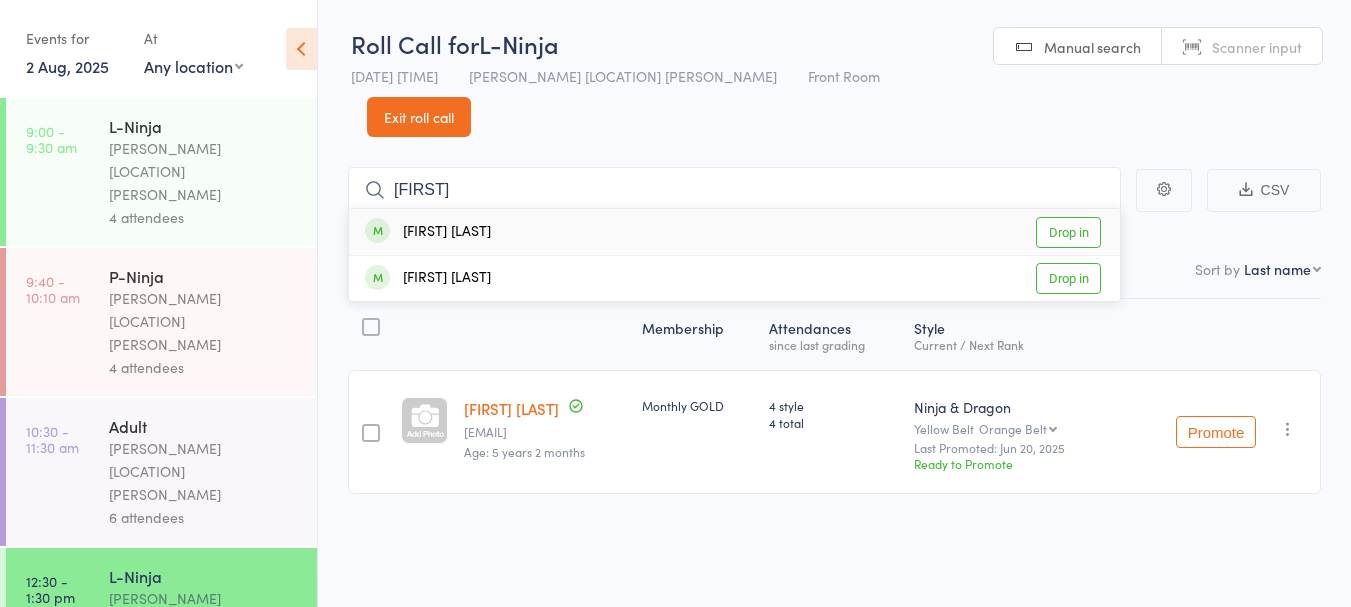 click on "Drop in" at bounding box center (1068, 232) 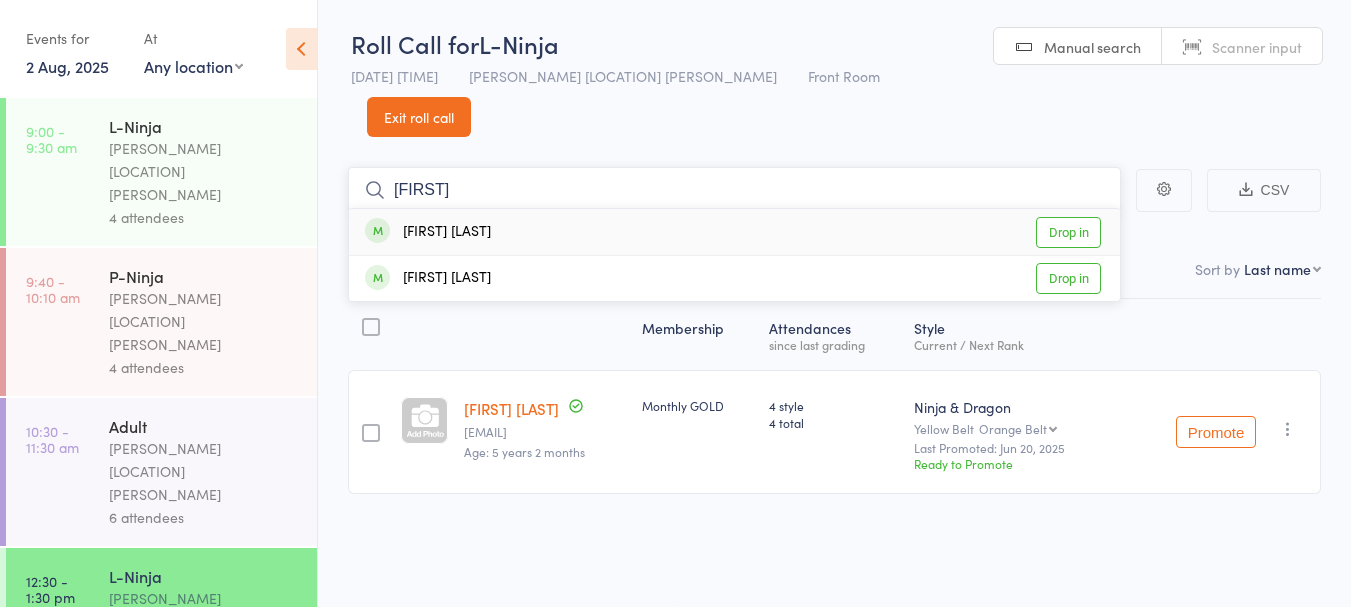 type 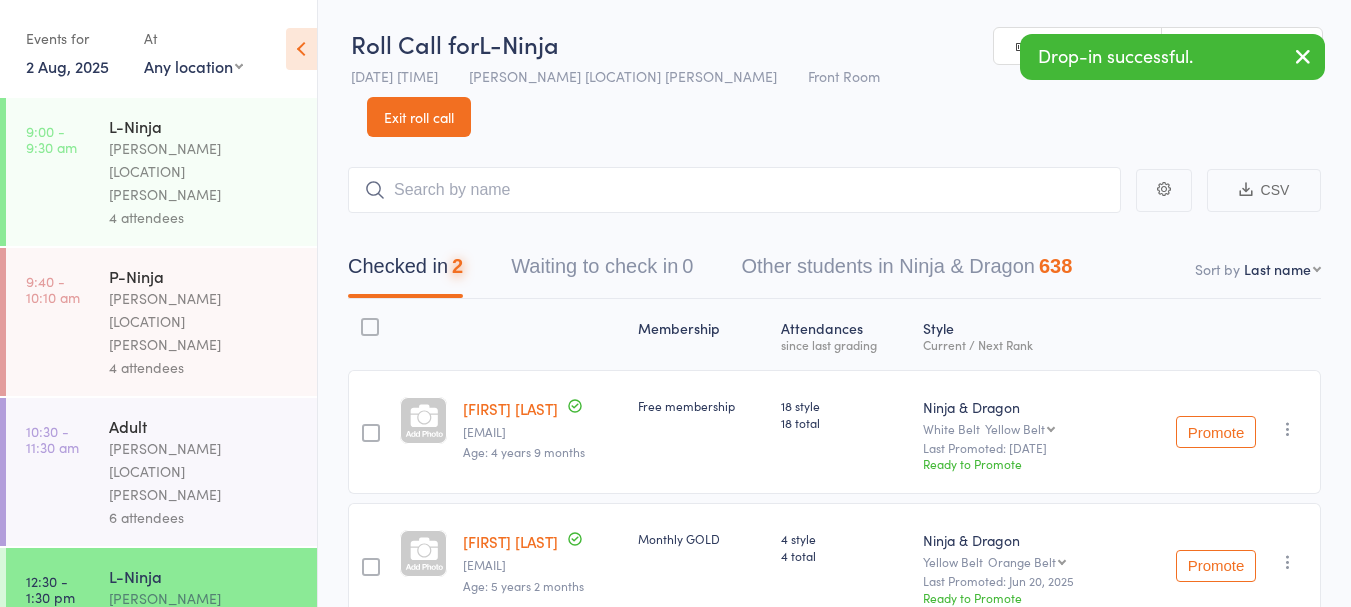 click on "[PERSON_NAME] [LOCATION] [PERSON_NAME]" at bounding box center [204, 771] 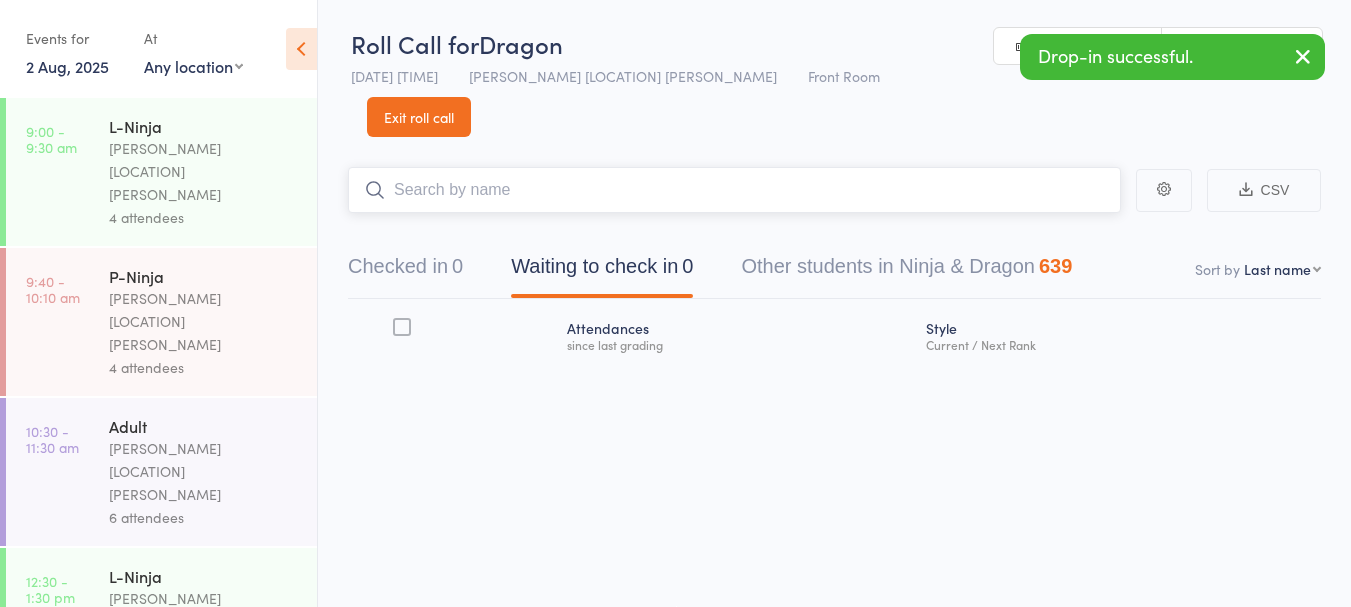 click on "Checked in  0" at bounding box center [405, 271] 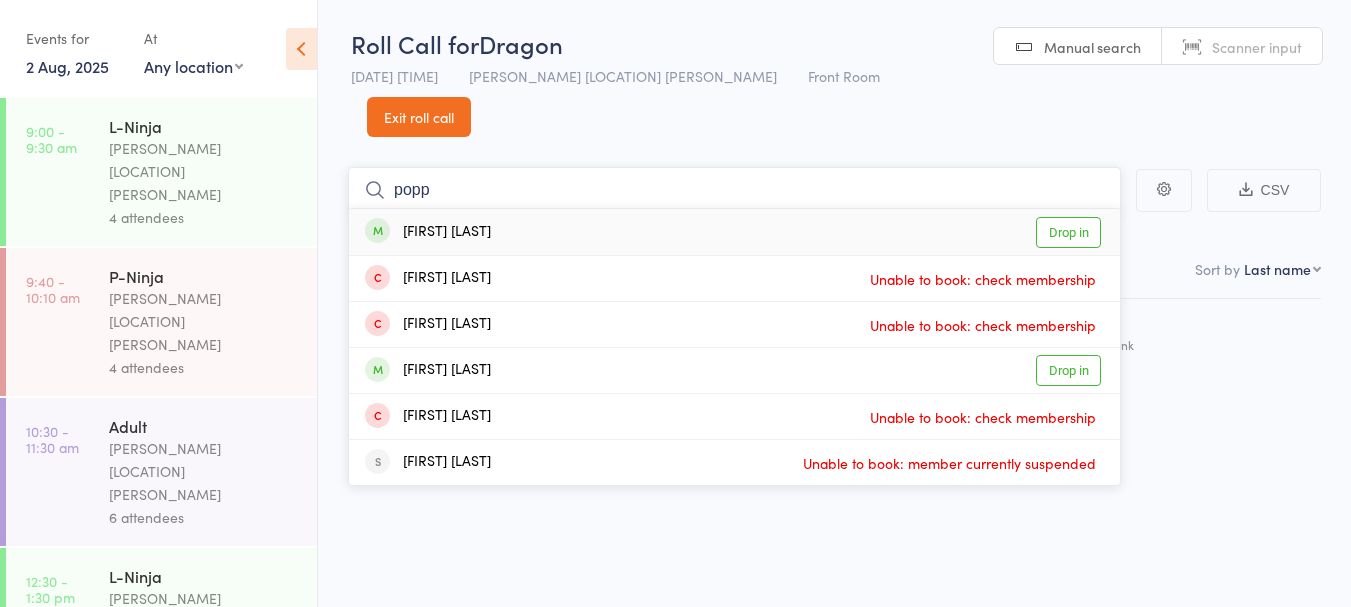 type on "popp" 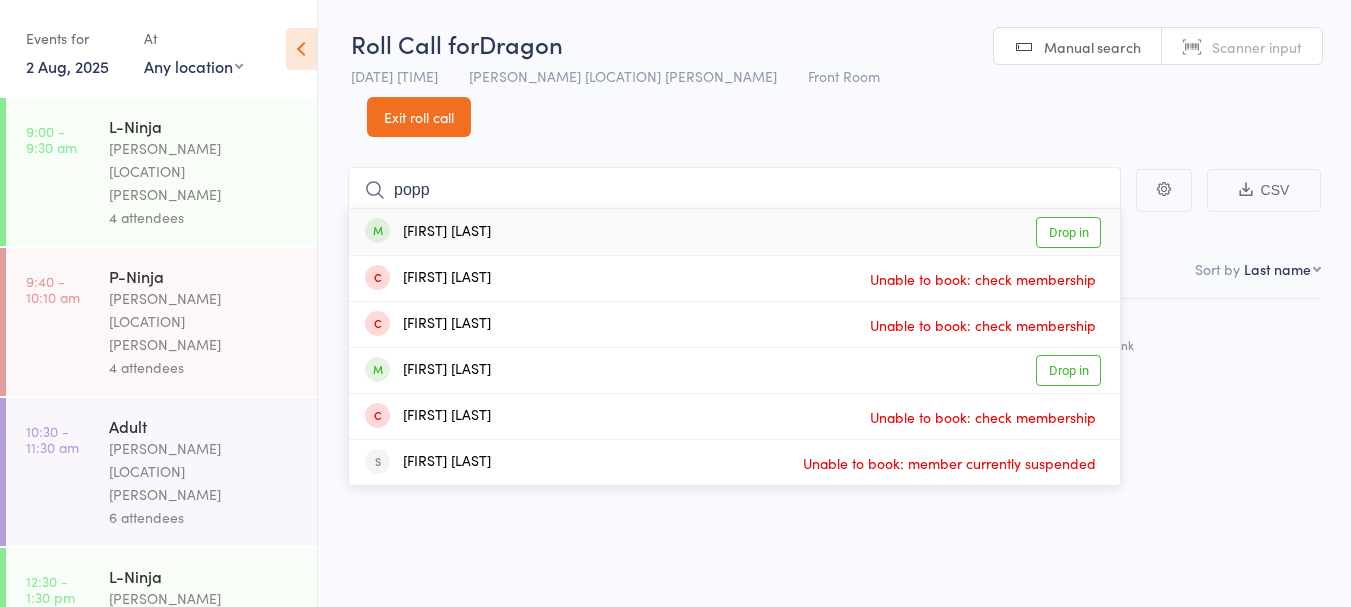 click on "Drop in" at bounding box center (1068, 232) 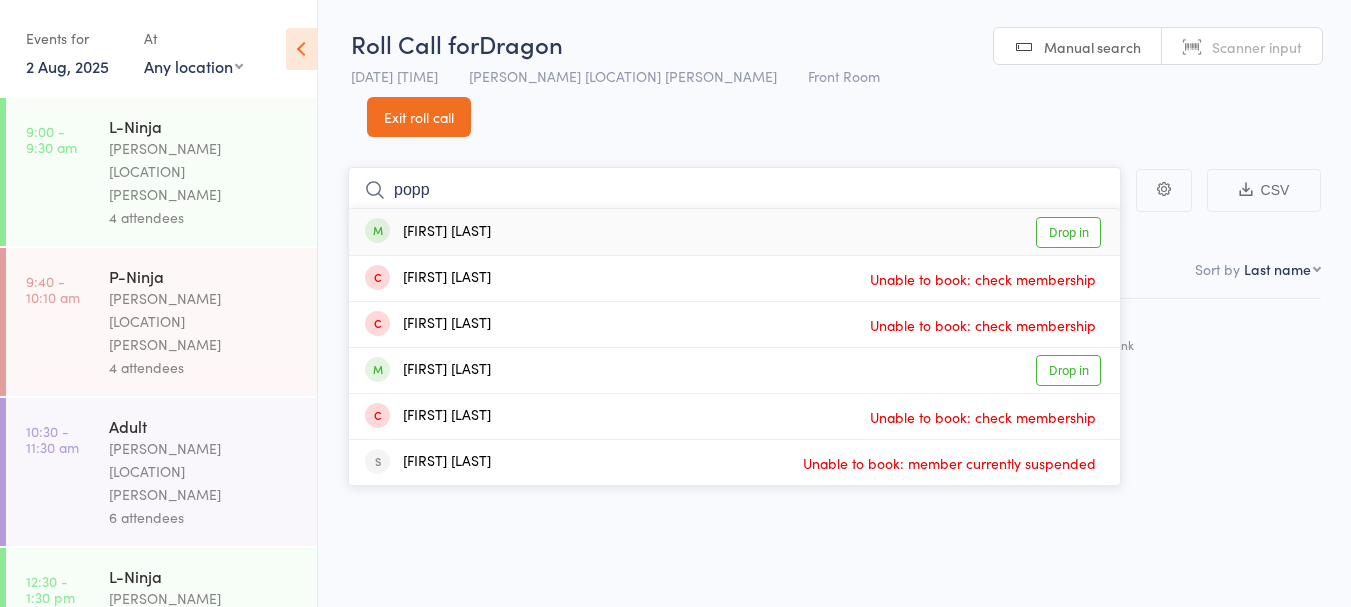 type 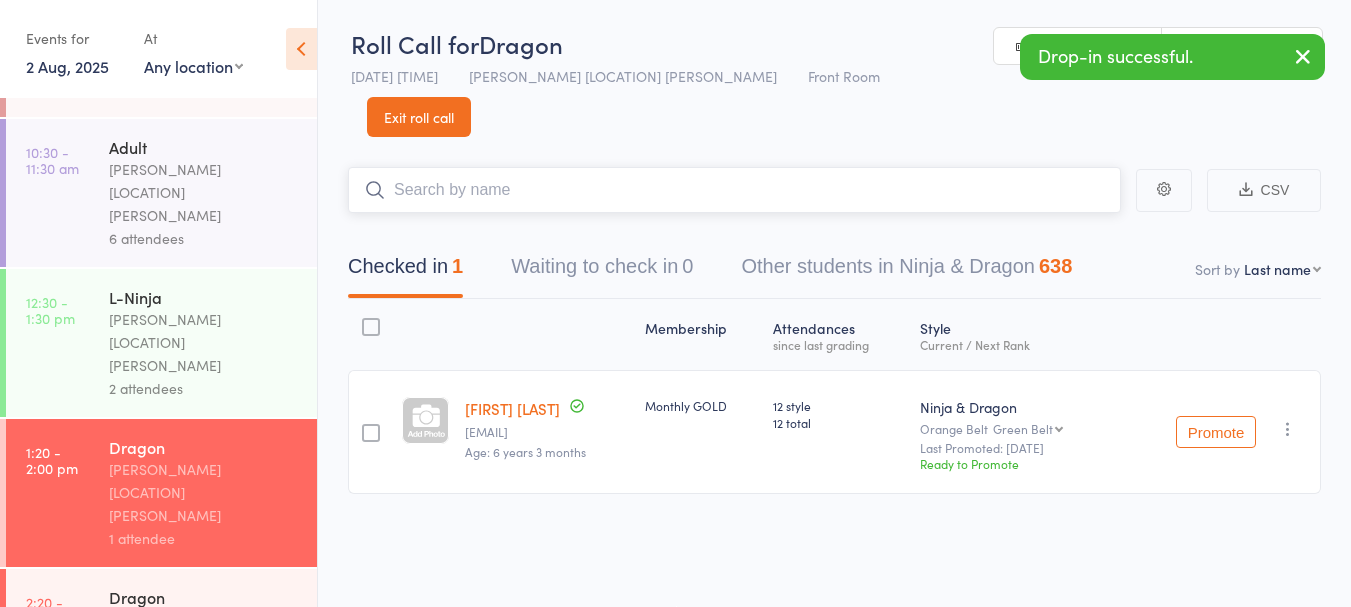 scroll, scrollTop: 285, scrollLeft: 0, axis: vertical 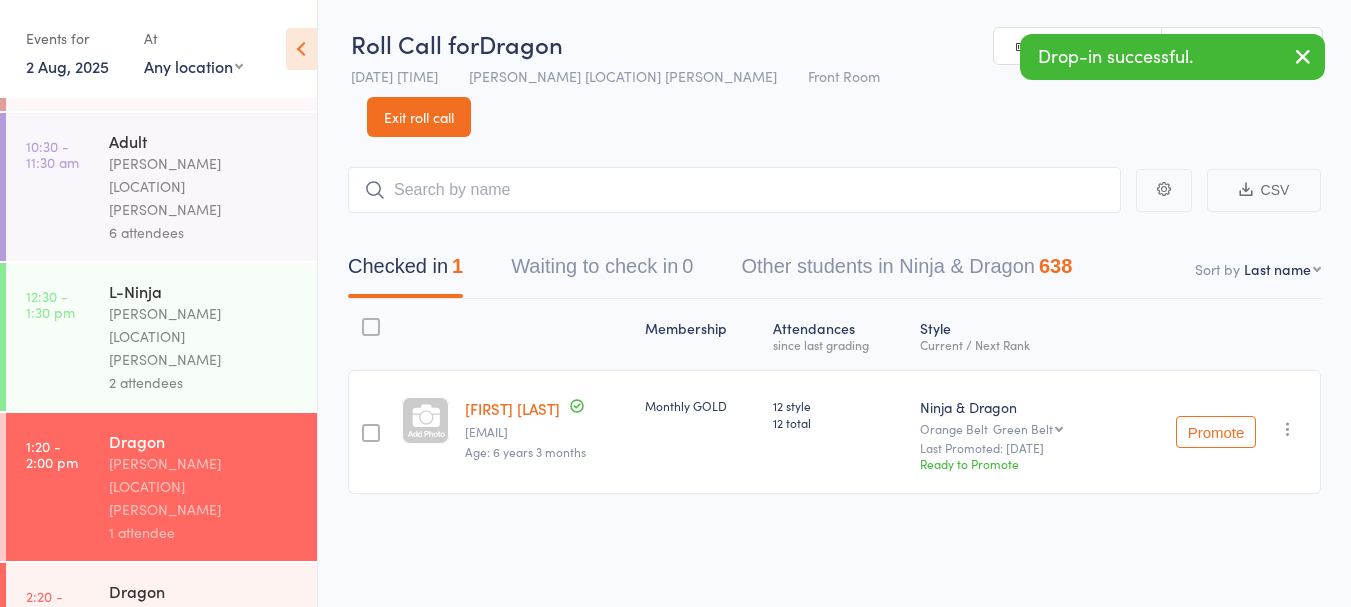 click on "[PERSON_NAME] [LOCATION] [PERSON_NAME]" at bounding box center (204, 336) 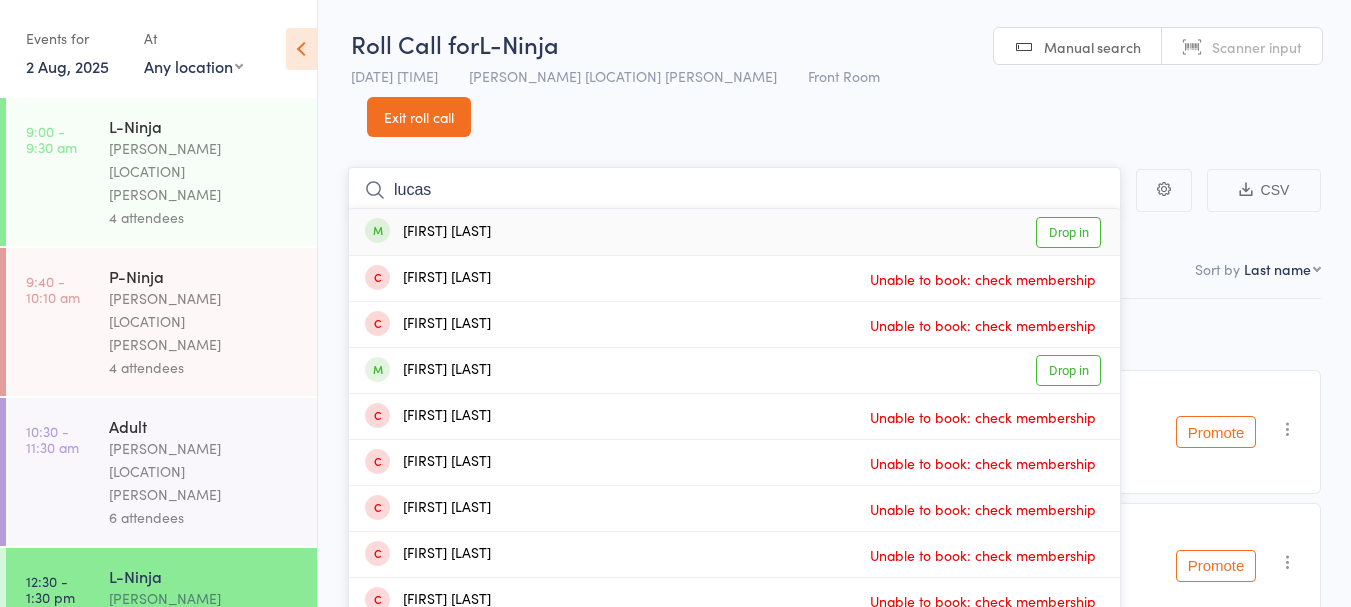 type on "lucas" 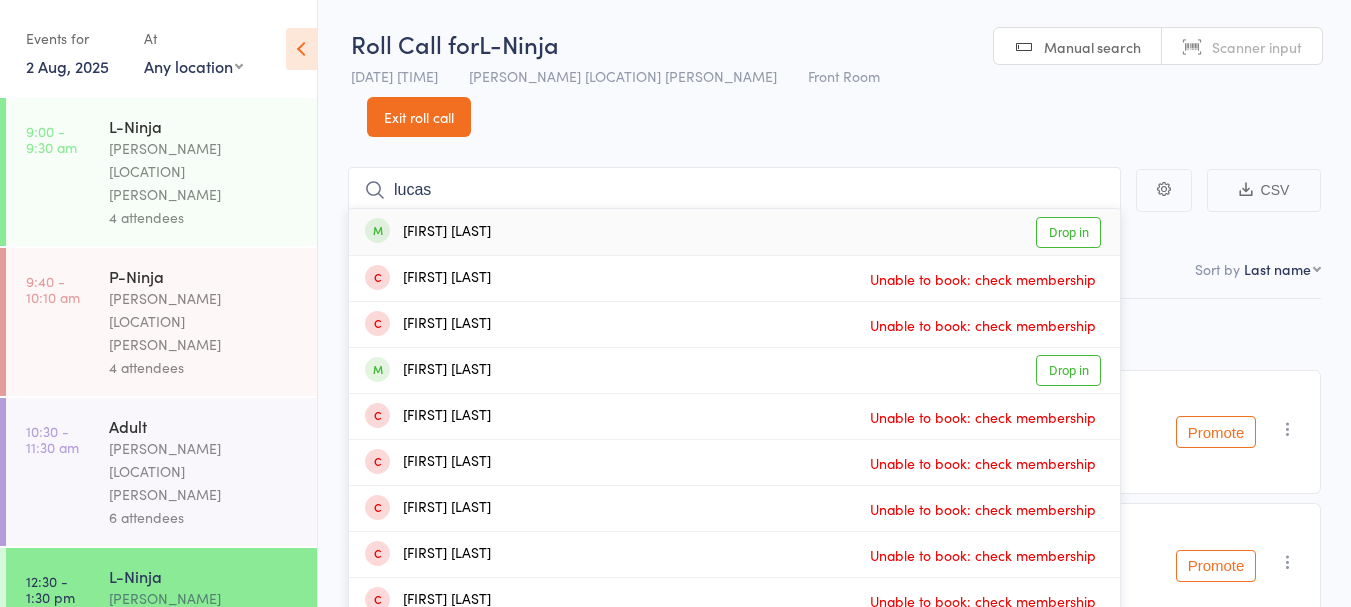 click on "Drop in" at bounding box center (1068, 232) 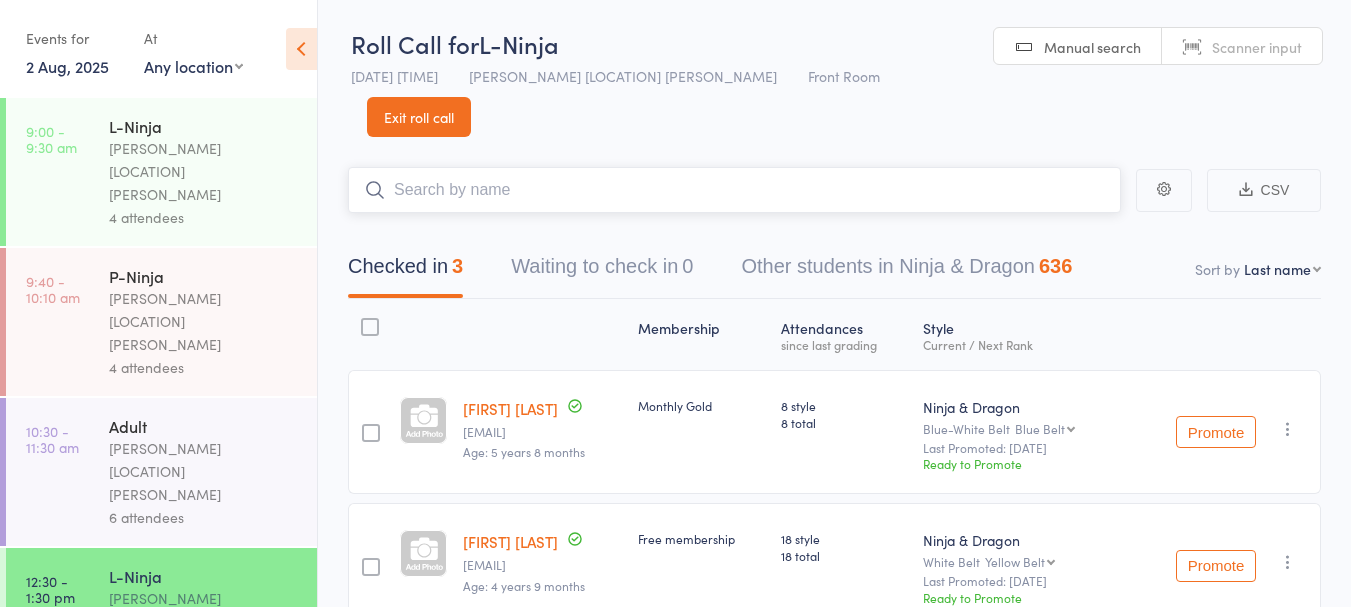 click at bounding box center (734, 190) 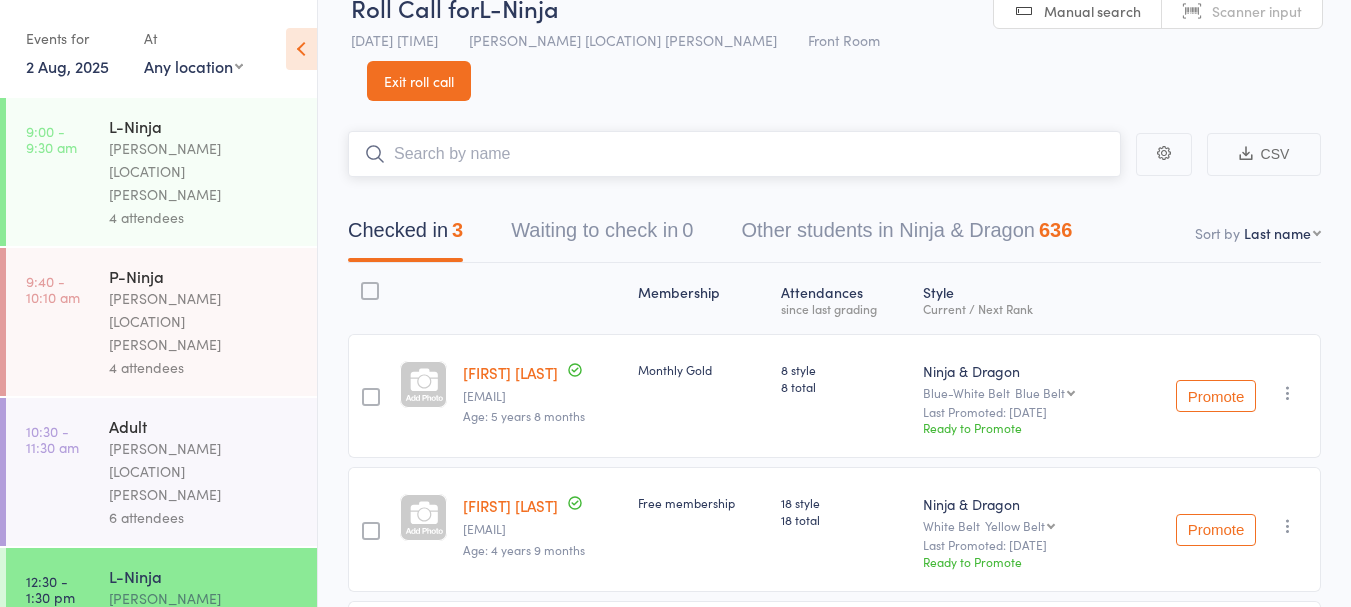 scroll, scrollTop: 0, scrollLeft: 0, axis: both 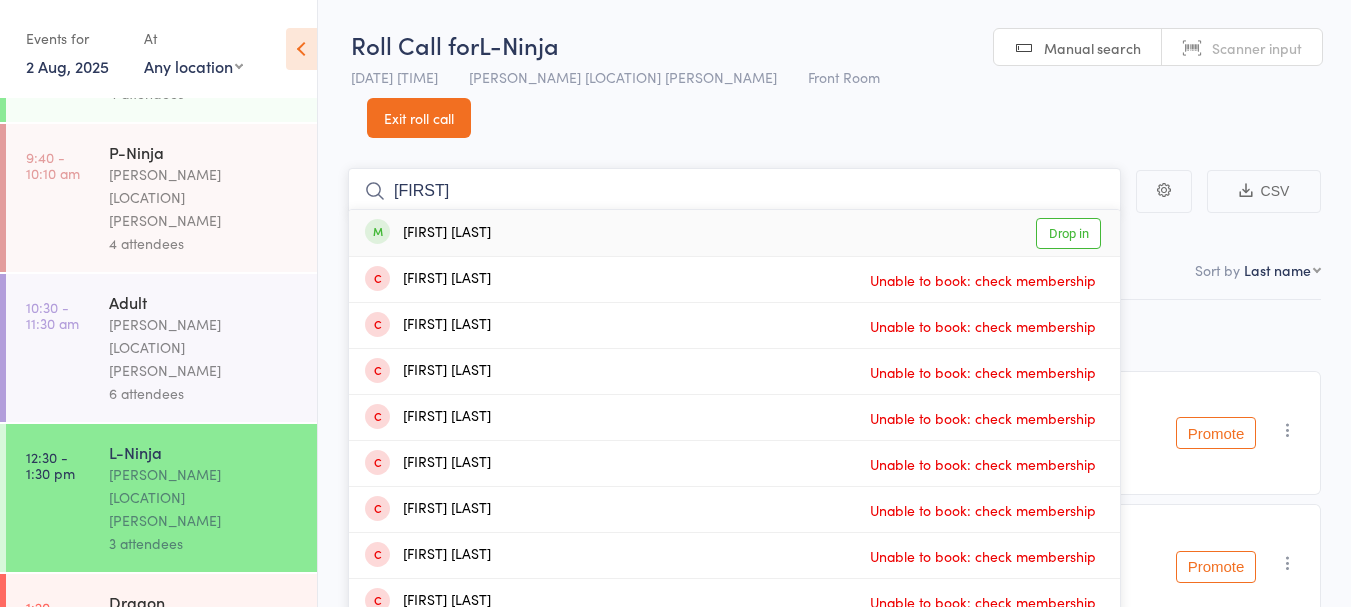 type on "[FIRST]" 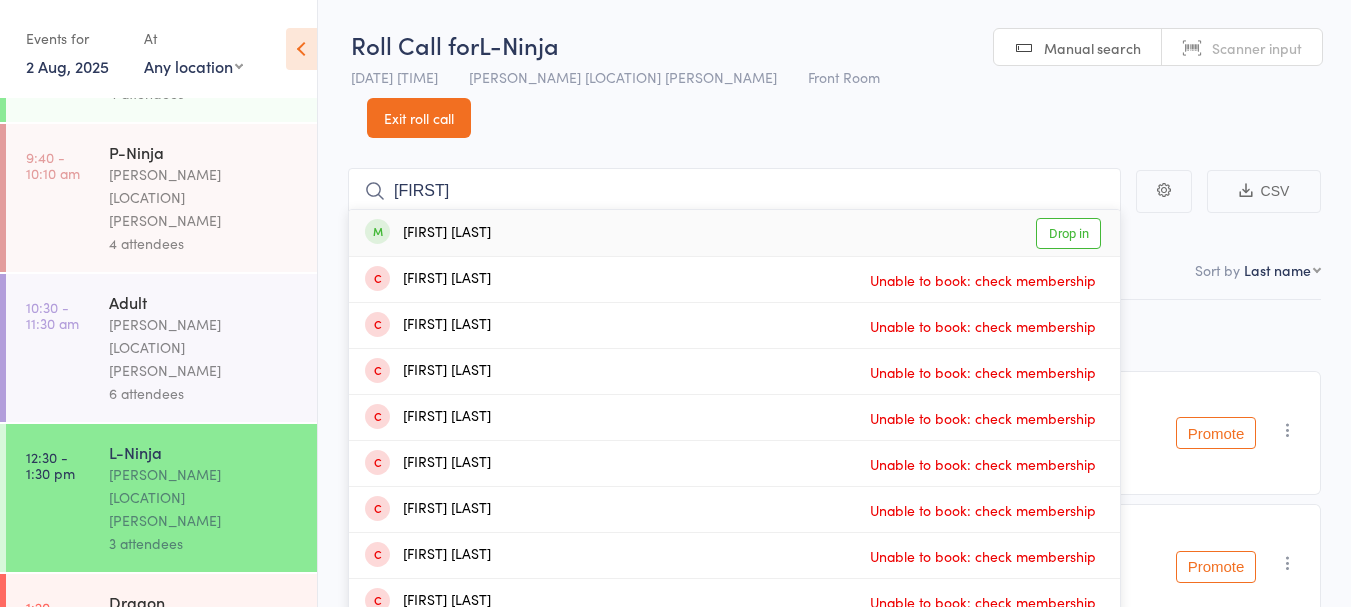 click on "[FIRST] [LAST] Drop in" at bounding box center (734, 233) 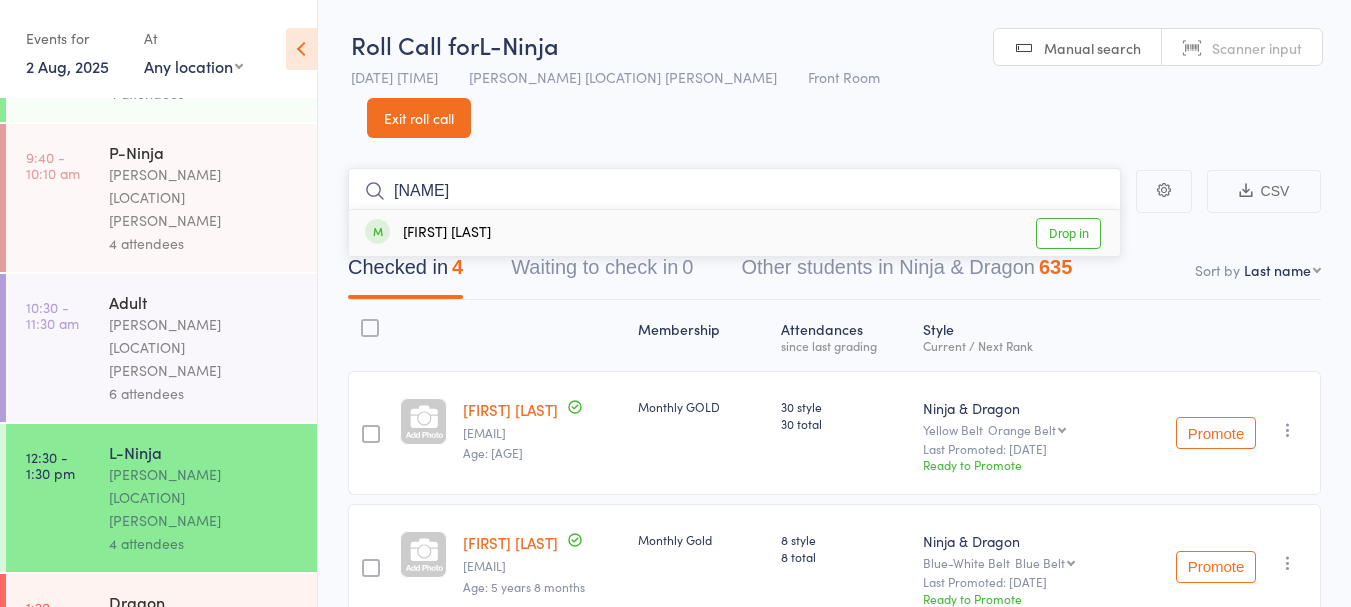 type on "[NAME]" 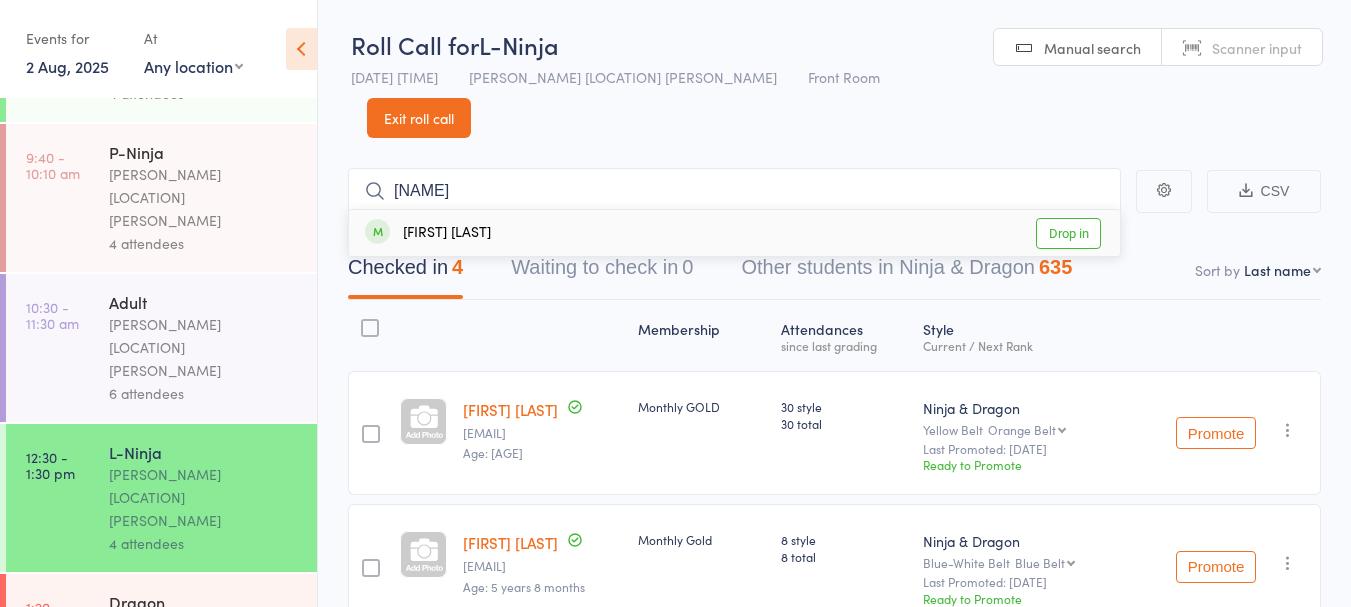 click on "[FIRST] [LAST] Drop in" at bounding box center [734, 233] 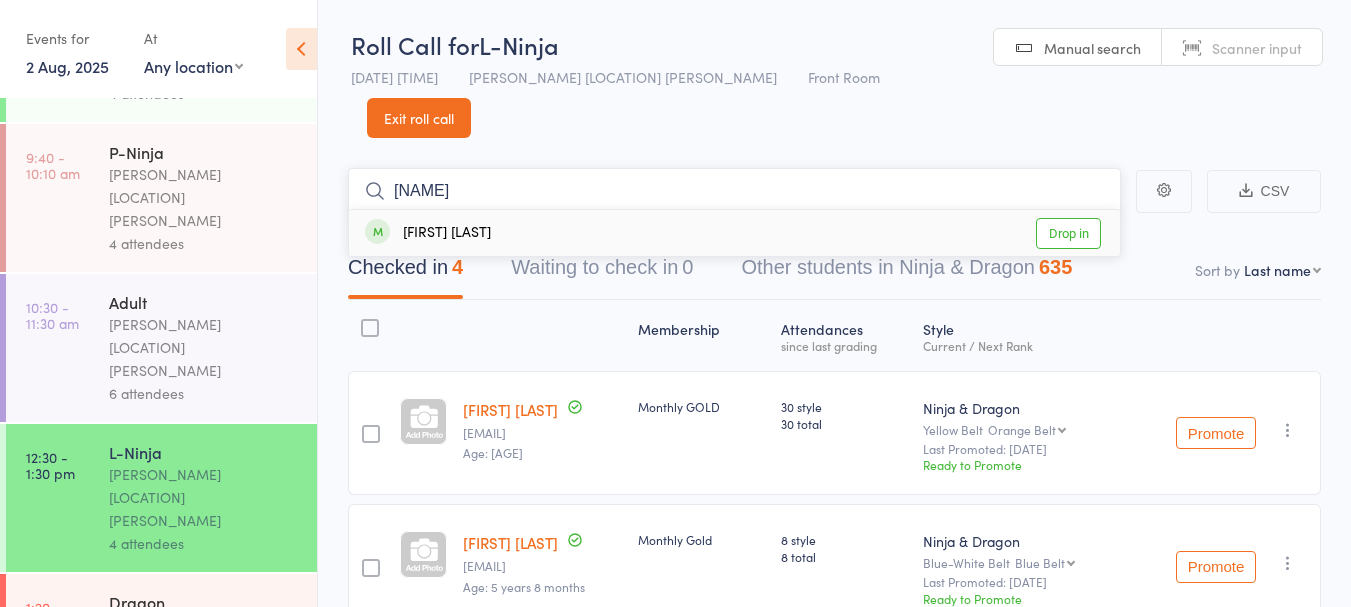 type 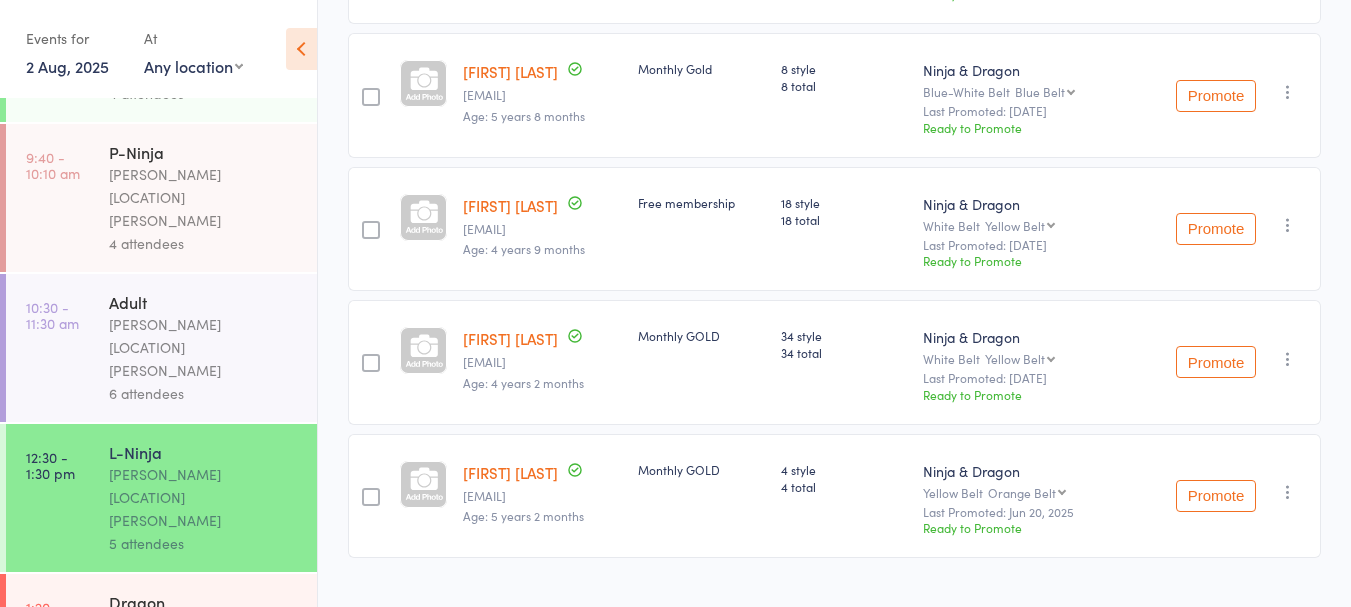 scroll, scrollTop: 408, scrollLeft: 0, axis: vertical 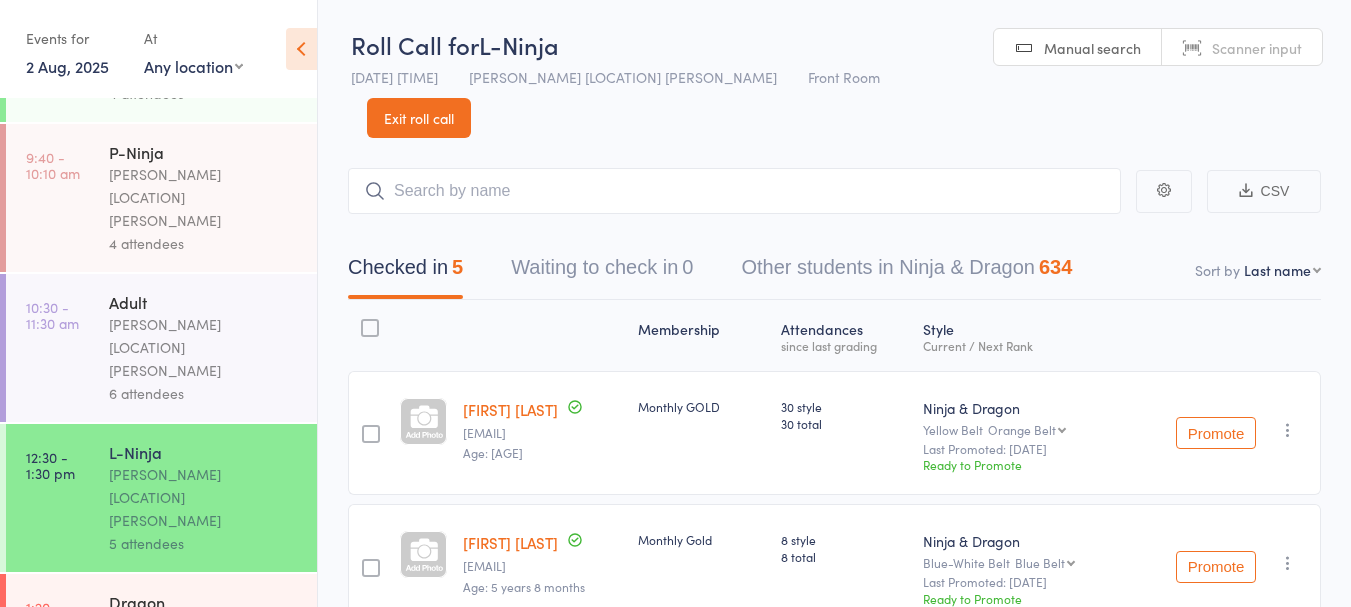 click on "[PERSON_NAME] [LOCATION] [PERSON_NAME]" at bounding box center (204, 647) 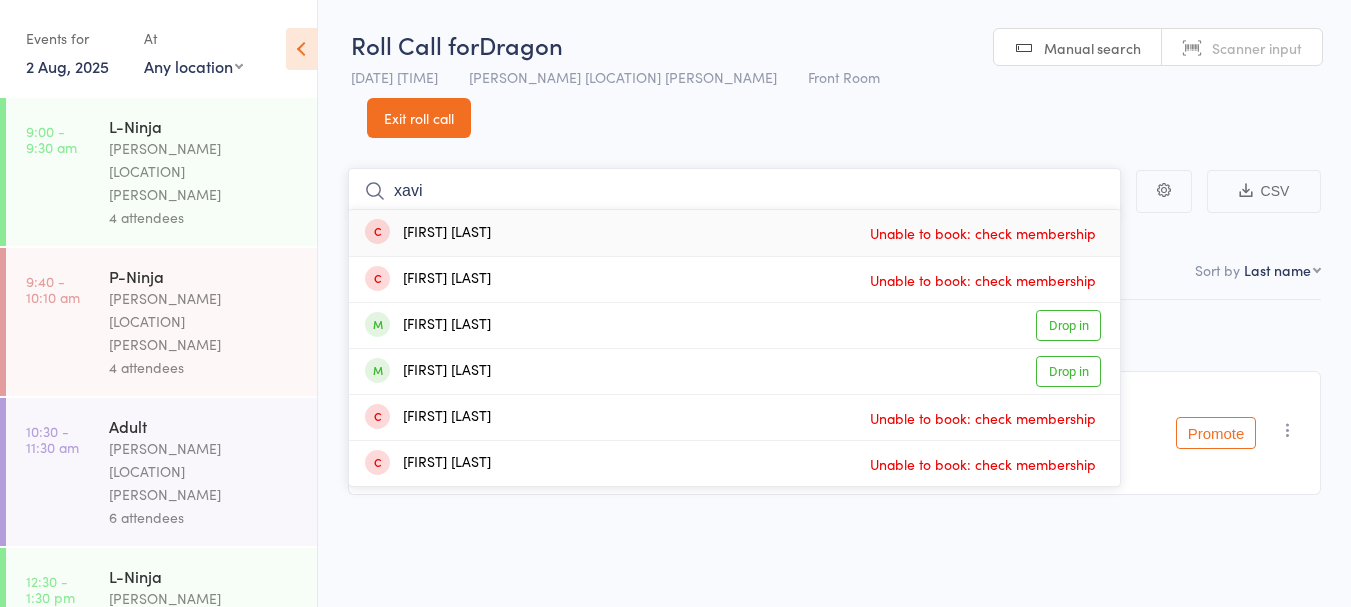 type on "xavi" 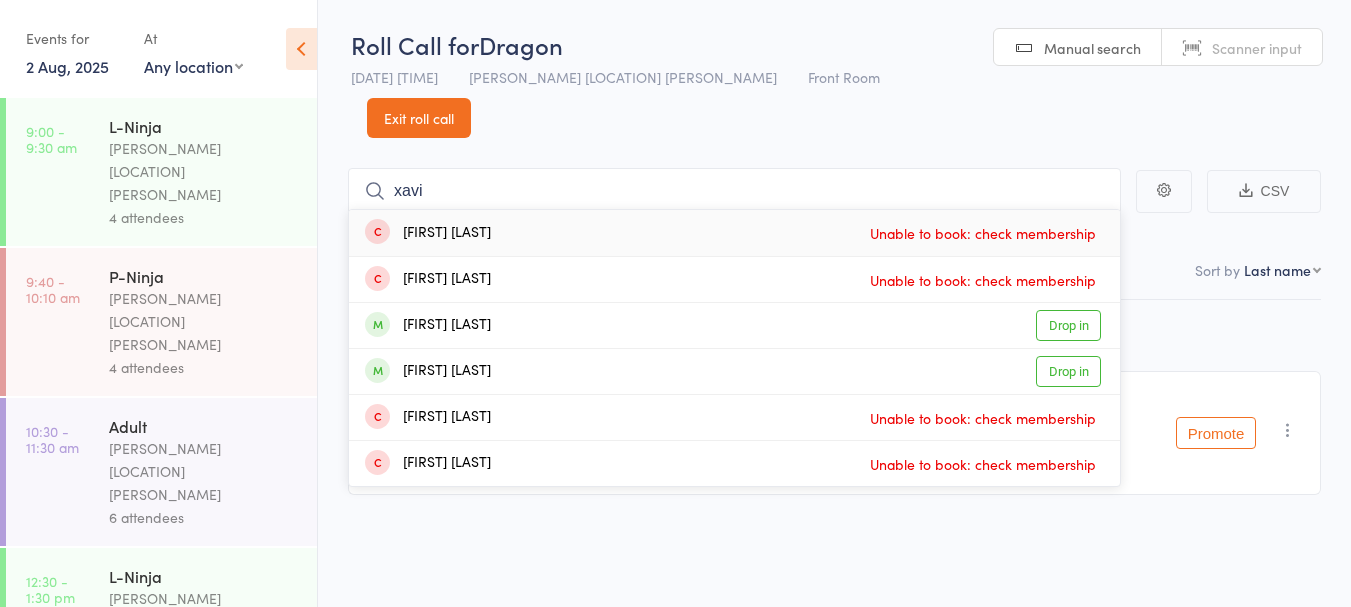 click on "Drop in" at bounding box center [1068, 371] 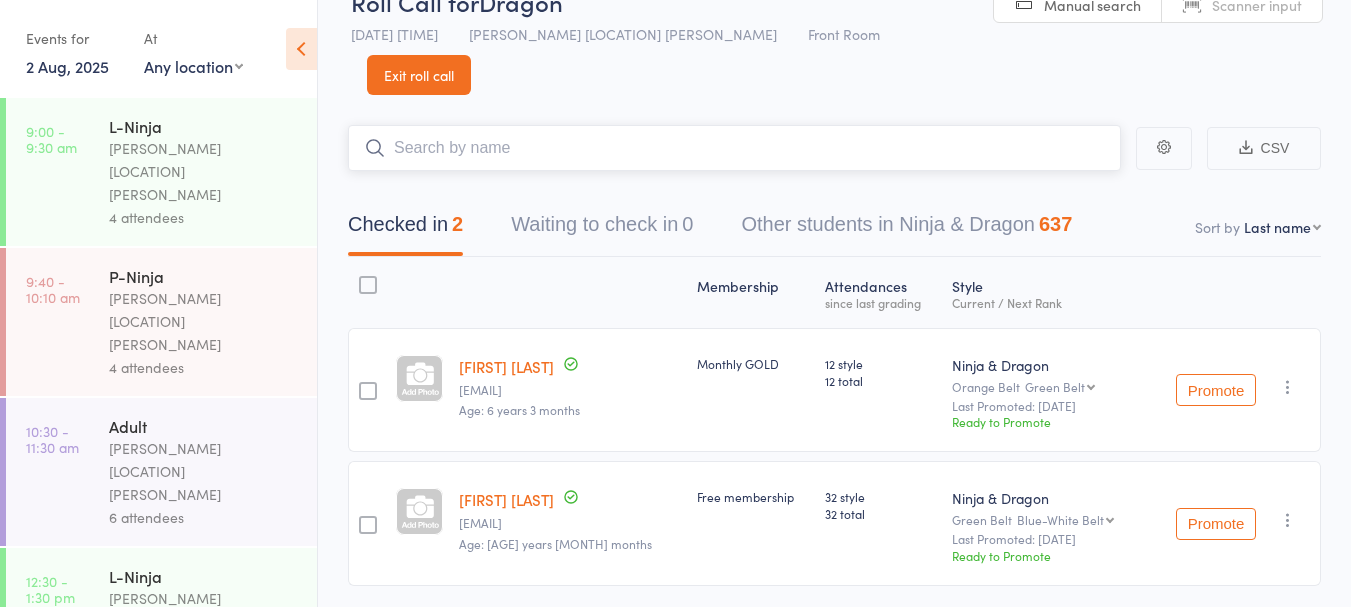 scroll, scrollTop: 71, scrollLeft: 0, axis: vertical 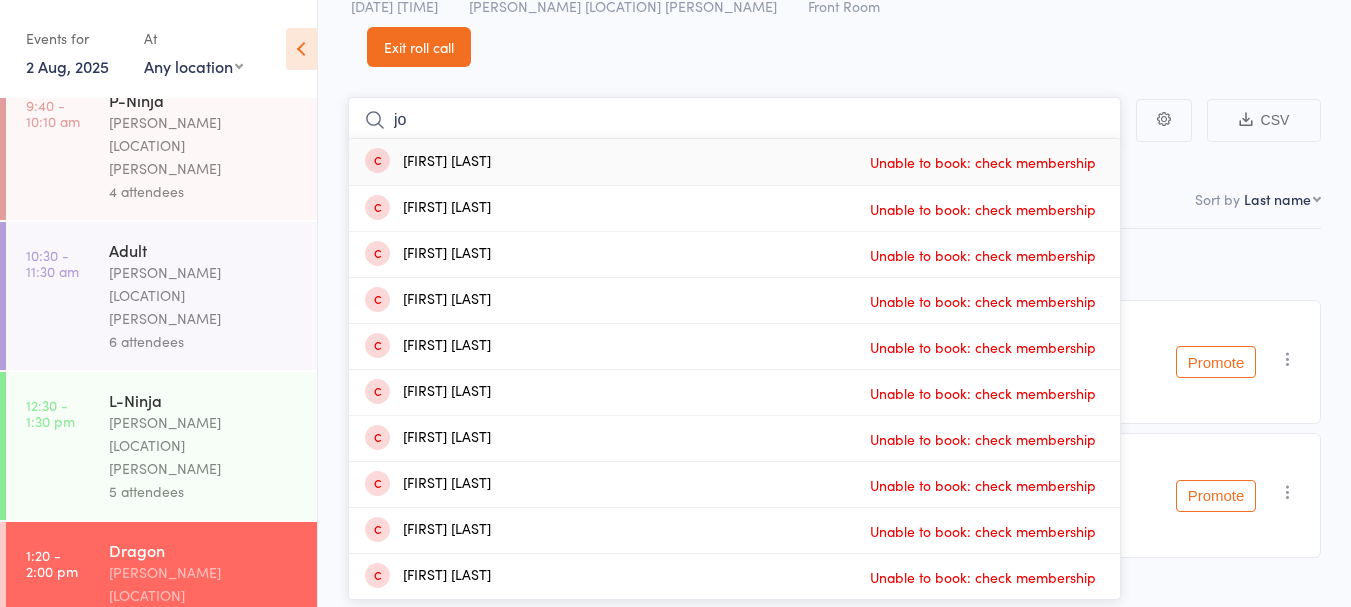 type on "j" 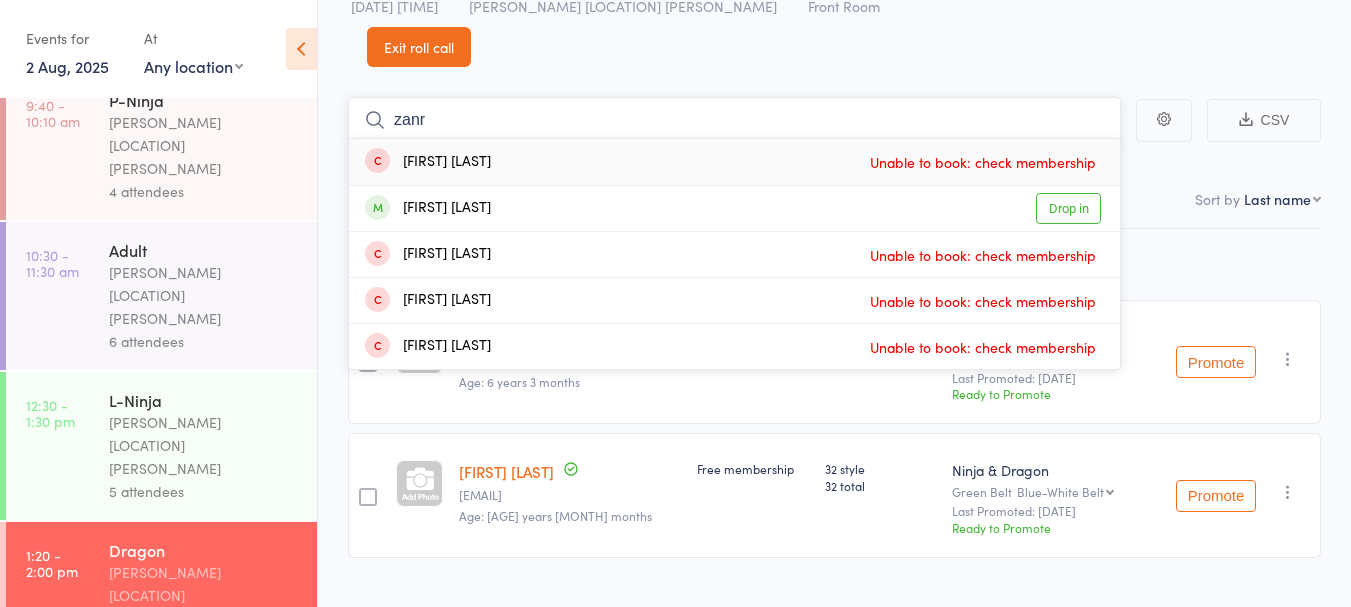 type on "zanr" 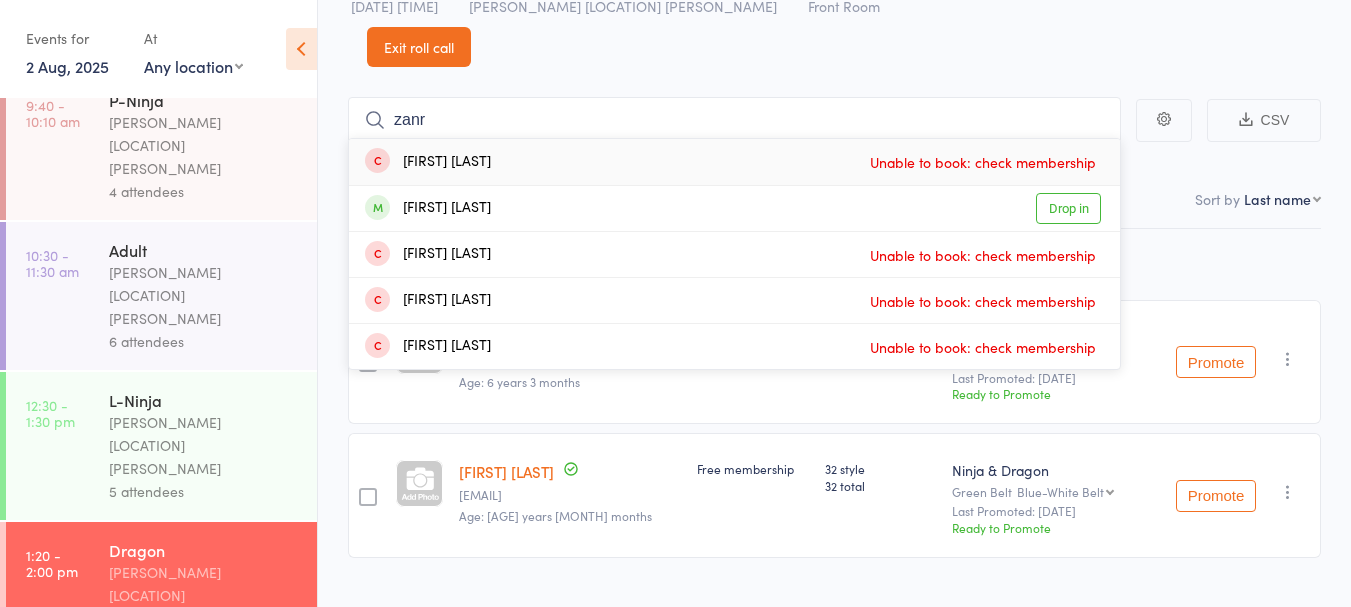 click on "Drop in" at bounding box center [1068, 208] 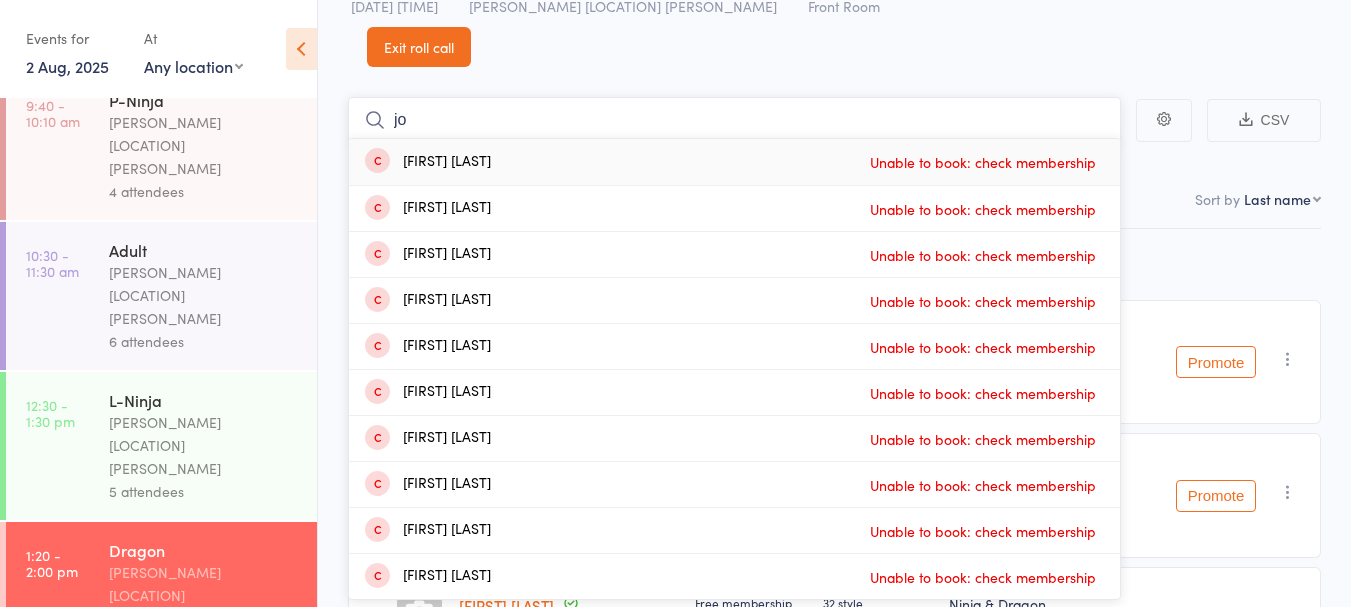 type on "j" 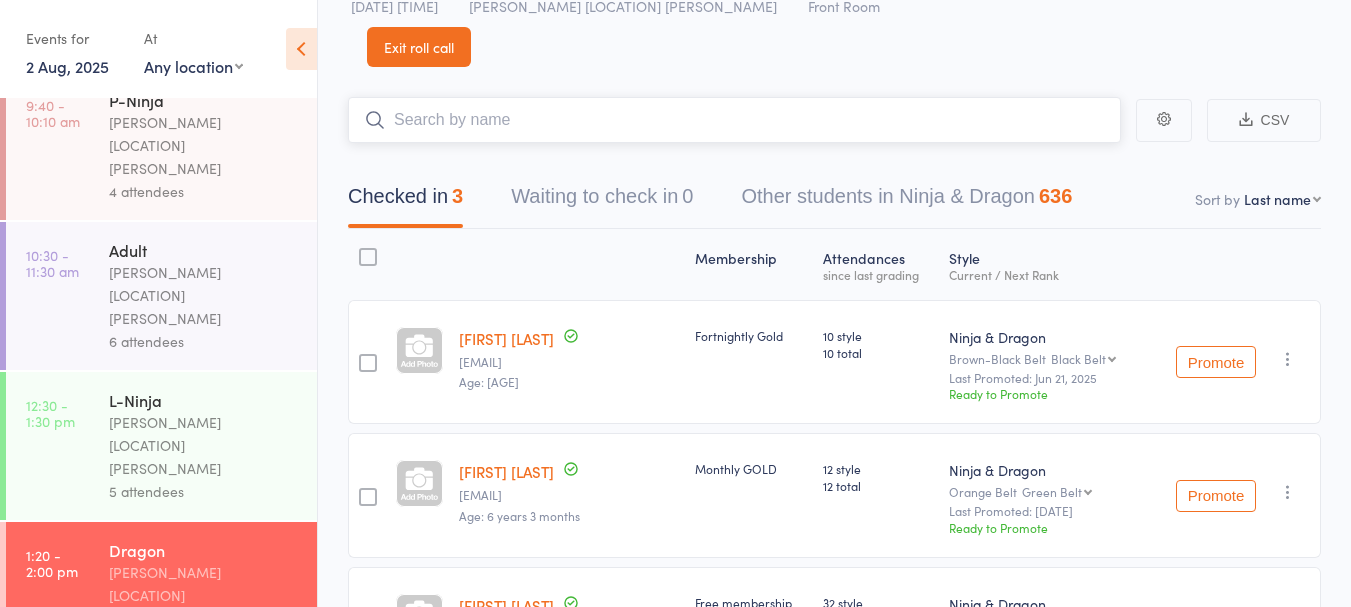 click at bounding box center (734, 120) 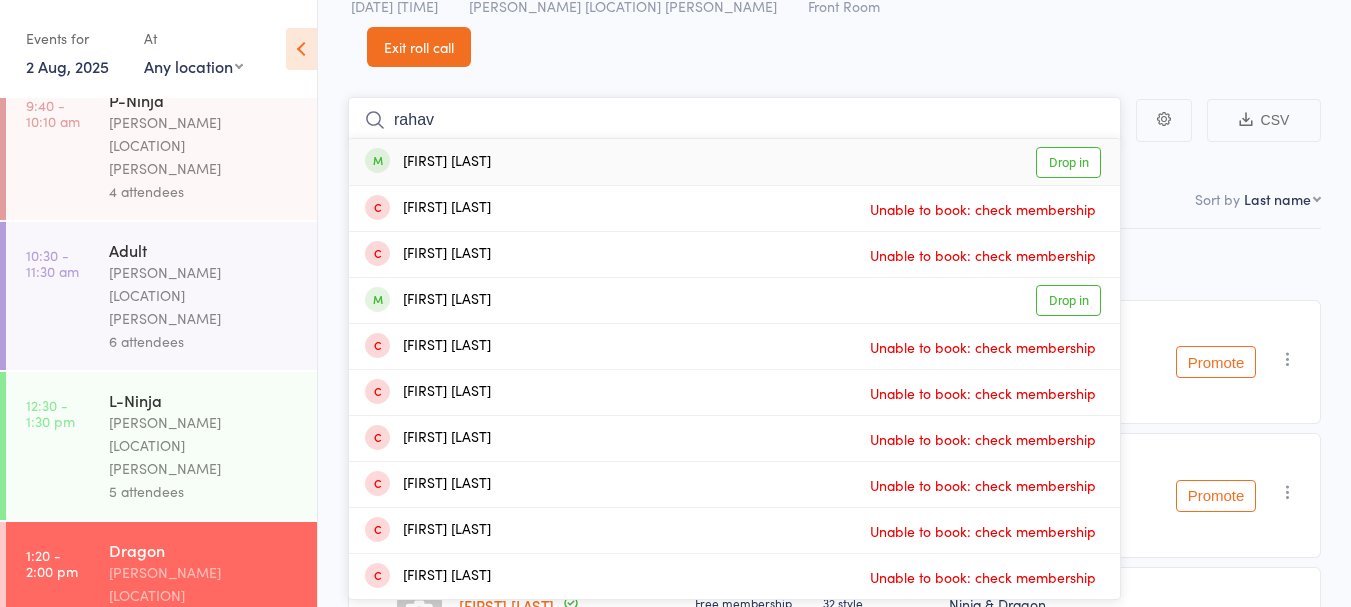 type on "rahav" 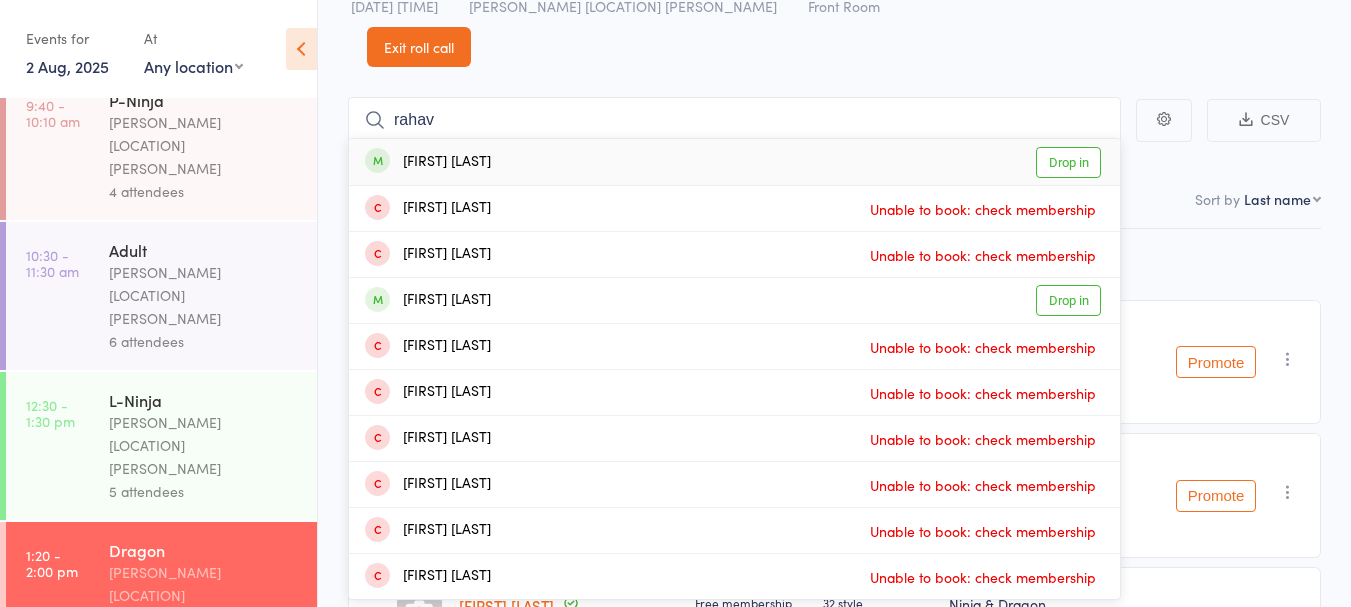 click on "[FIRST] [LAST] [FIRST] [LAST] Drop in" at bounding box center [734, 162] 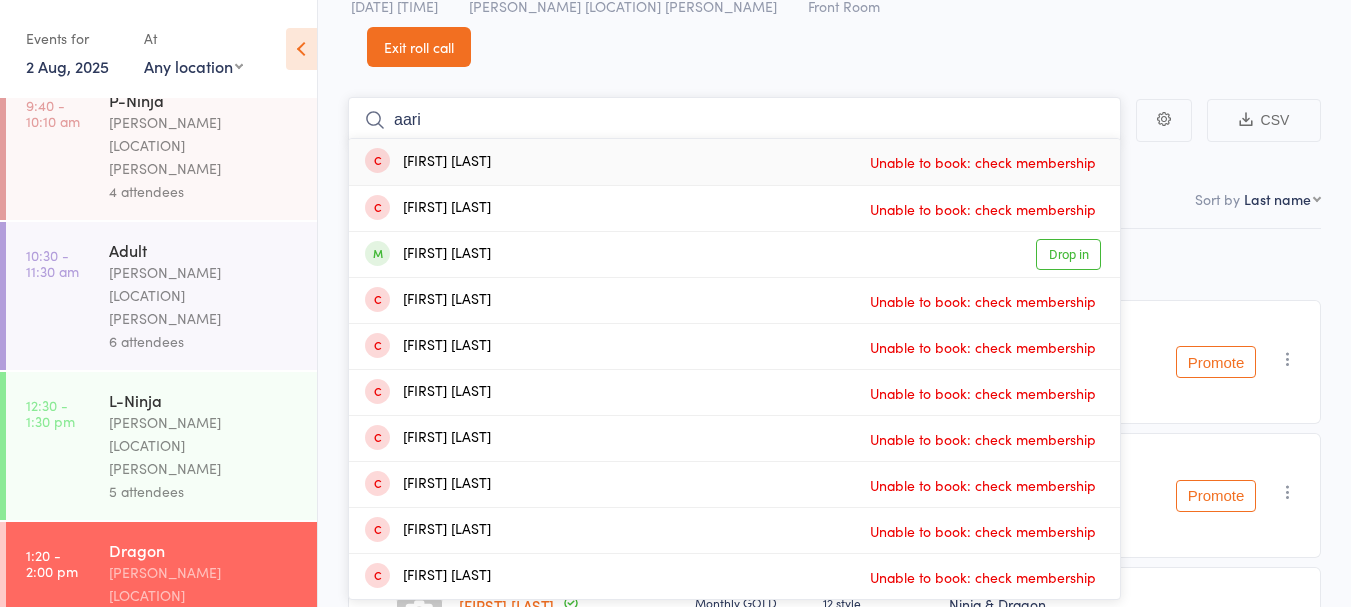 type on "aari" 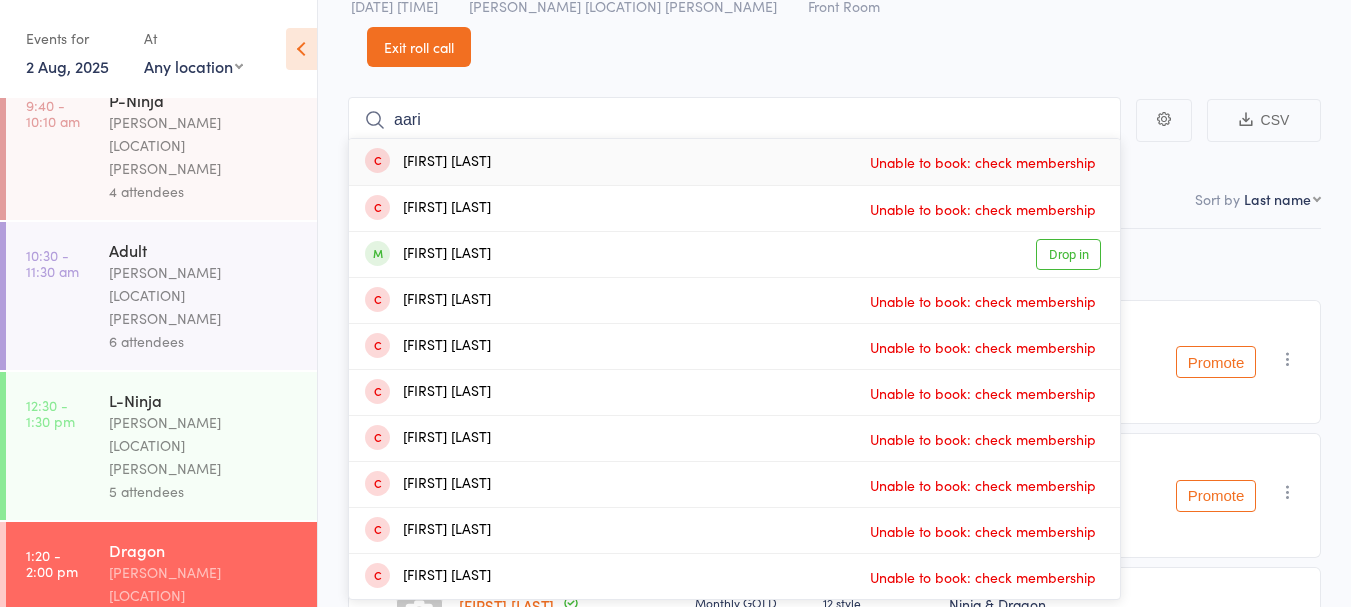click on "Drop in" at bounding box center (1068, 254) 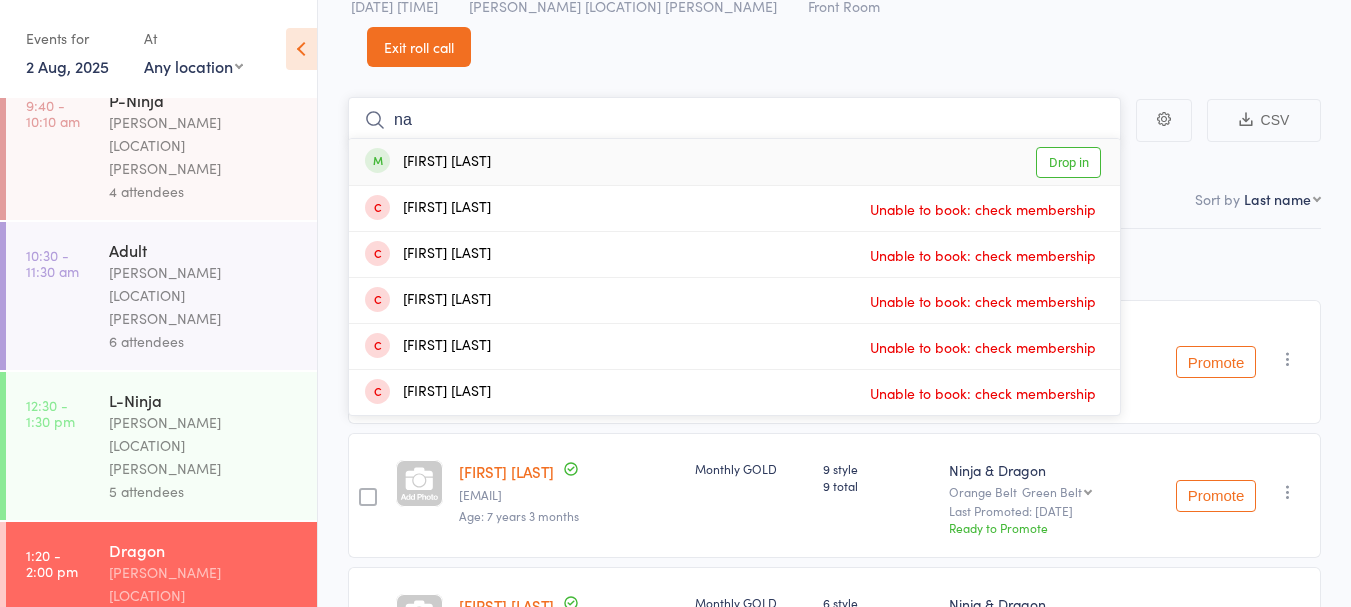 type on "n" 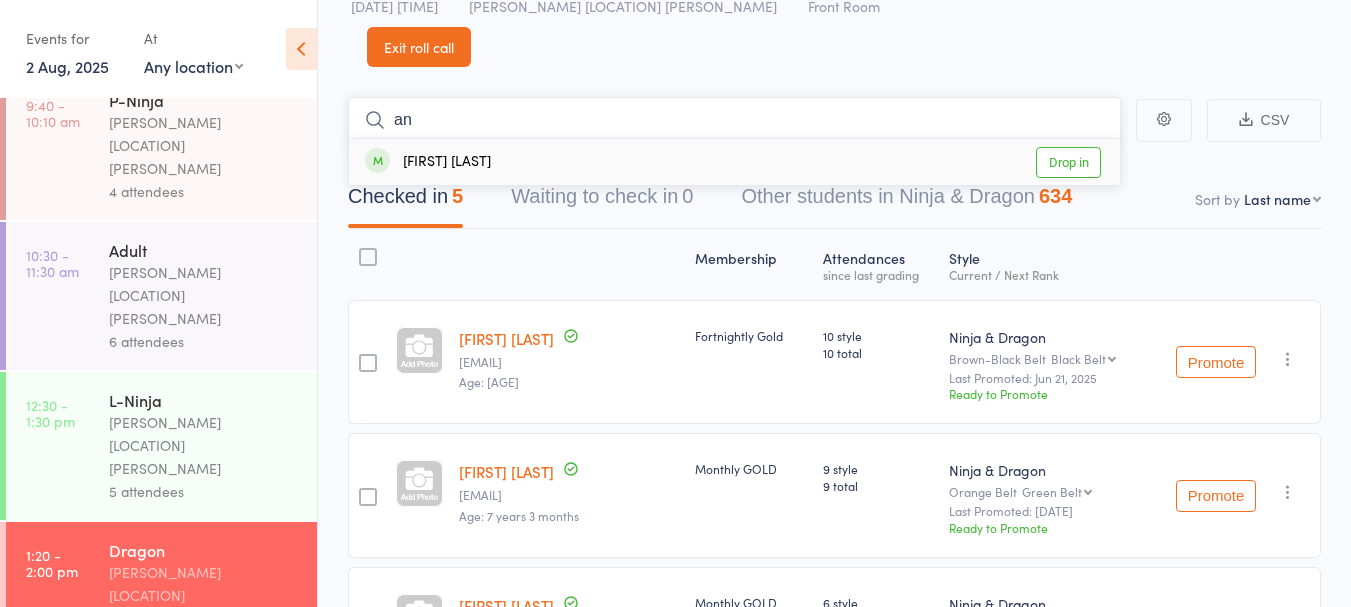 type on "a" 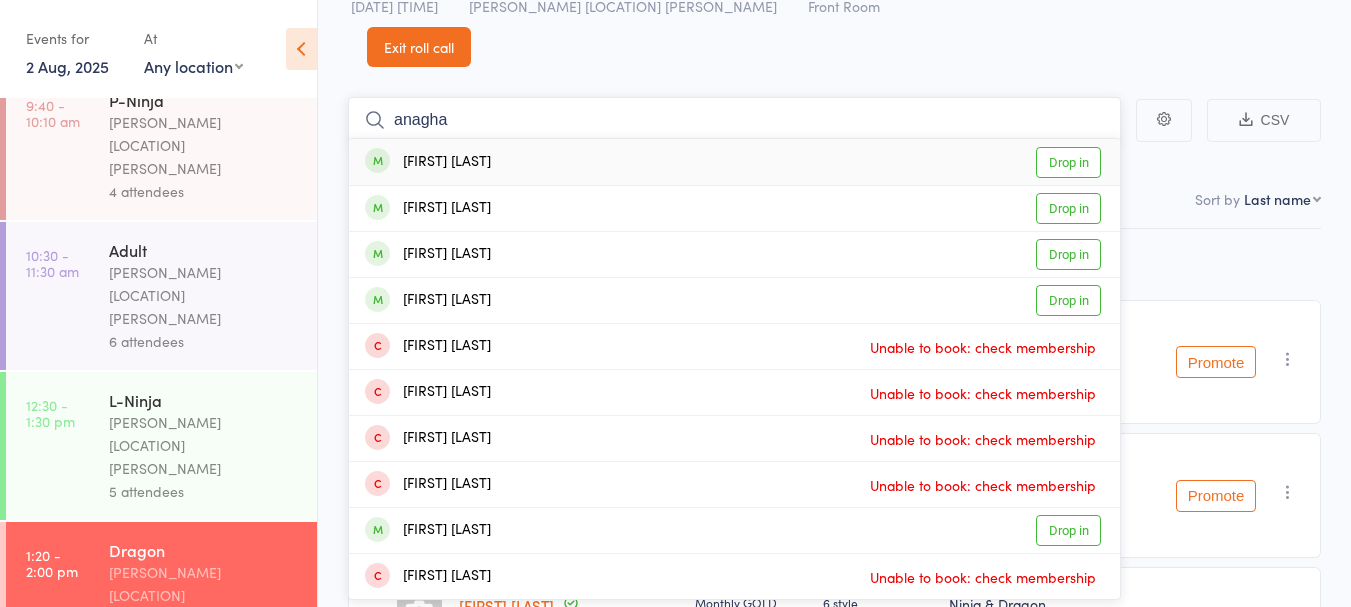 type on "anagha" 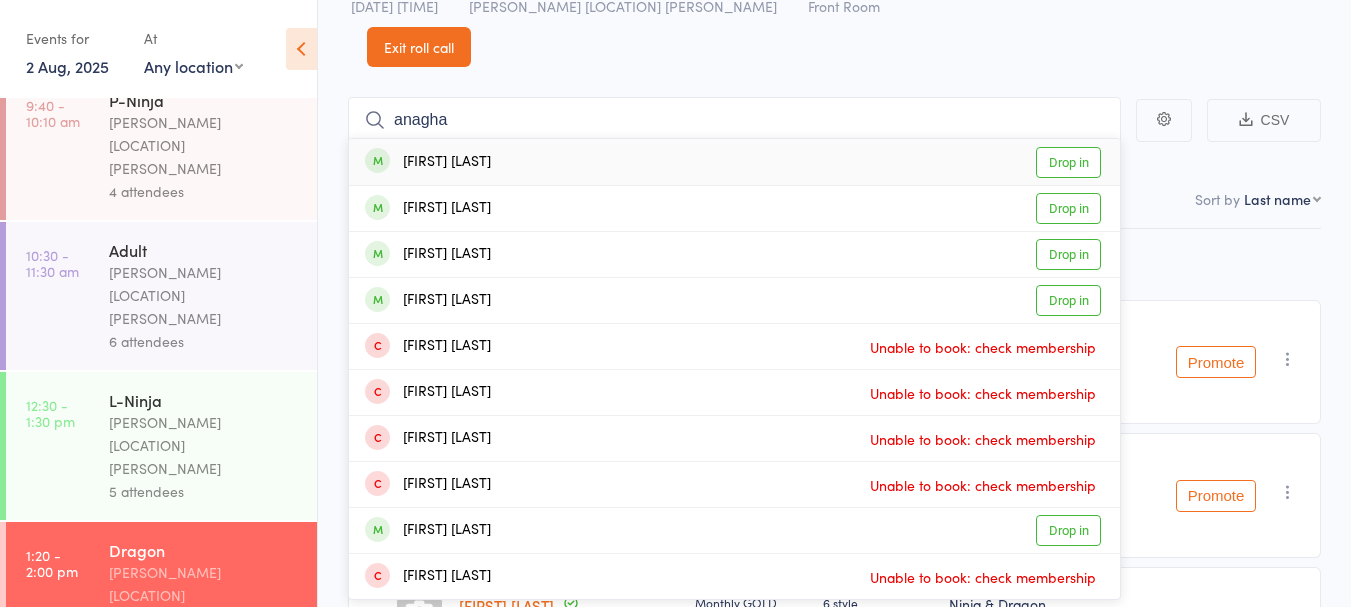click on "[FIRST] [LAST] Drop in" at bounding box center (734, 162) 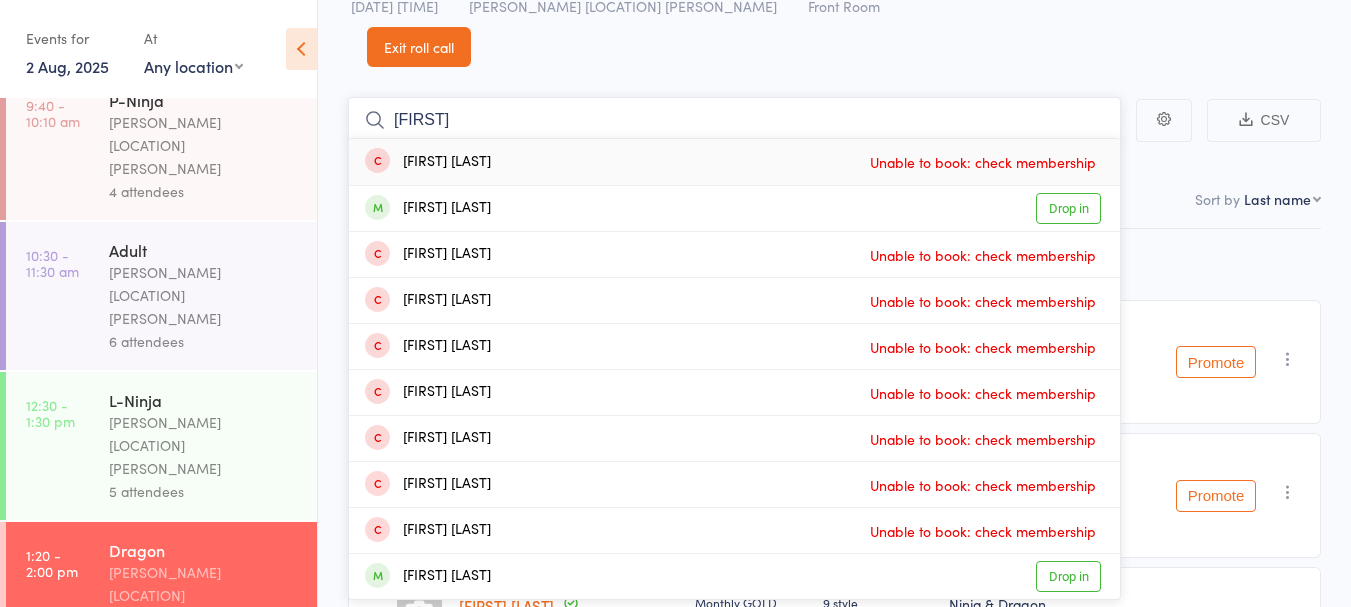 type on "[FIRST]" 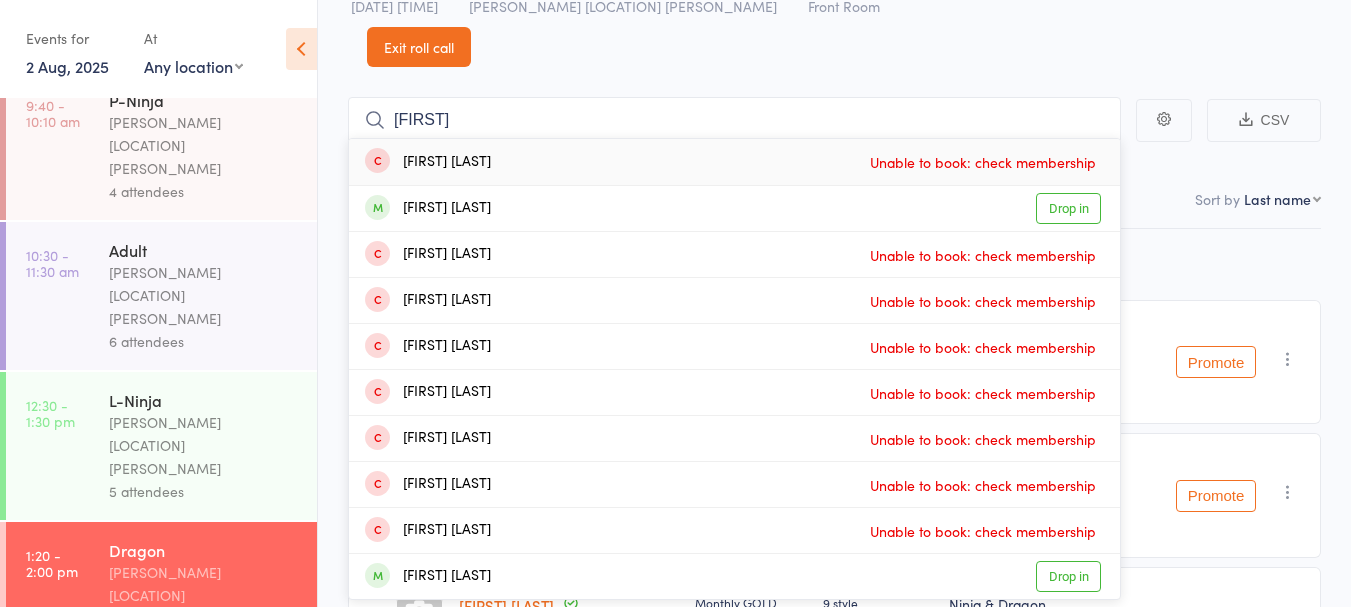 click on "[FIRST] [LAST] Drop in" at bounding box center (734, 208) 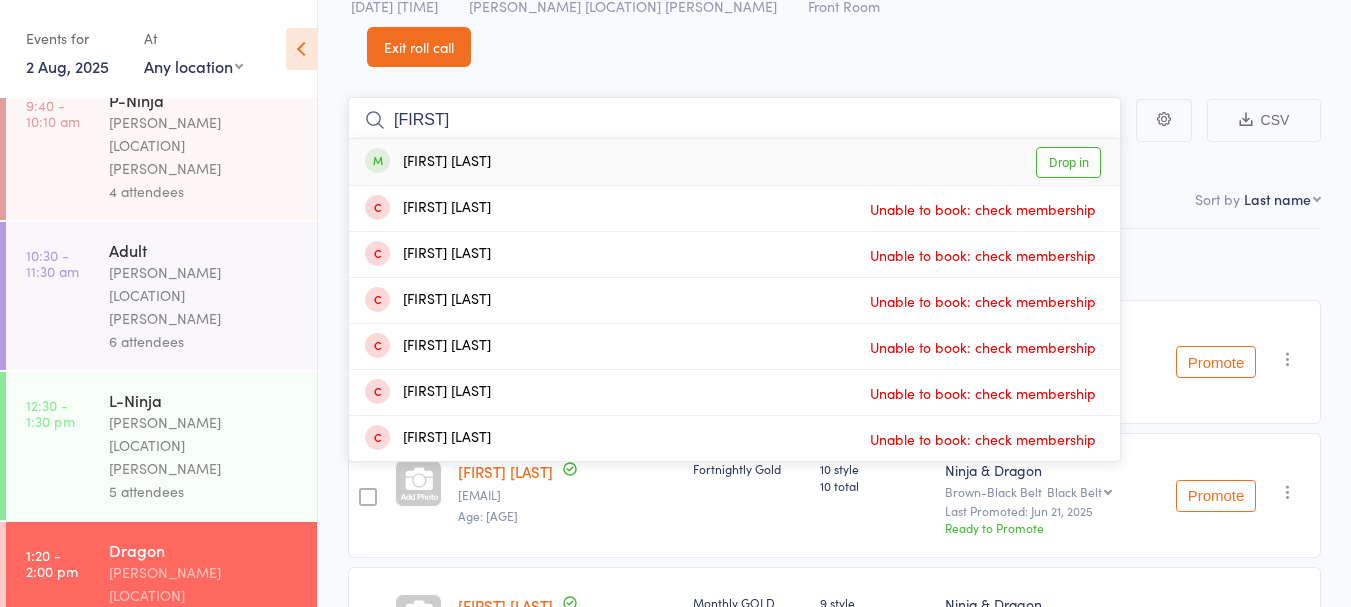 type on "[FIRST]" 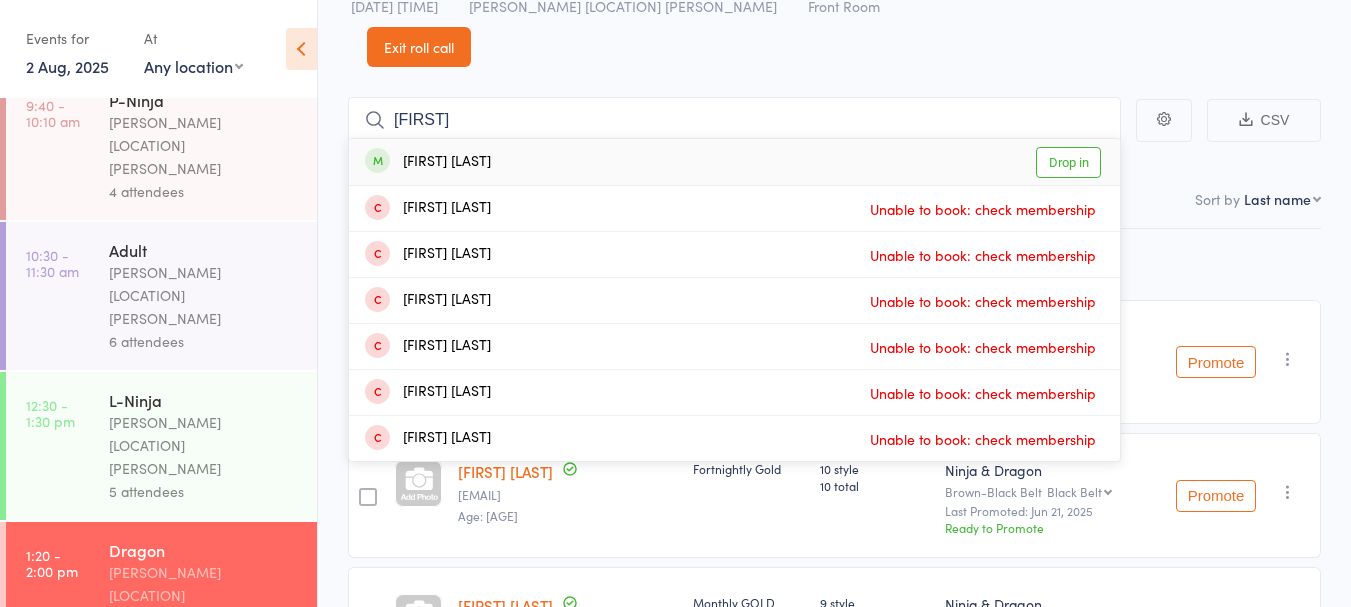 click on "[FIRST] [LAST] Drop in" at bounding box center [734, 162] 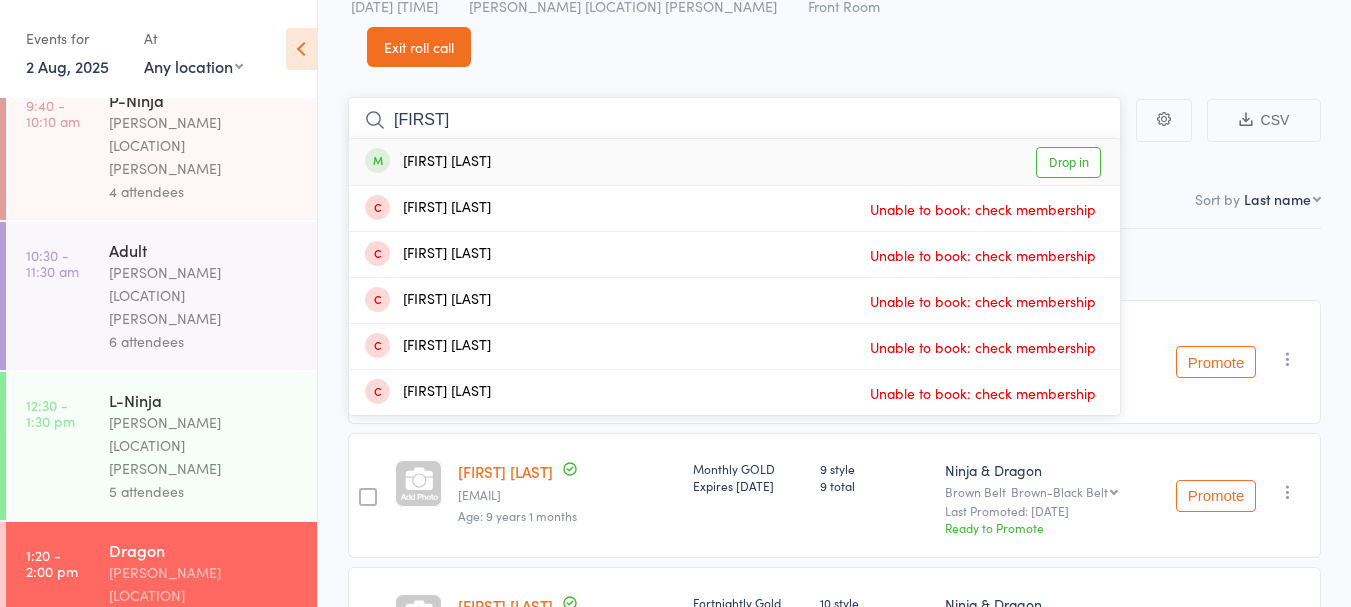 type on "[FIRST]" 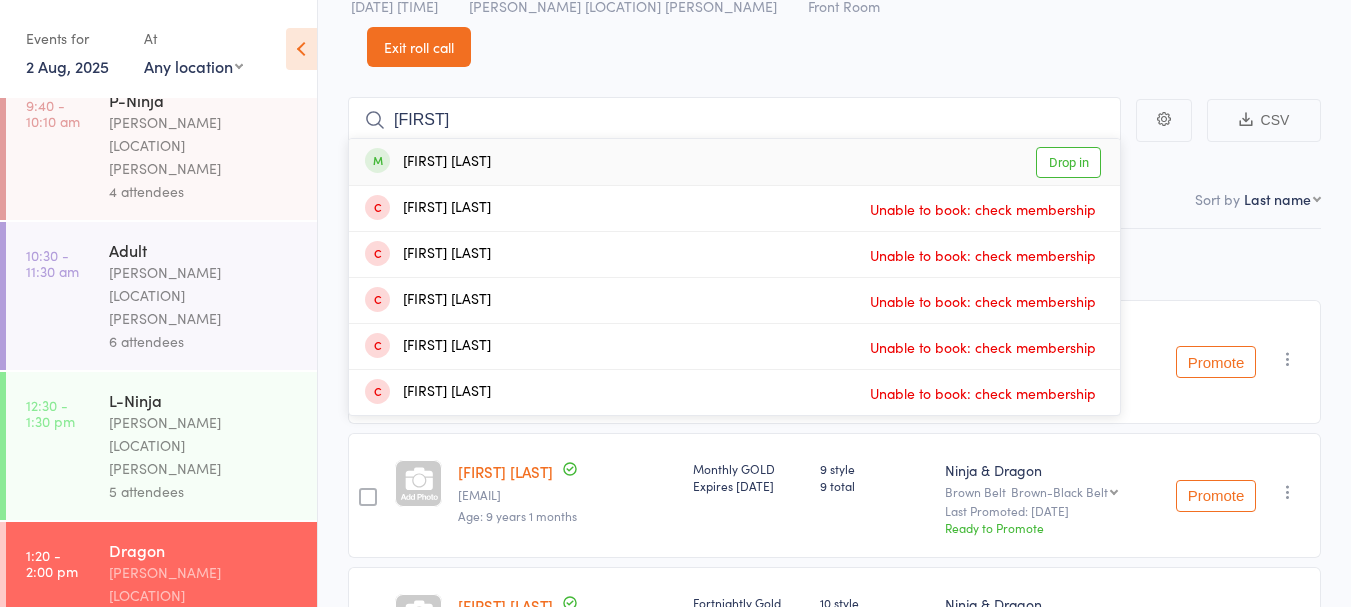 click on "[FIRST] [LAST]" at bounding box center (428, 162) 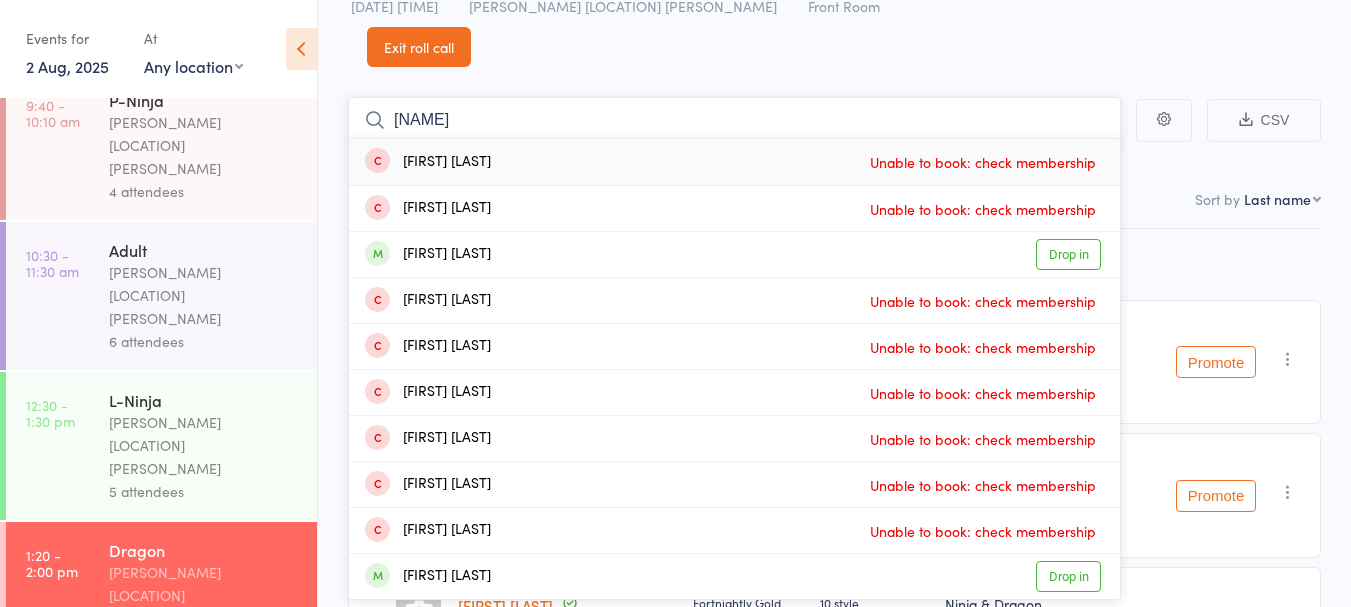 type on "[NAME]" 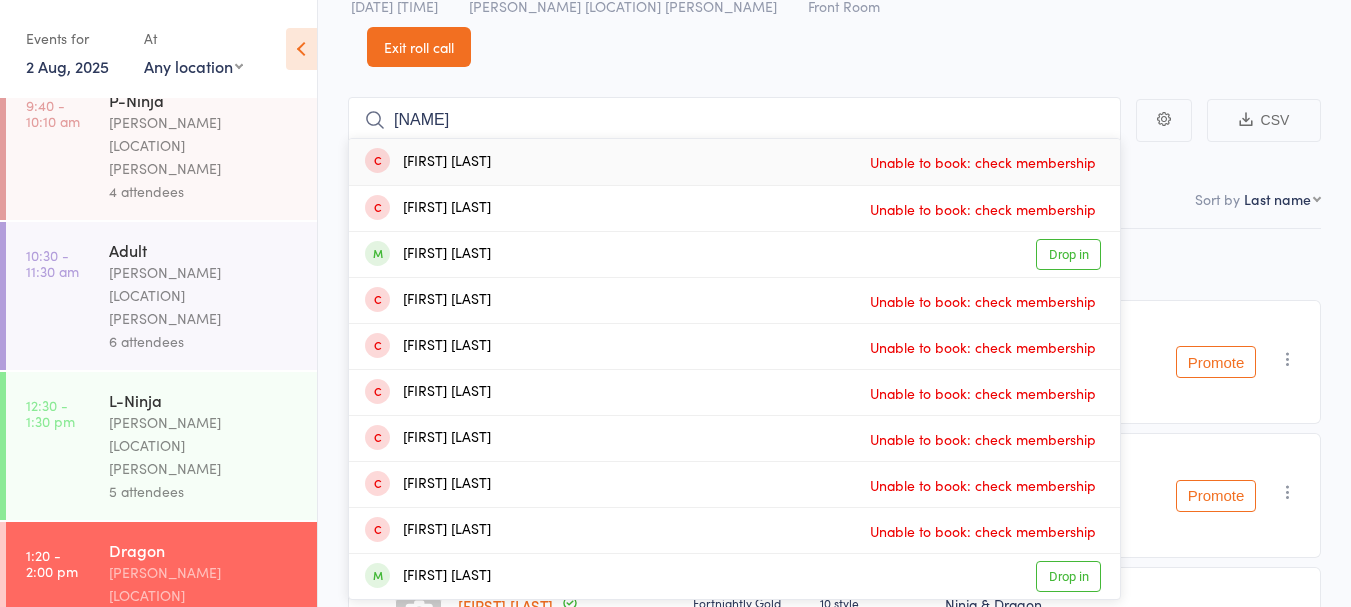 click on "[FIRST] [LAST] Drop in" at bounding box center (734, 254) 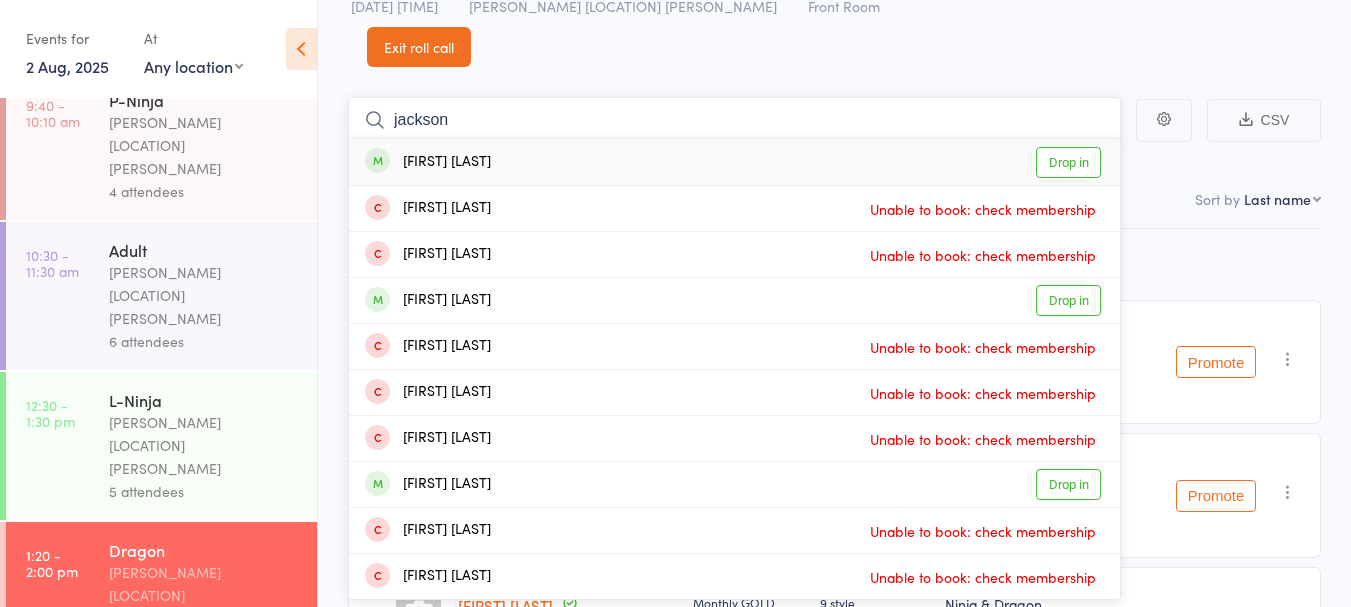 type on "jackson" 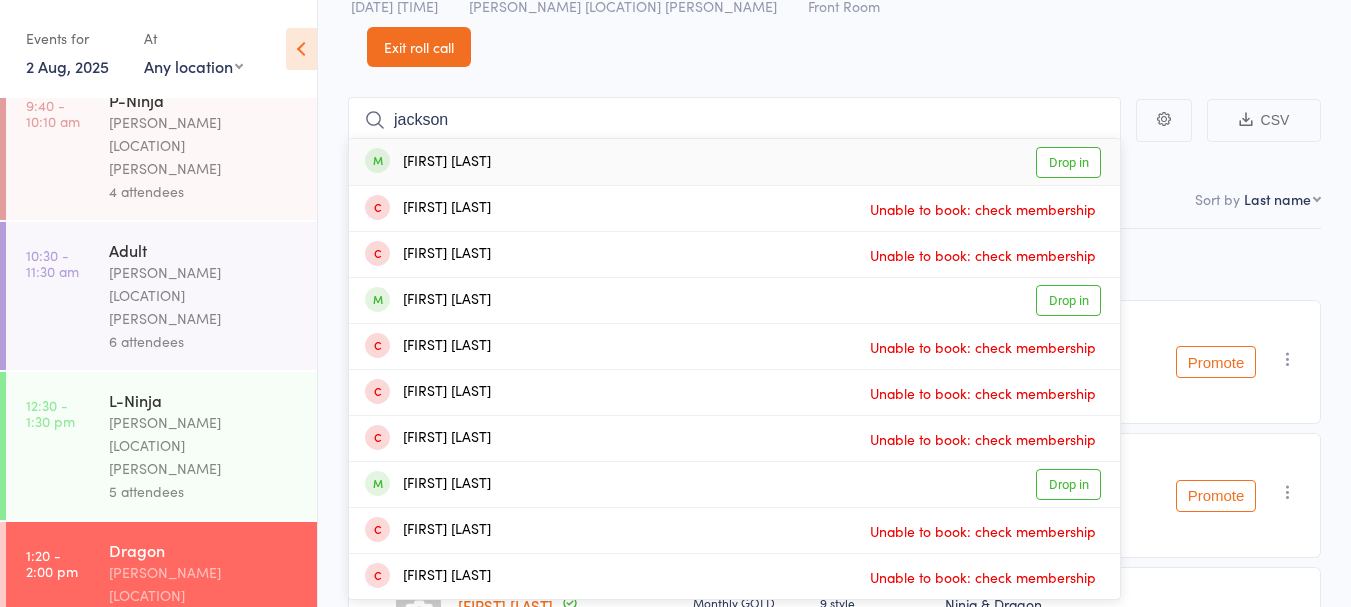 click on "[FIRST] [LAST] Drop in" at bounding box center (734, 162) 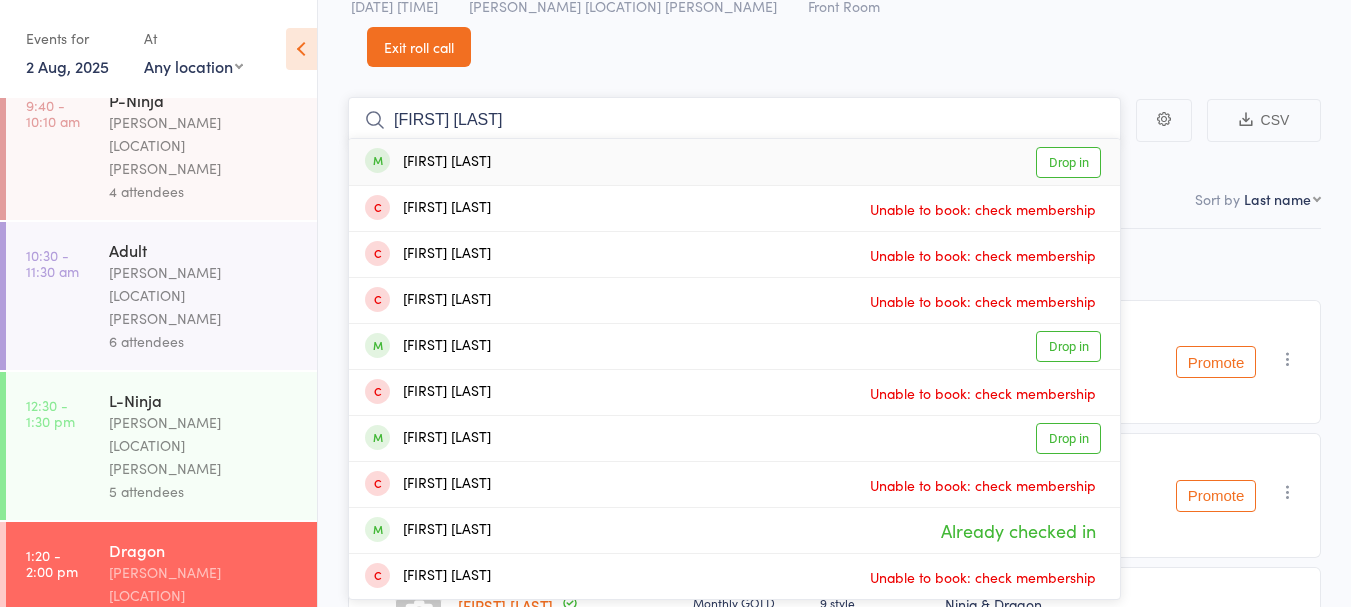 type on "[FIRST] [LAST]" 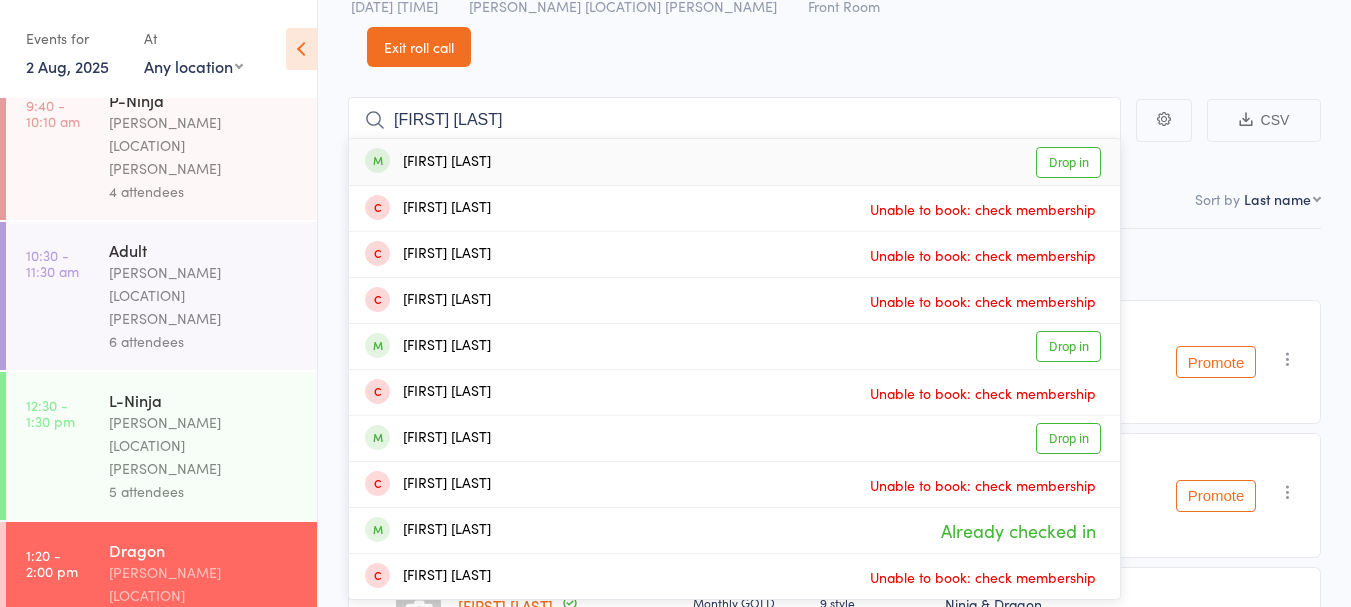 click on "[FIRST] [LAST] Drop in" at bounding box center (734, 162) 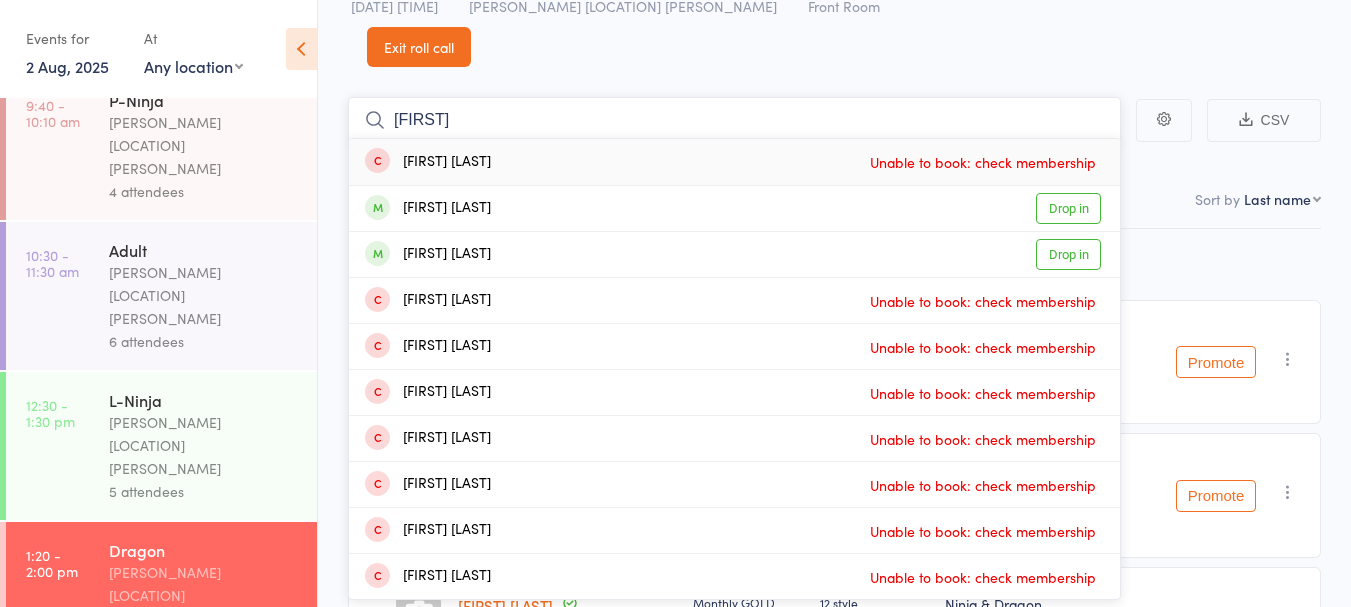 type on "[FIRST]" 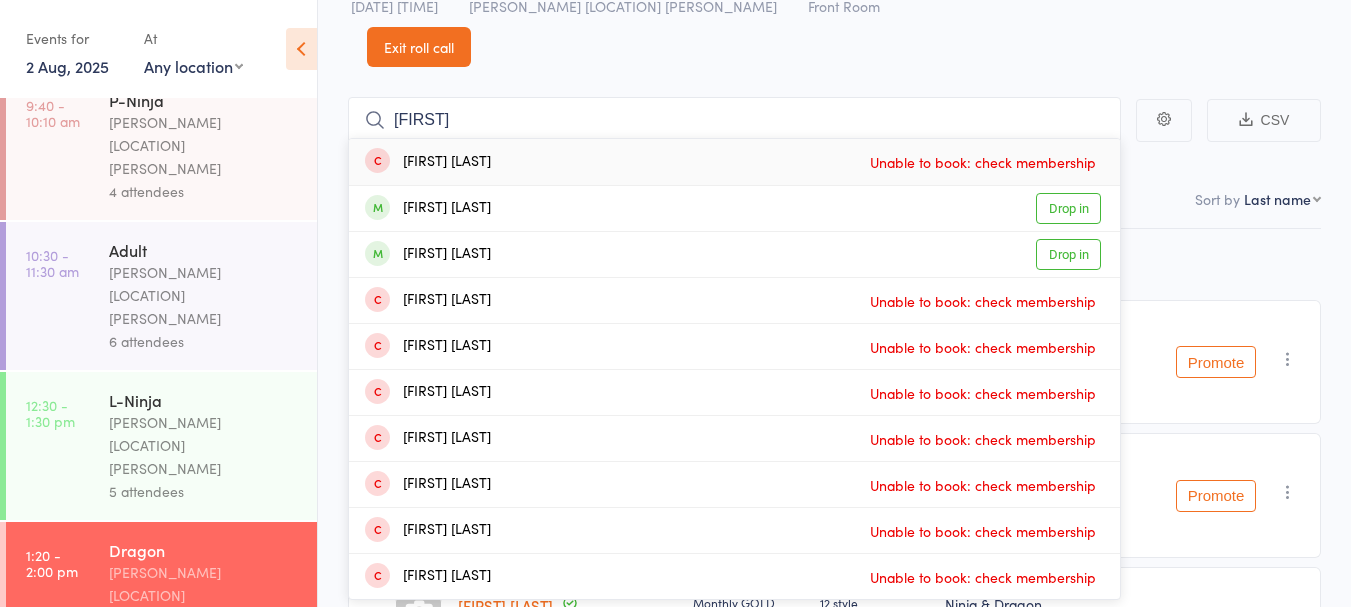 click on "[FIRST] [LAST] Drop in" at bounding box center [734, 208] 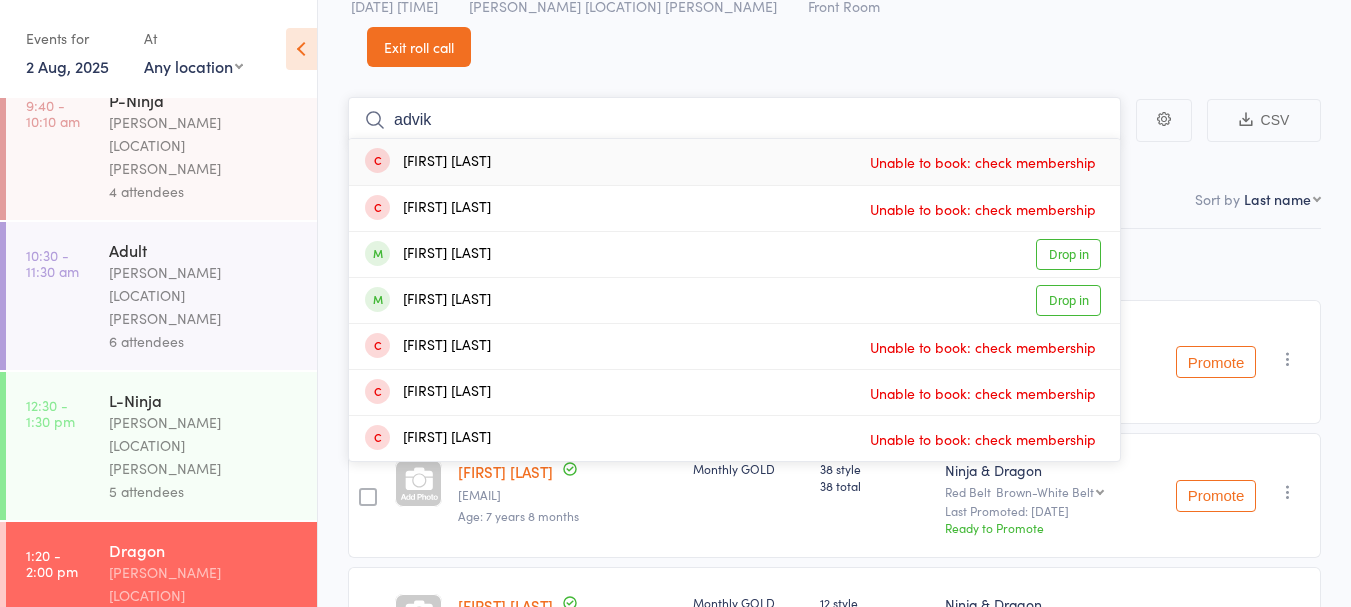 type on "advik" 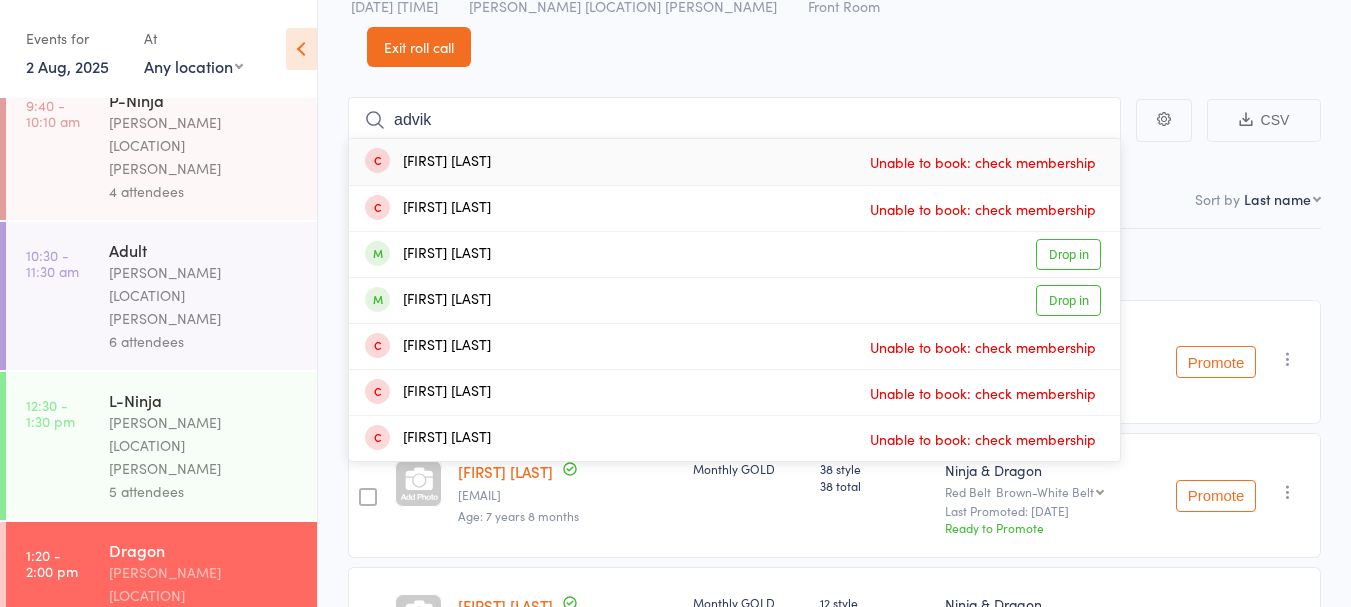 click on "[FIRST] [LAST] Drop in" at bounding box center [734, 254] 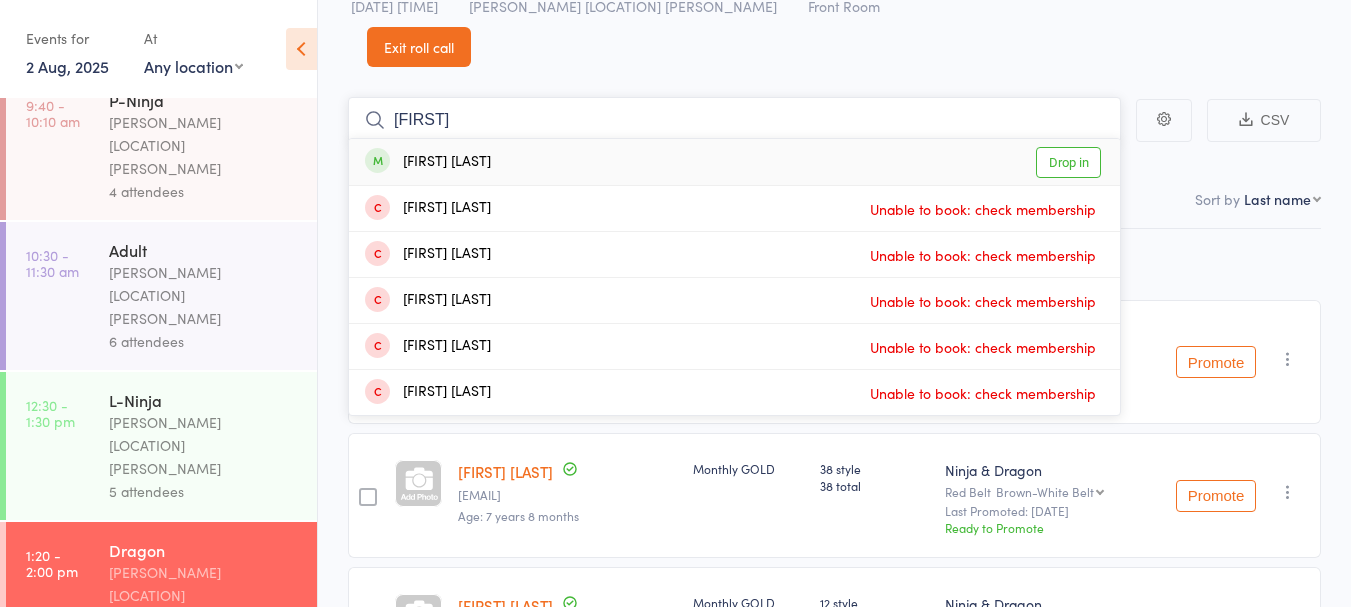 type on "[FIRST]" 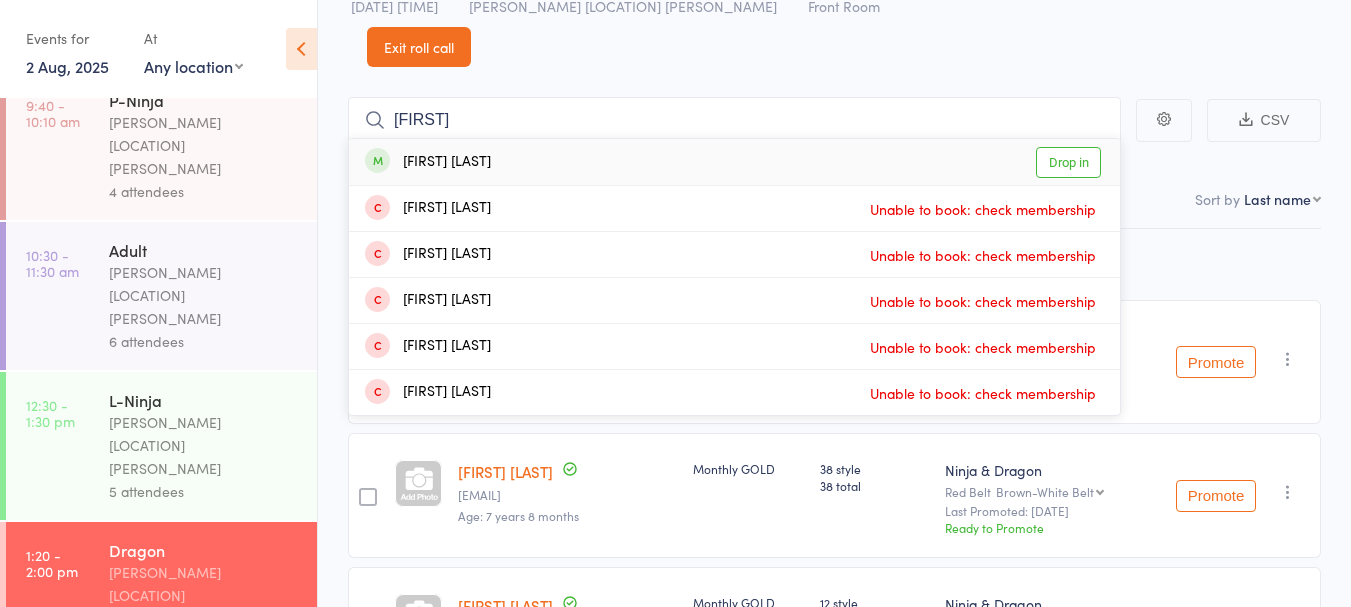 click on "[FIRST] [LAST] Drop in" at bounding box center [734, 162] 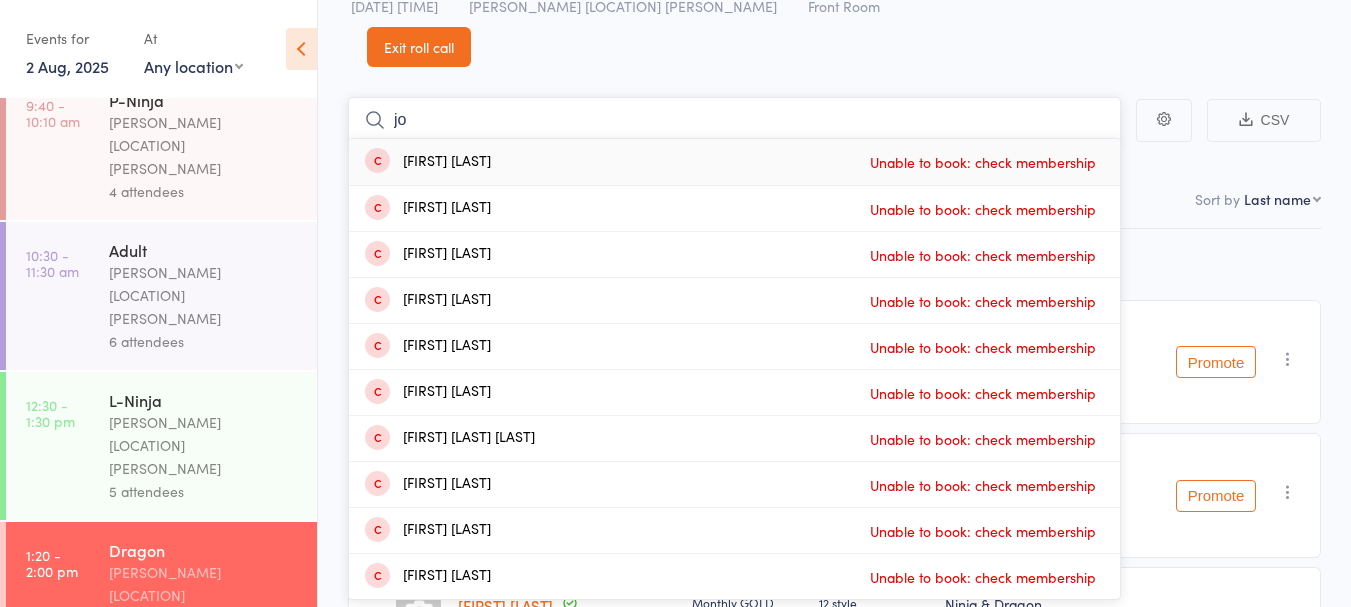 type on "j" 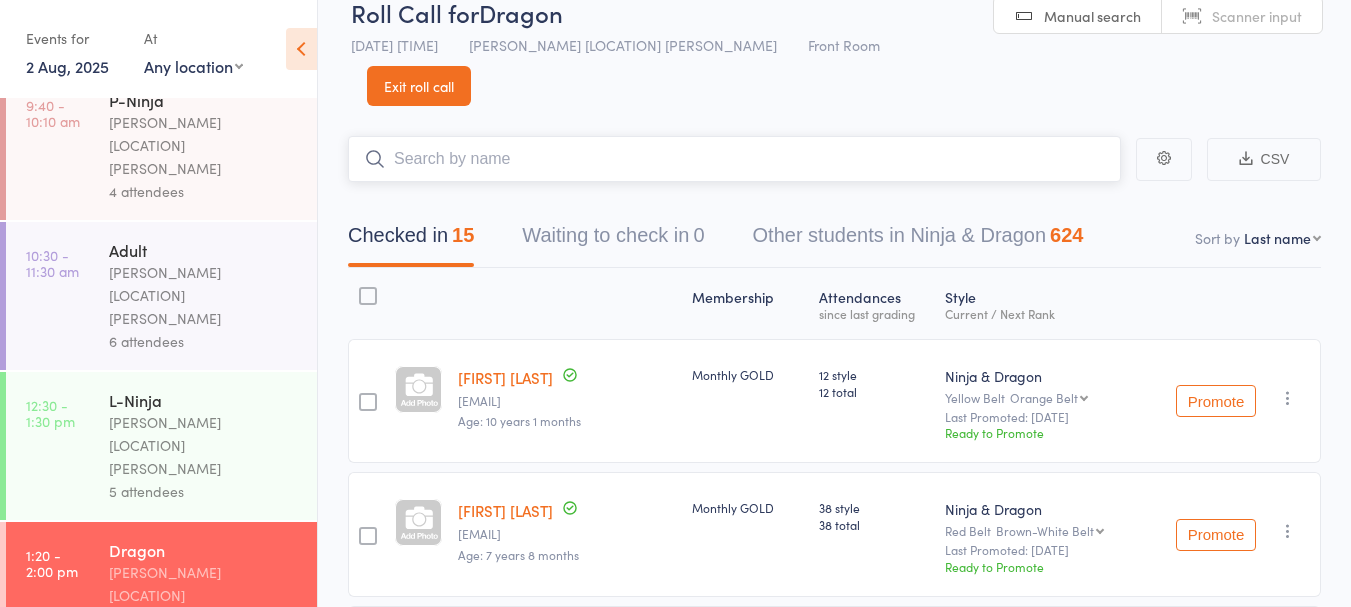 scroll, scrollTop: 0, scrollLeft: 0, axis: both 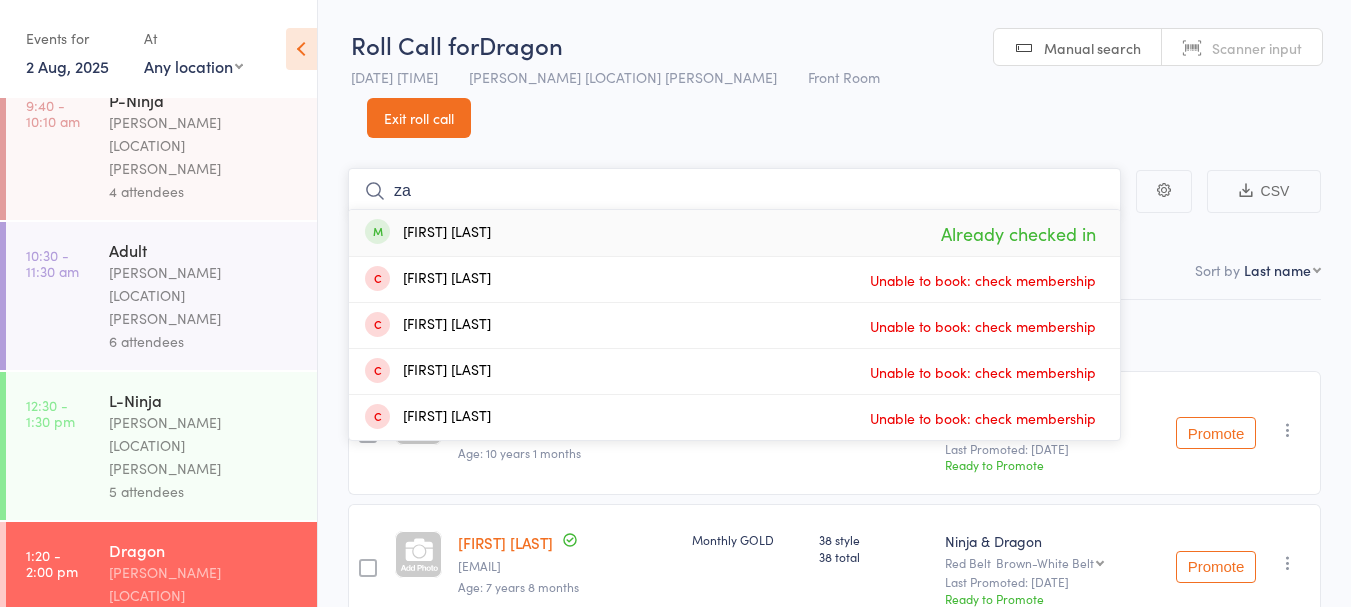 type on "z" 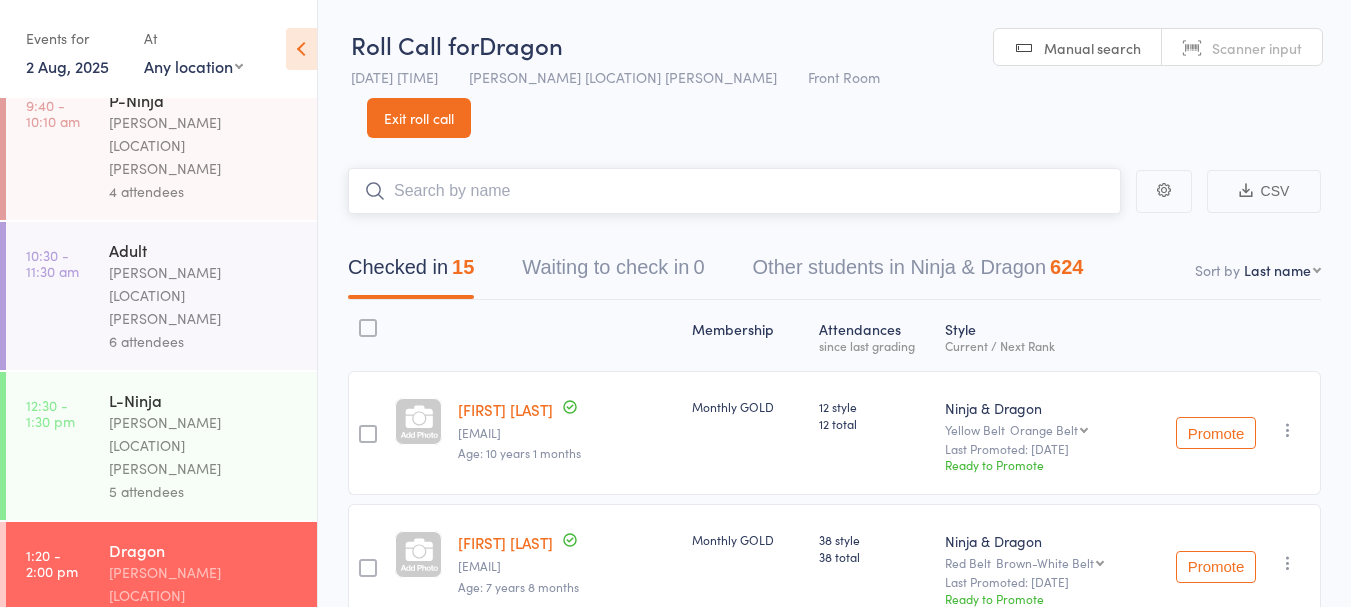 click at bounding box center [734, 191] 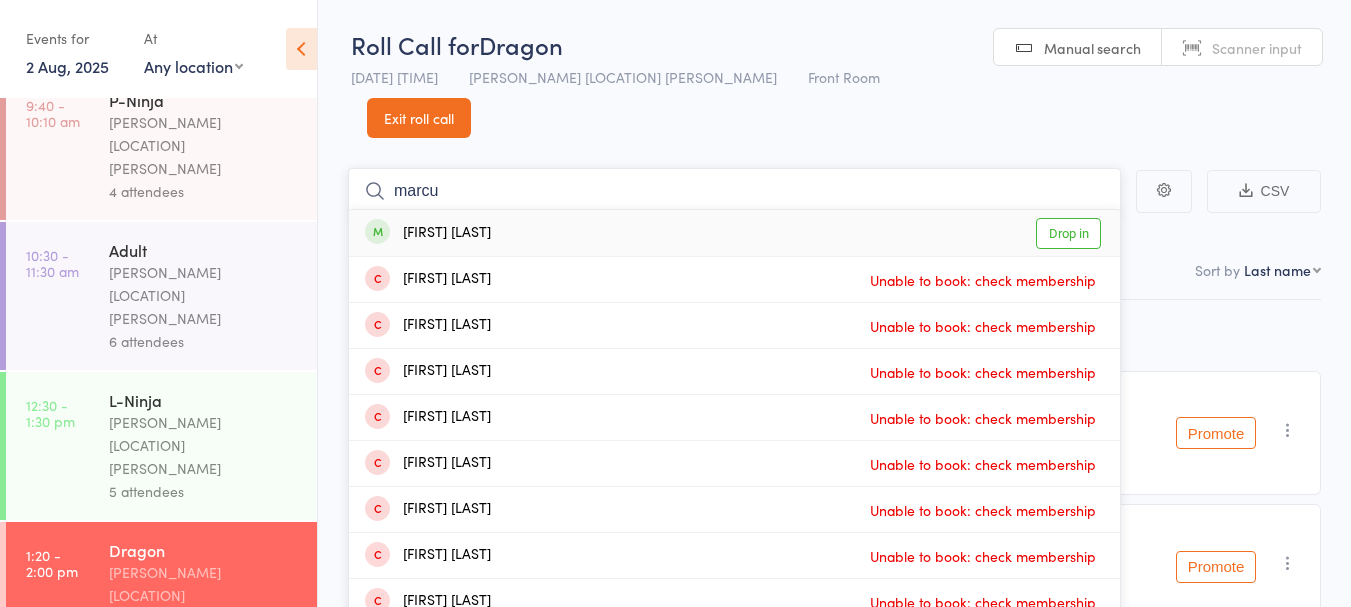type on "marcu" 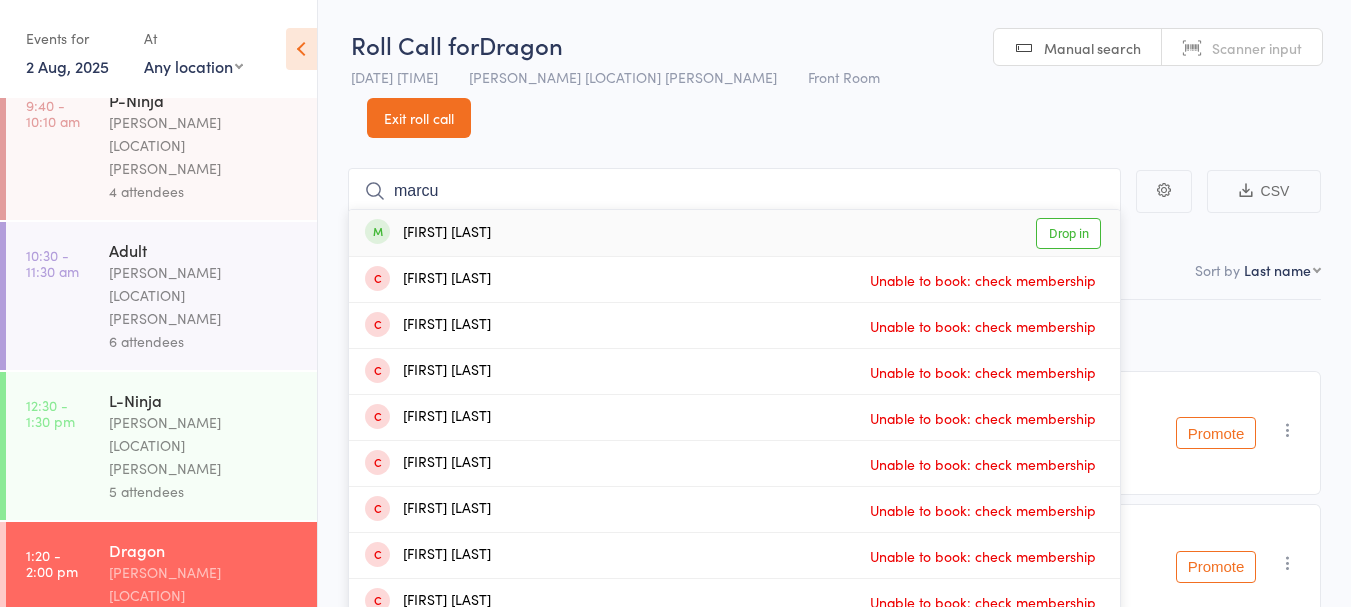 click on "Drop in" at bounding box center (1068, 233) 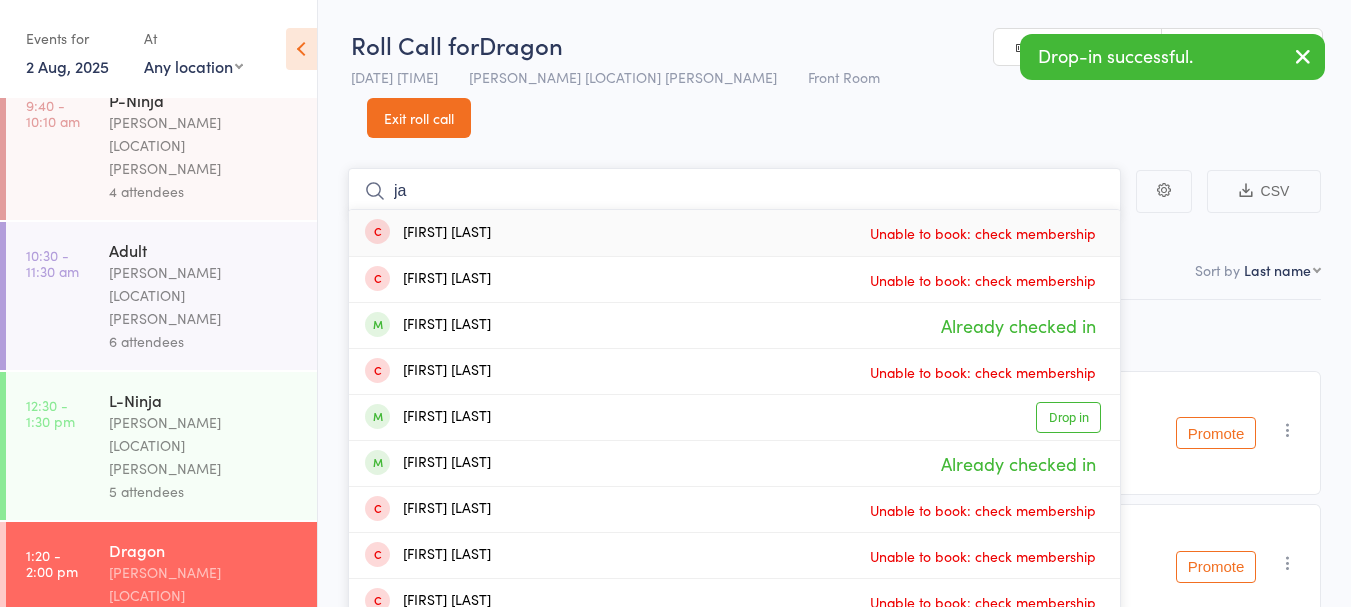 type on "j" 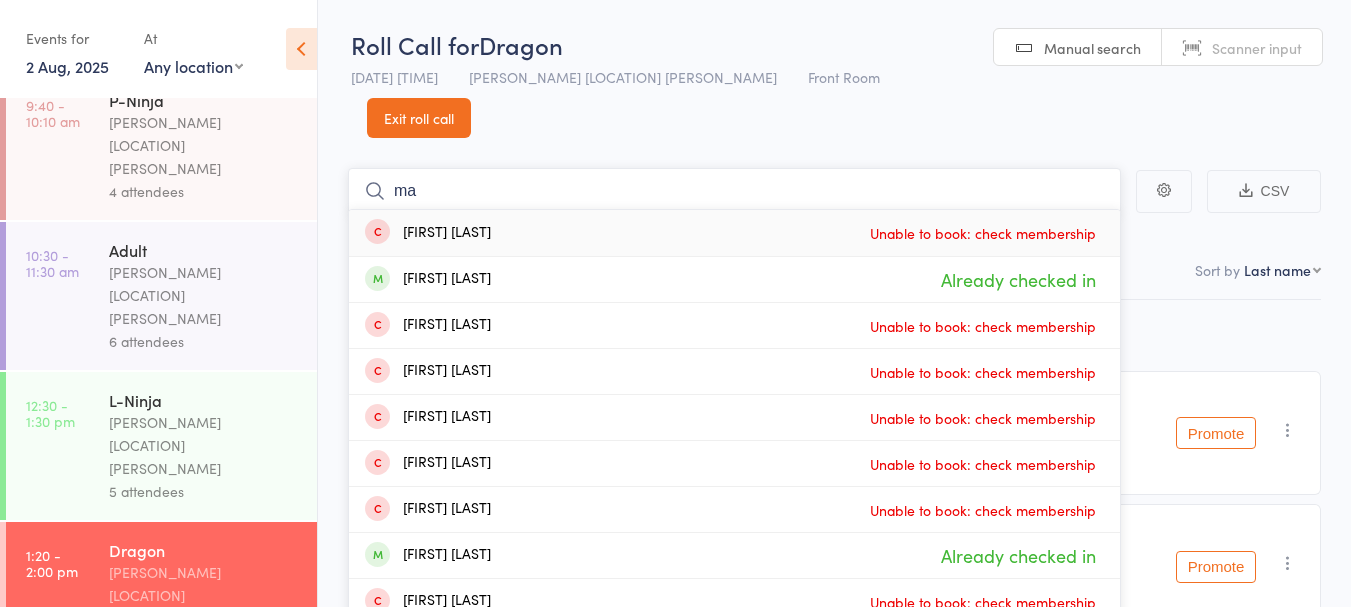 type on "m" 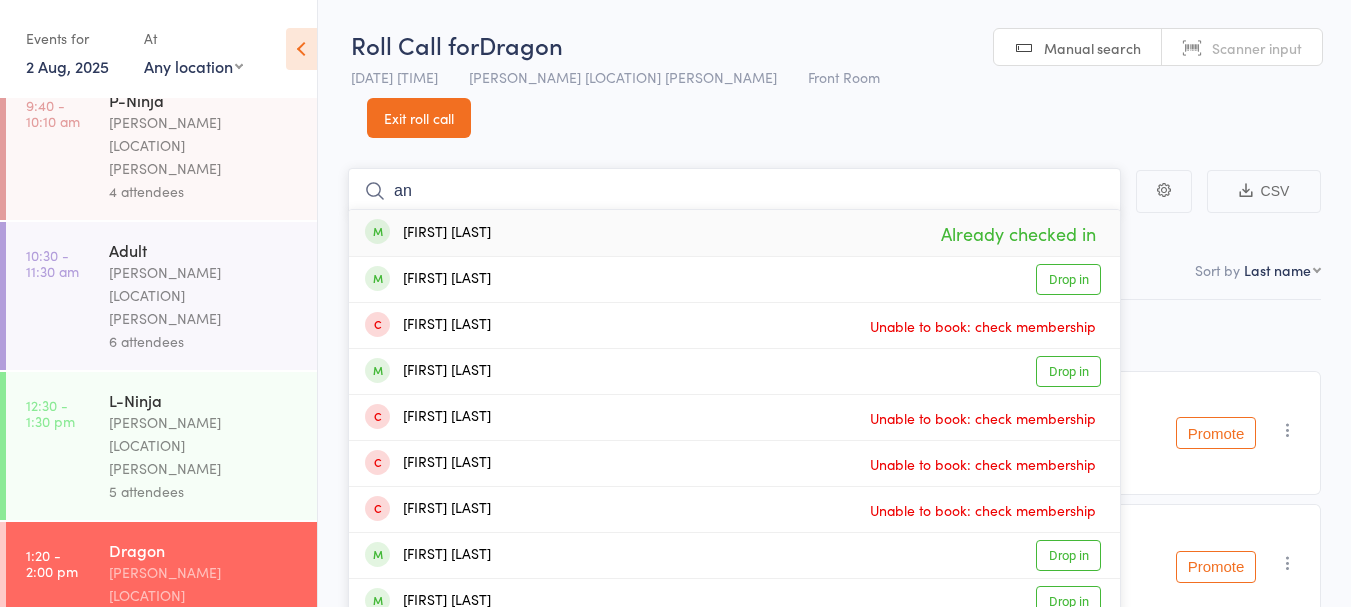 type on "a" 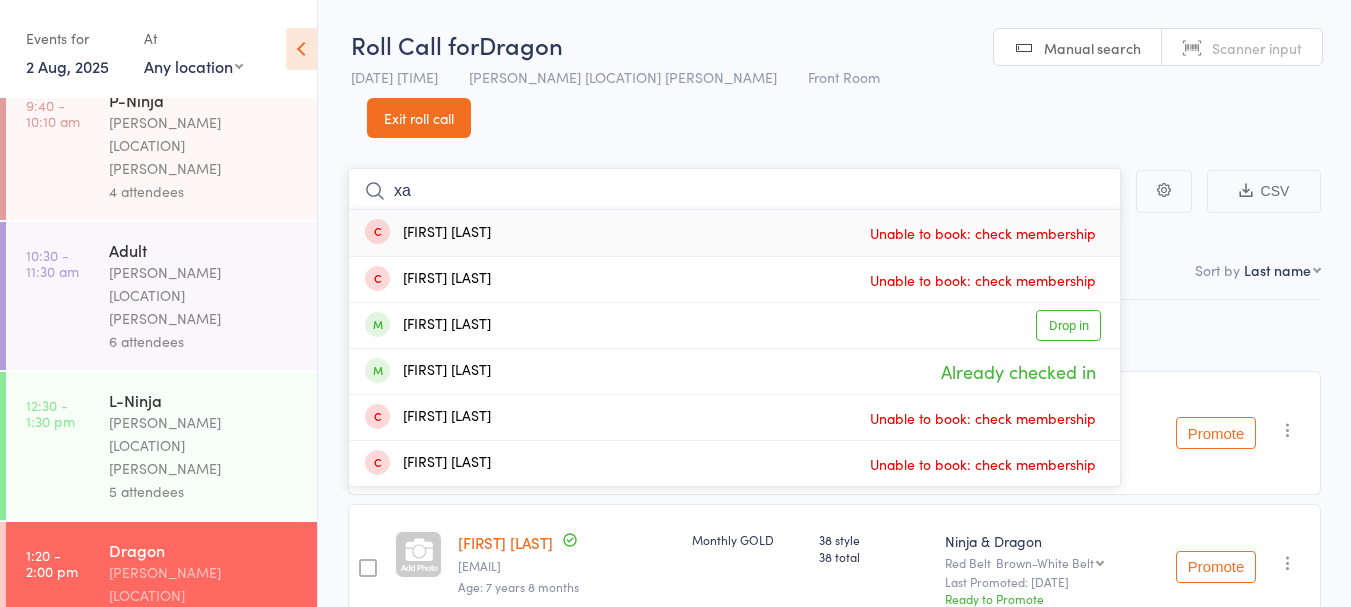 type on "x" 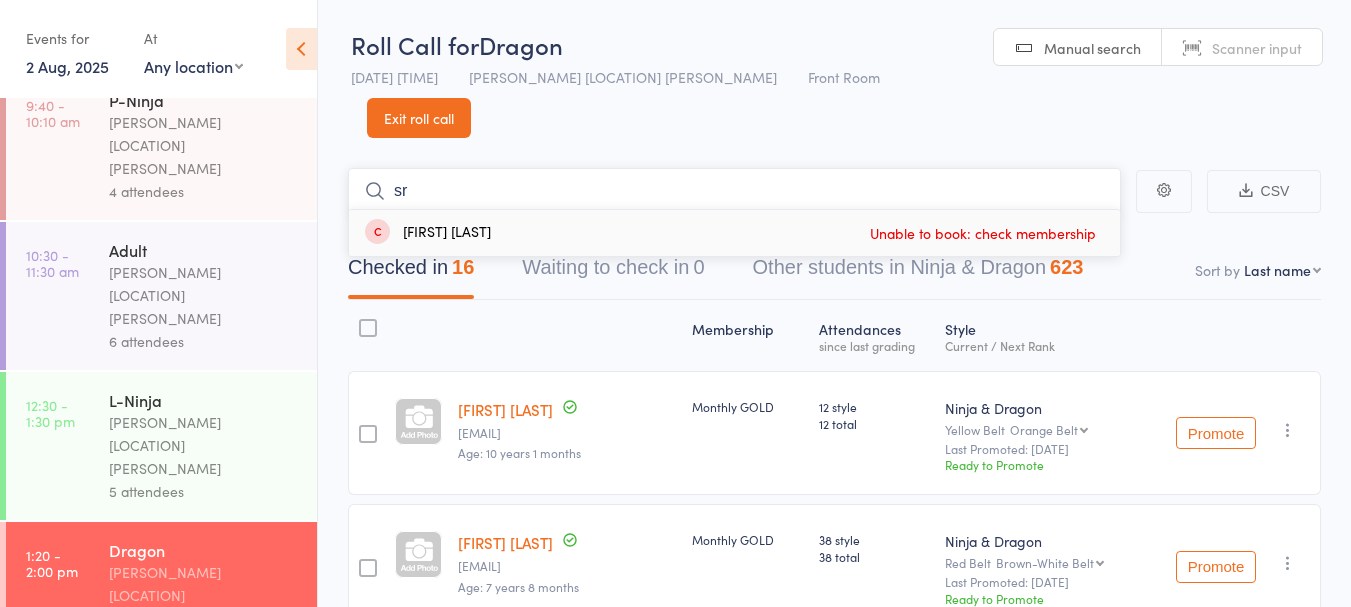type on "s" 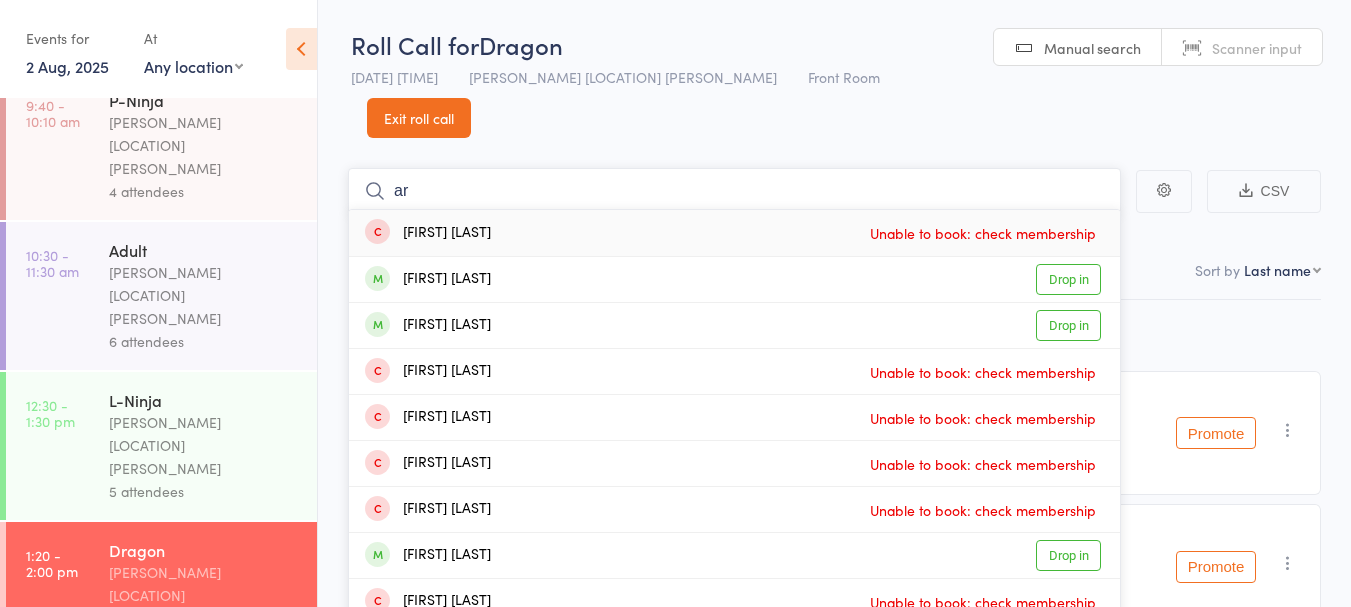 type on "a" 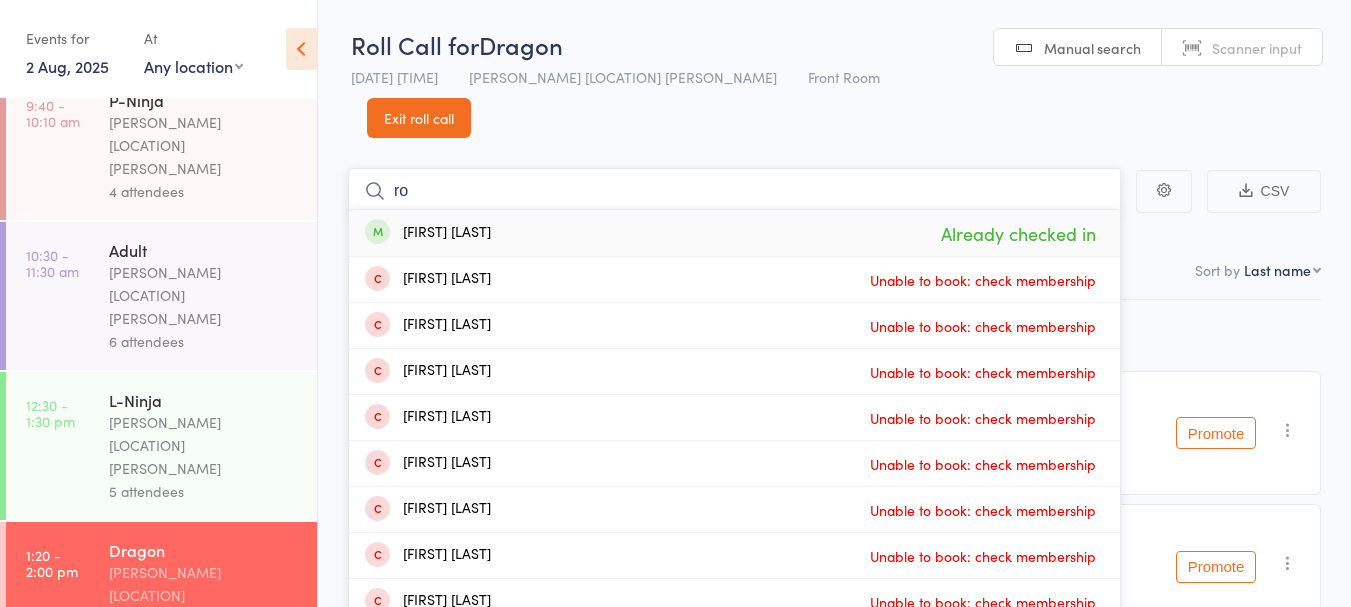 type on "r" 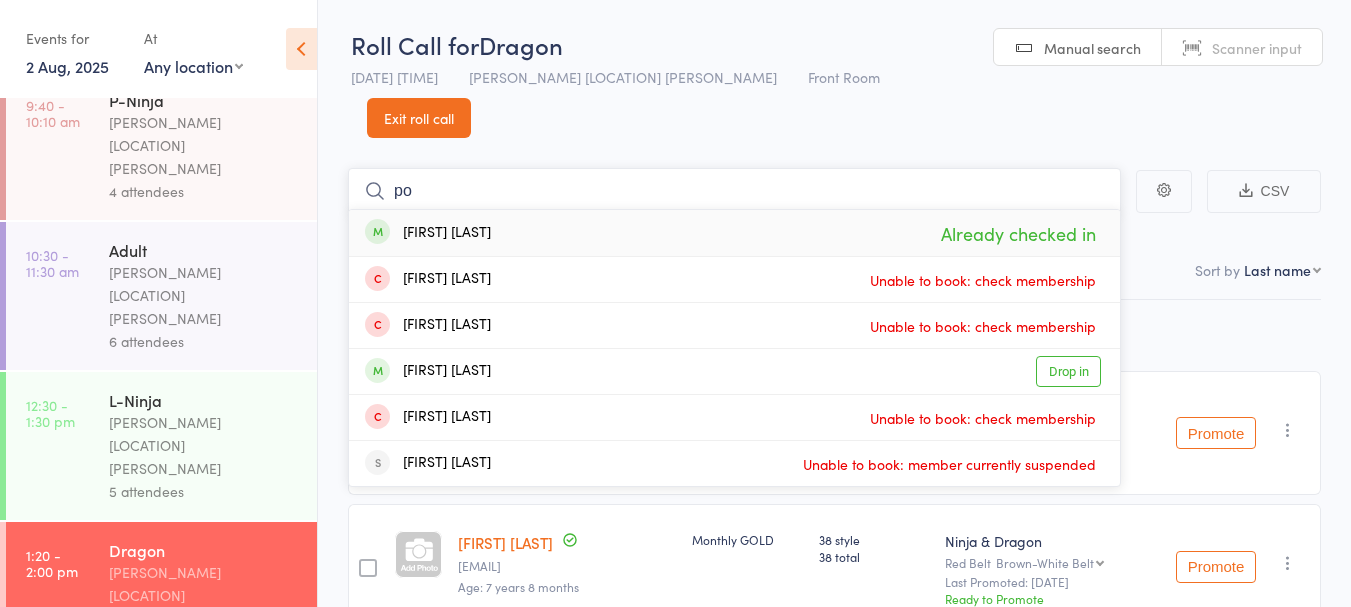 type on "p" 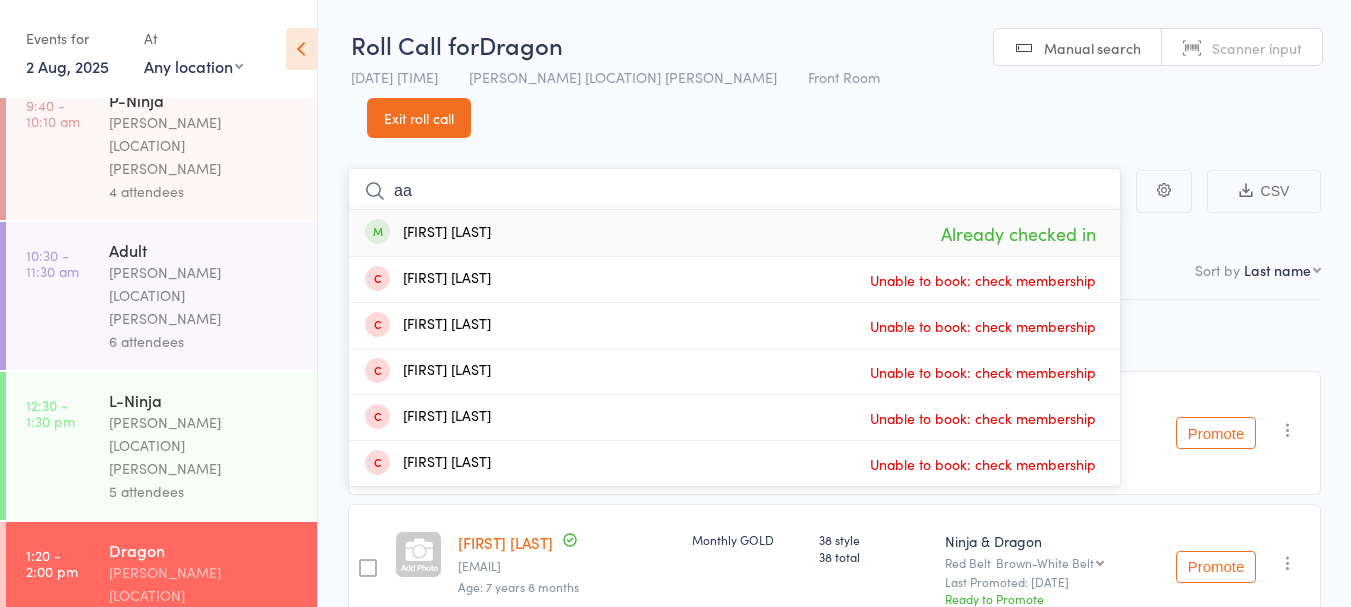 type on "a" 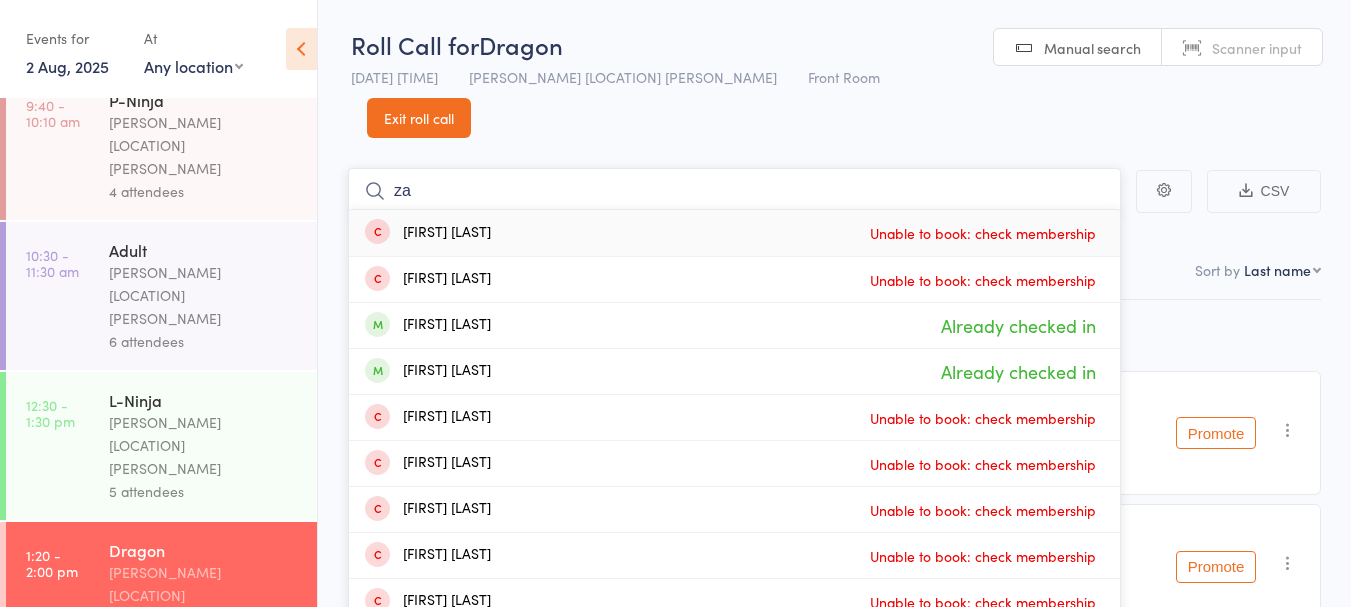 type on "z" 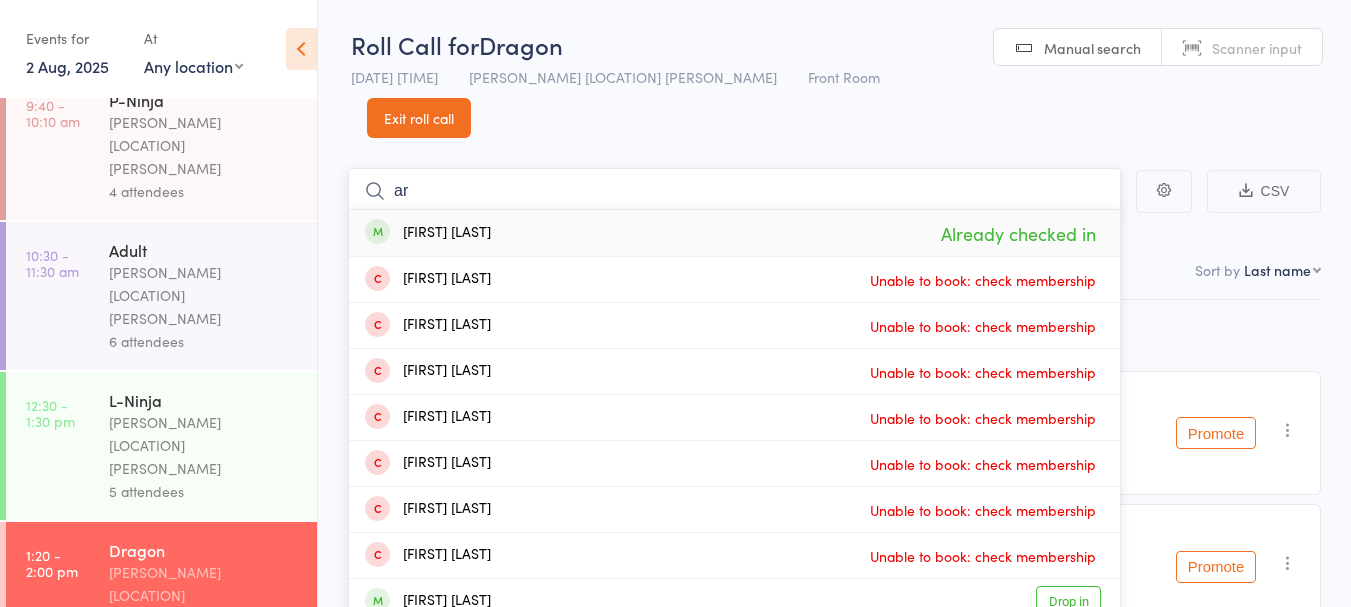 type on "a" 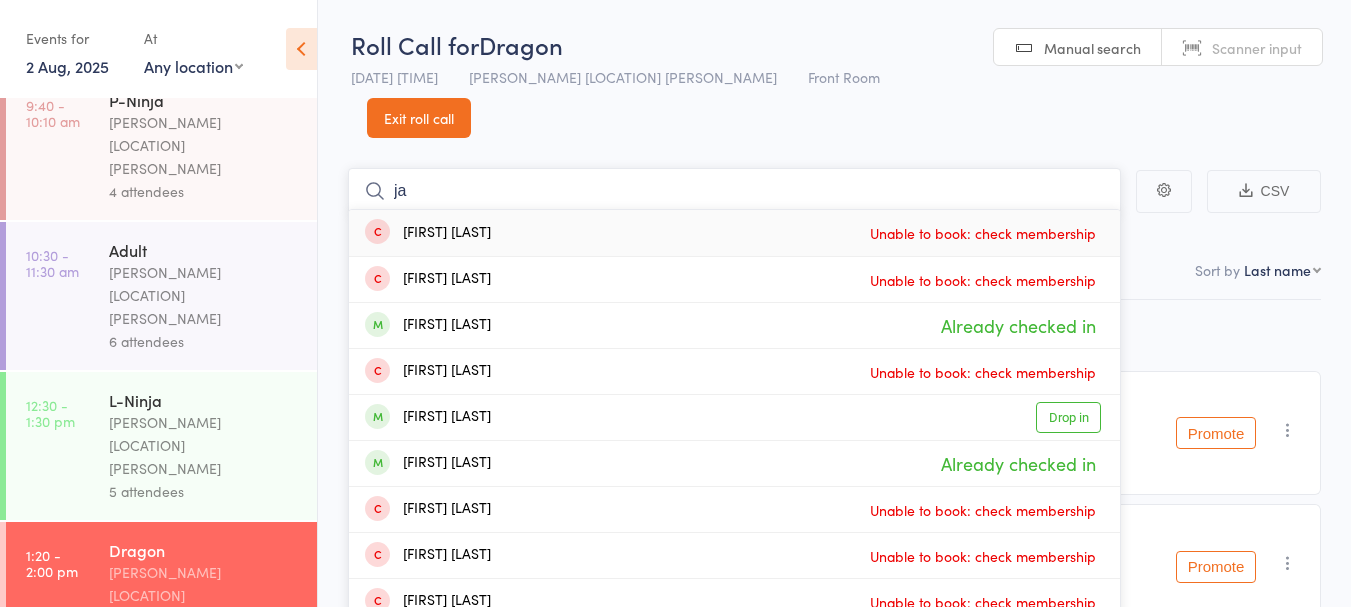 type on "j" 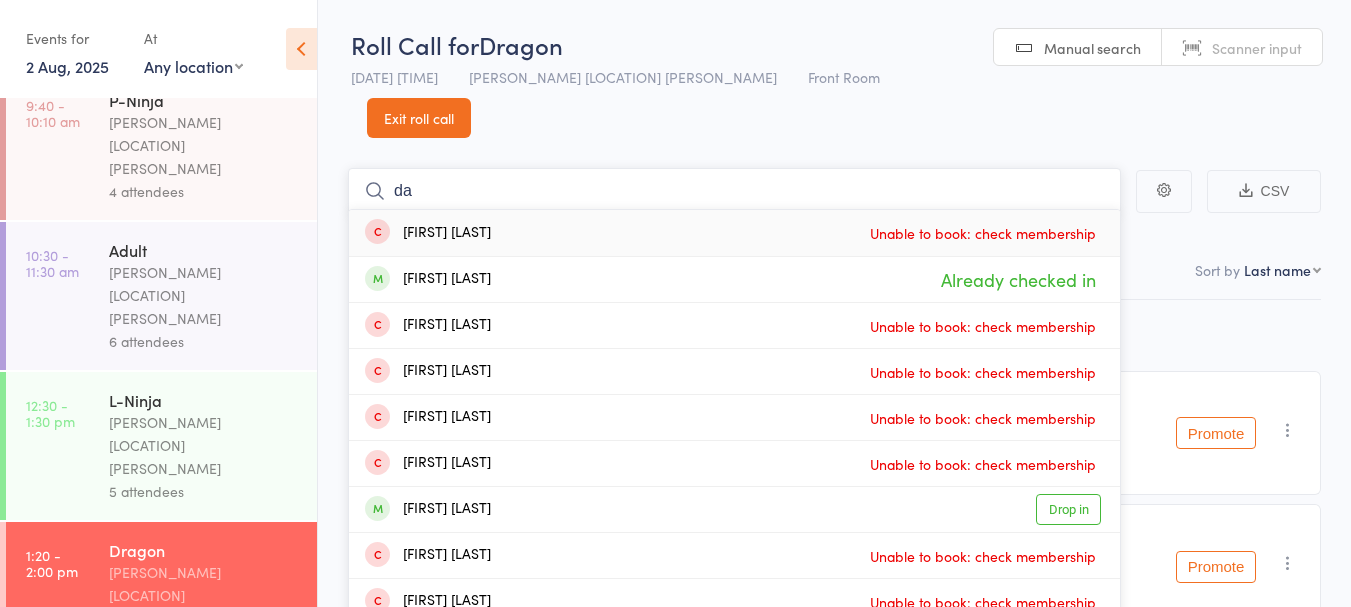type on "d" 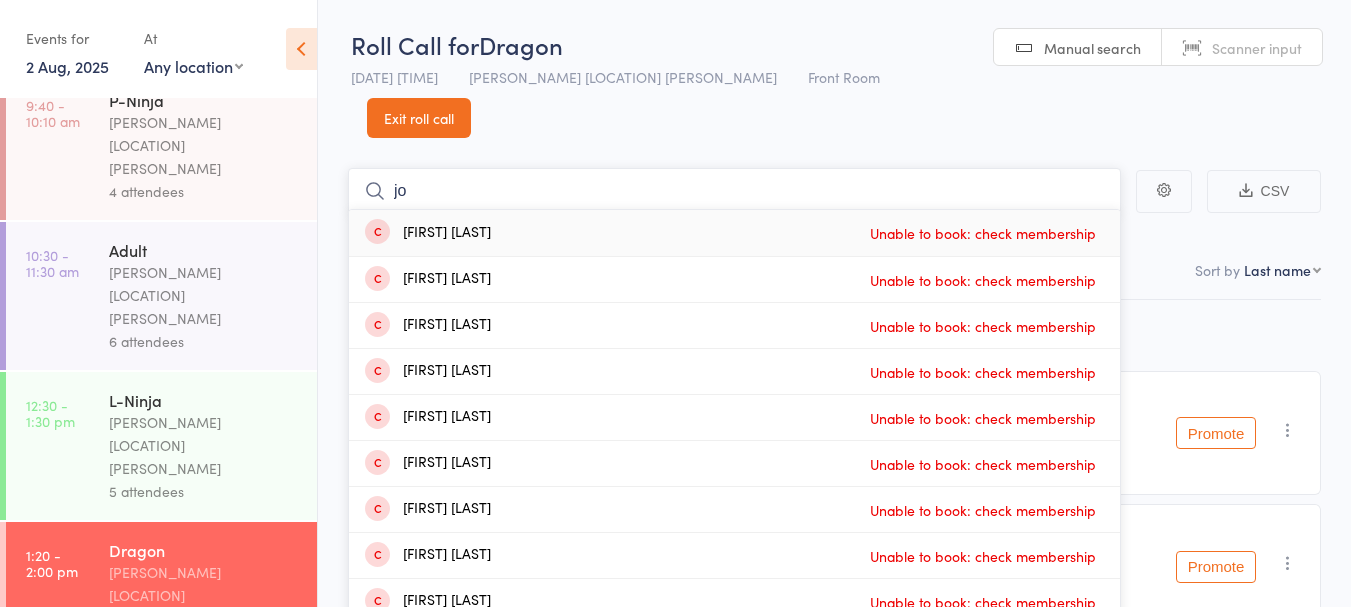 type on "j" 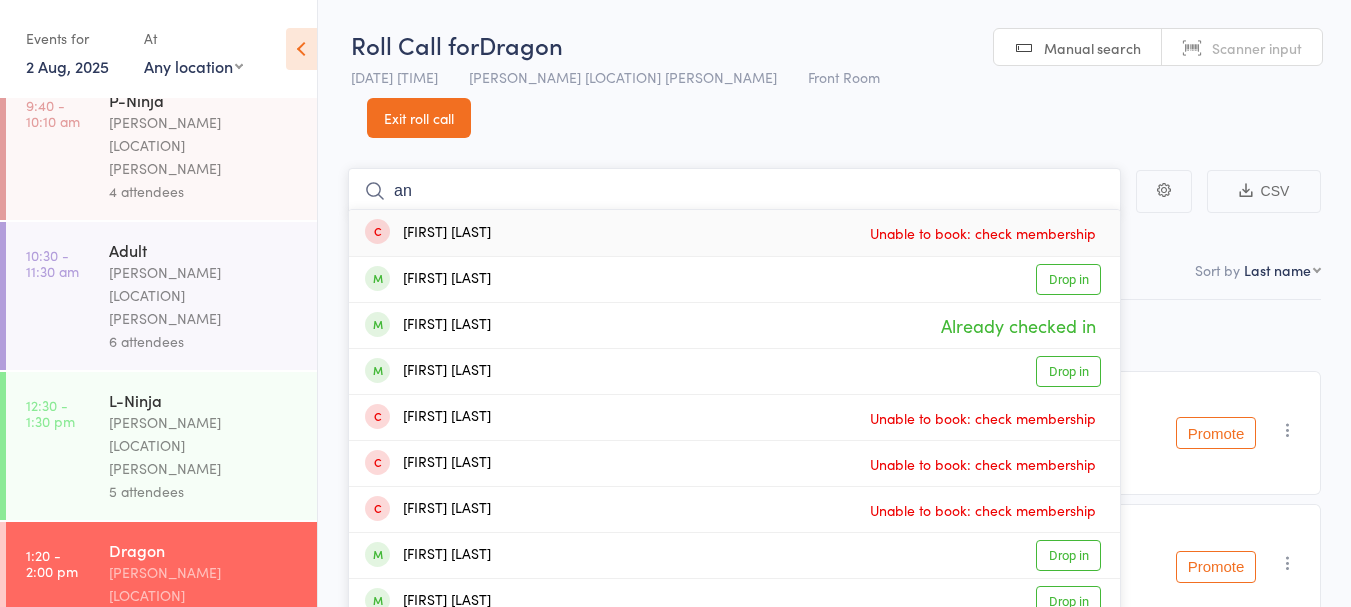 type on "a" 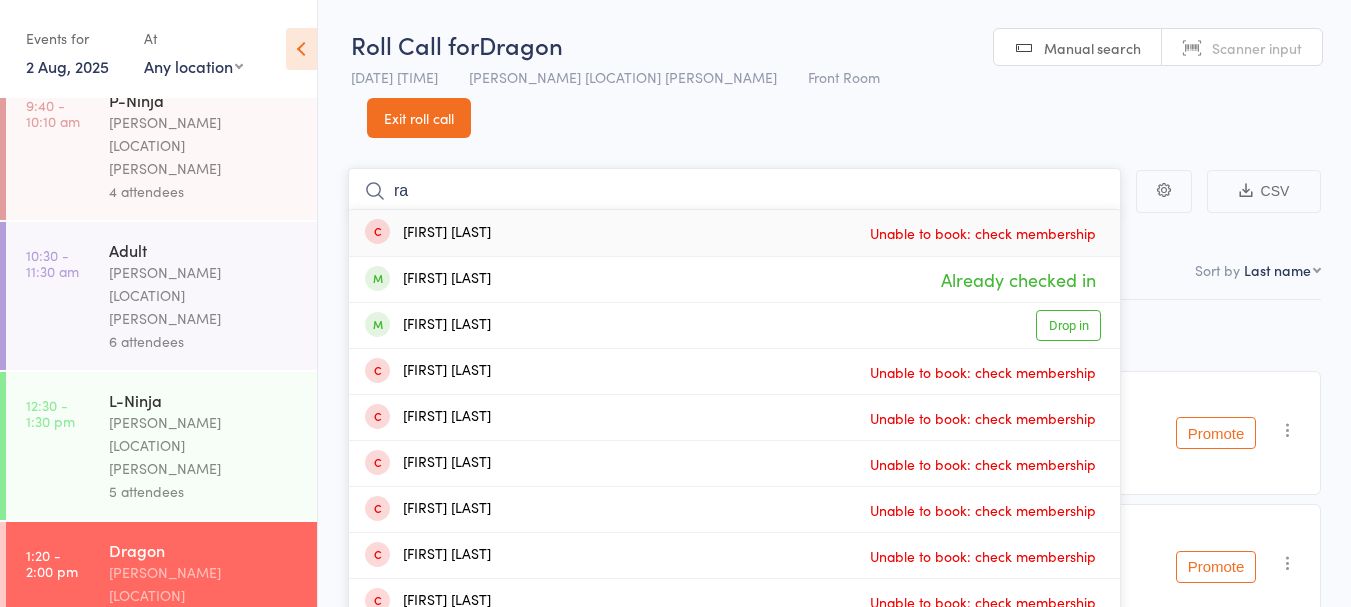 type on "r" 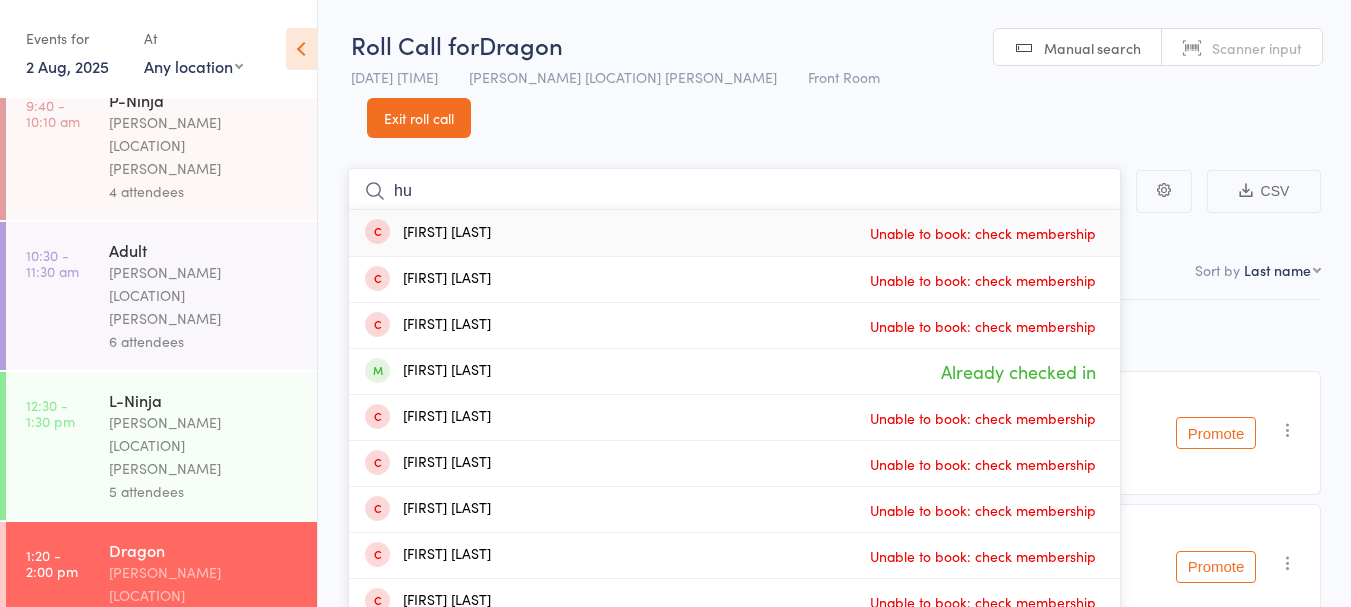 type on "h" 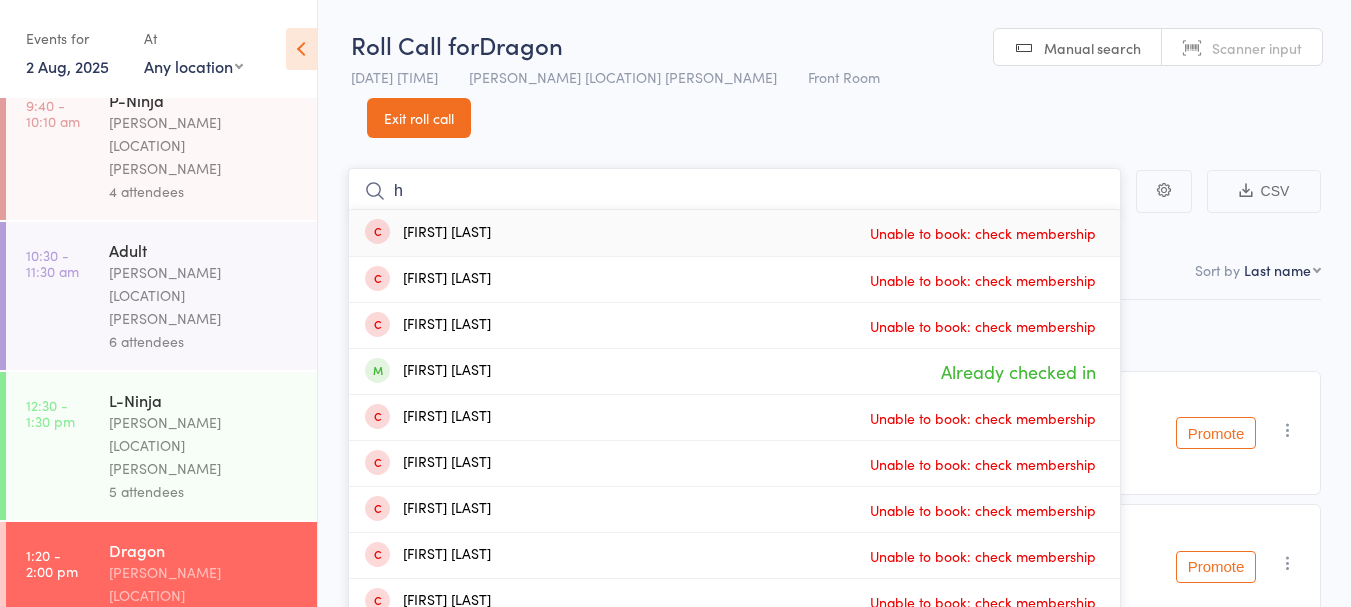type 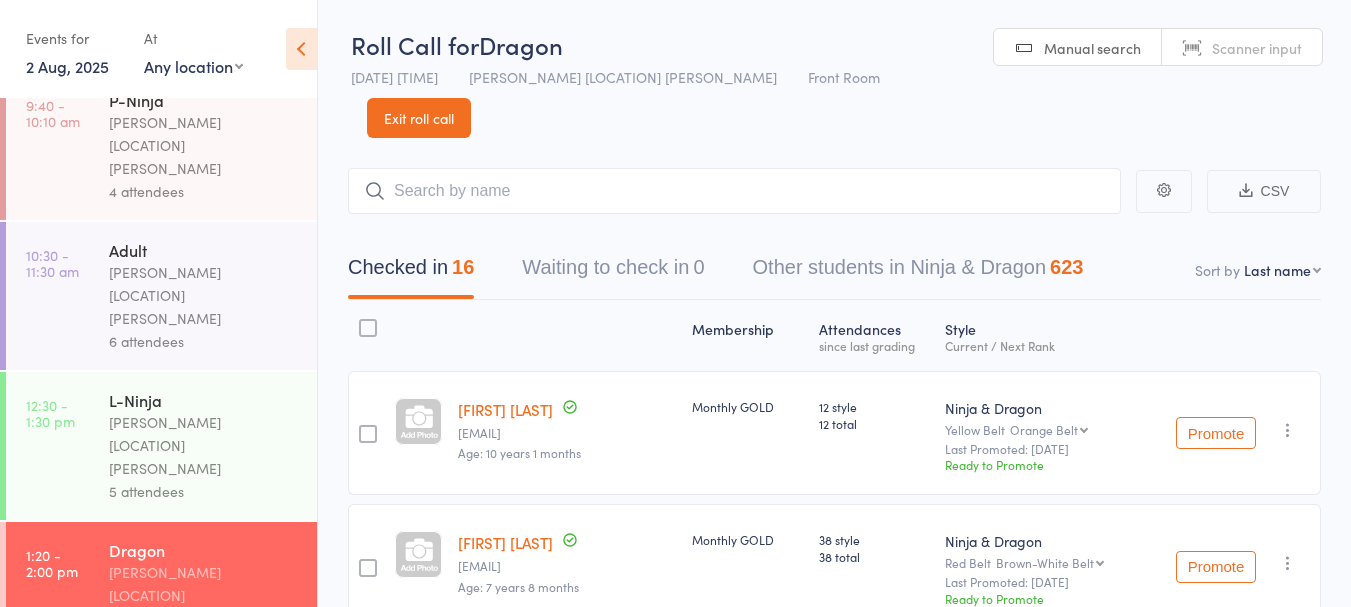 click on "Dragon" at bounding box center (204, 700) 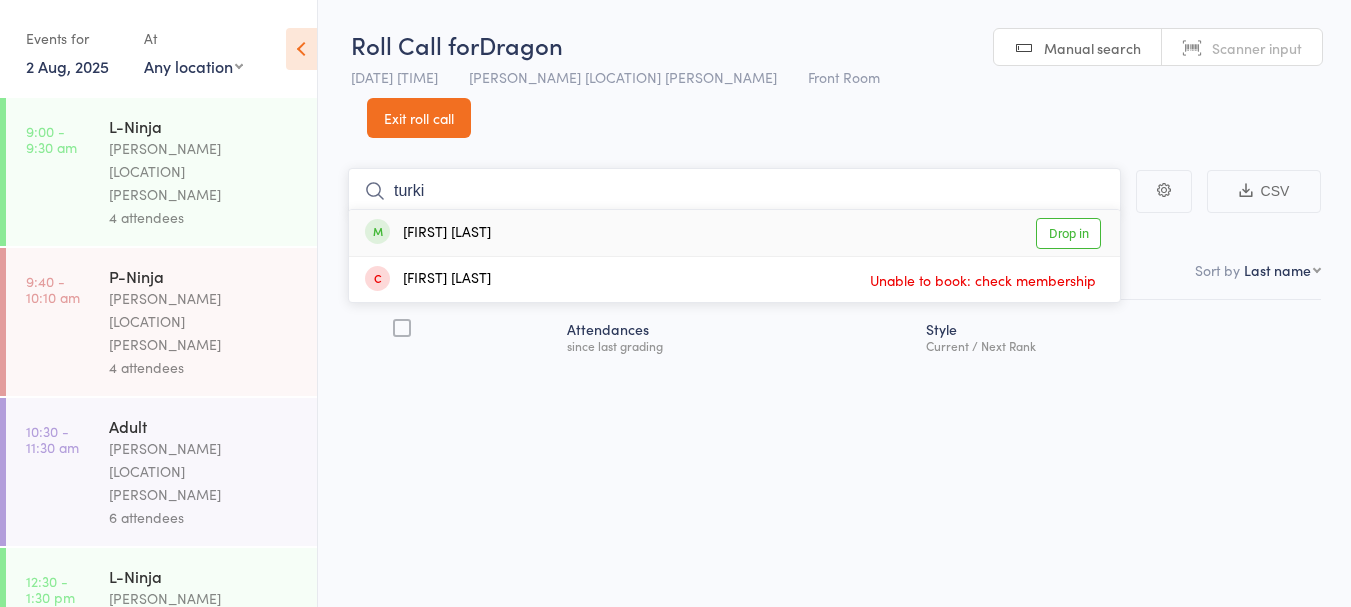 type on "turki" 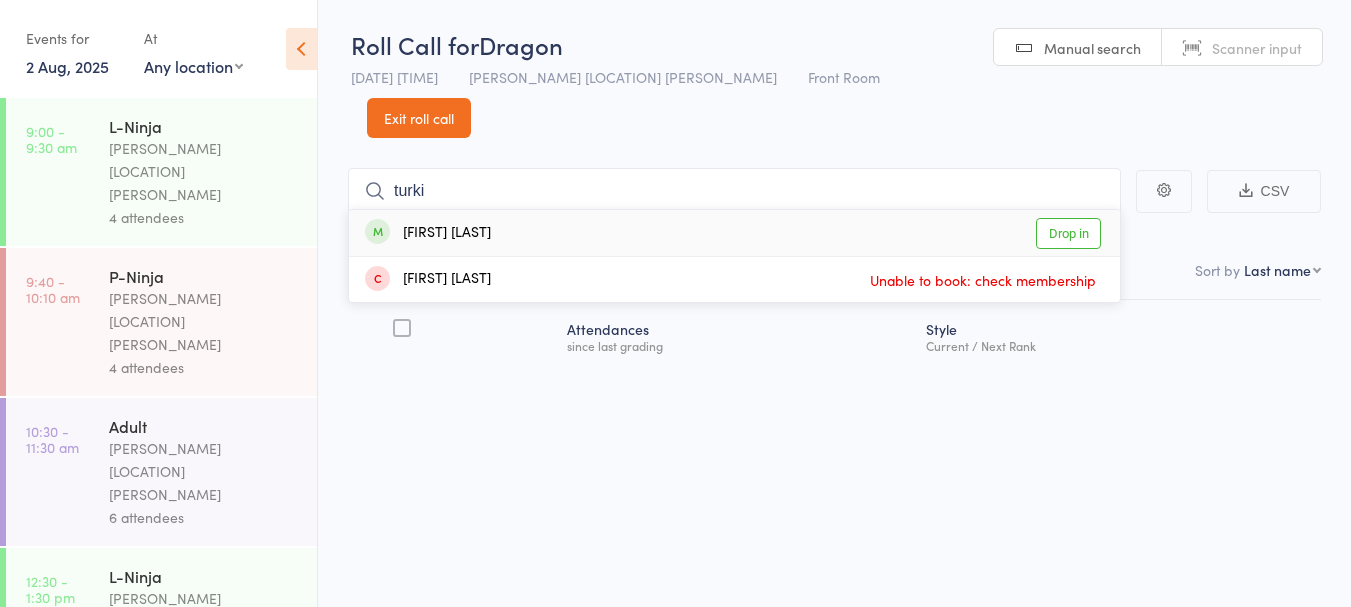 click on "Drop in" at bounding box center [1068, 233] 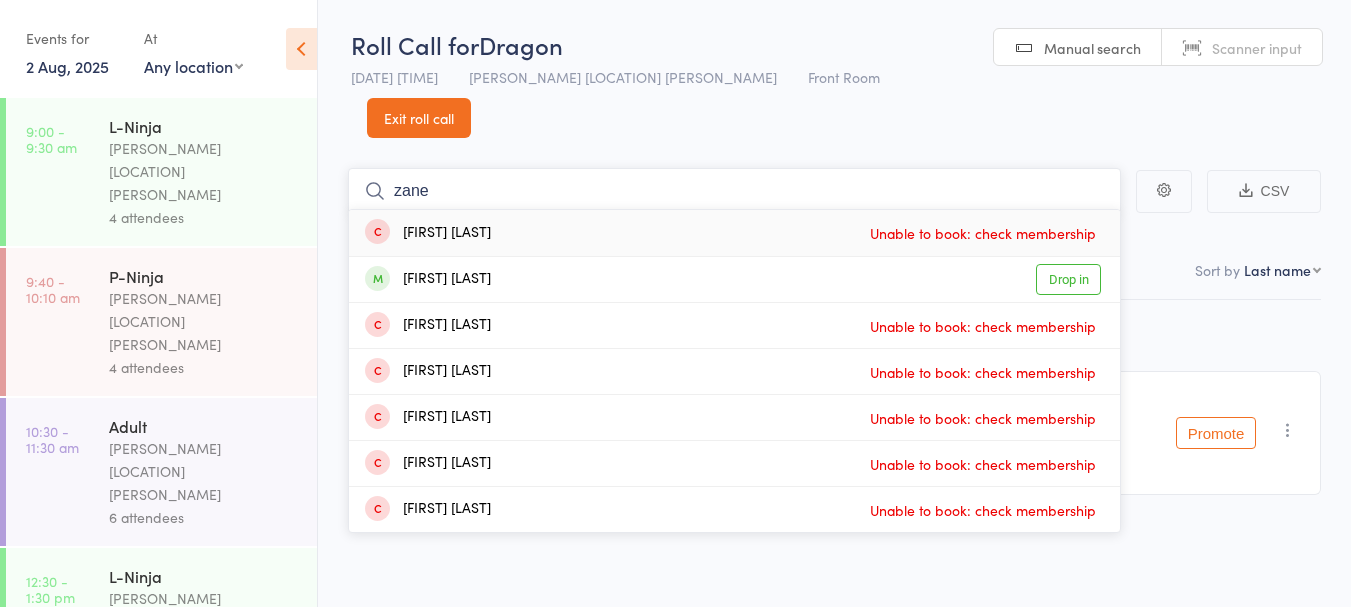 type on "zane" 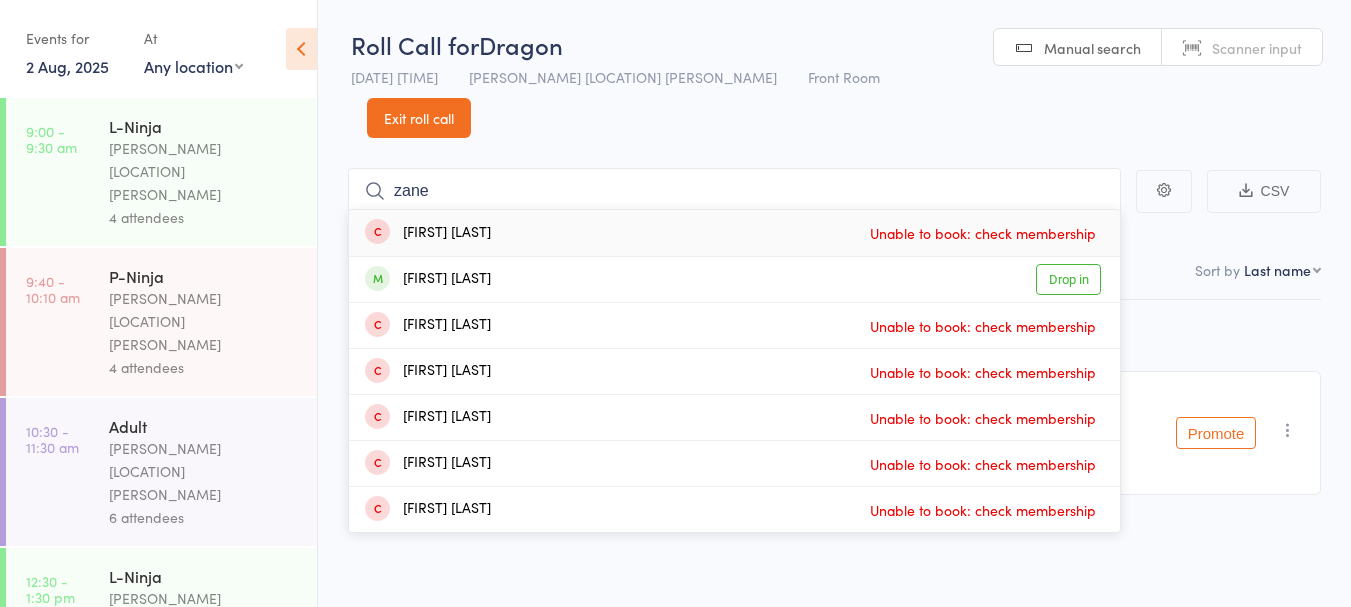 click on "Drop in" at bounding box center (1068, 279) 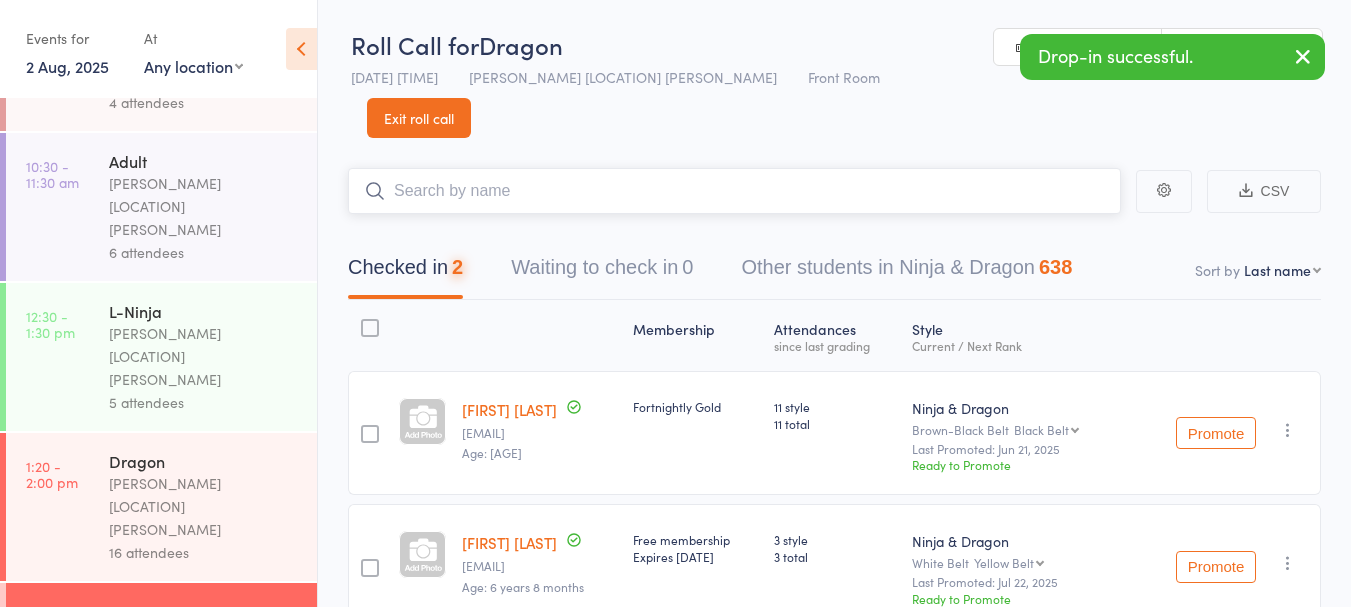 scroll, scrollTop: 268, scrollLeft: 0, axis: vertical 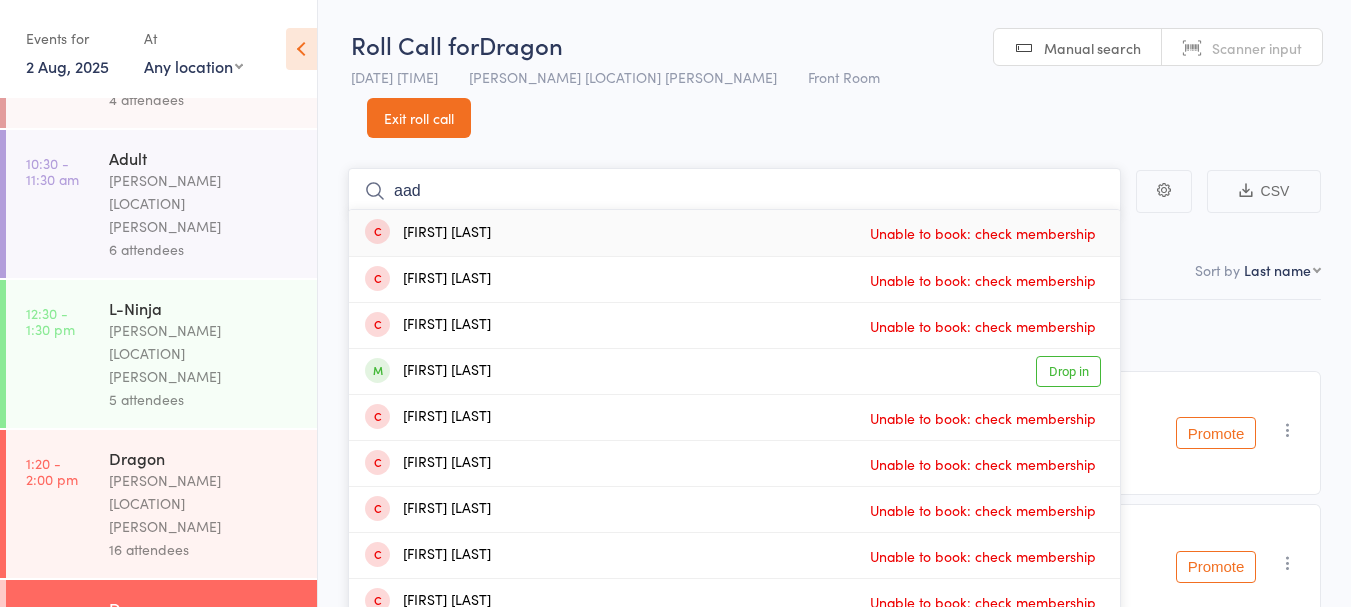 type on "aad" 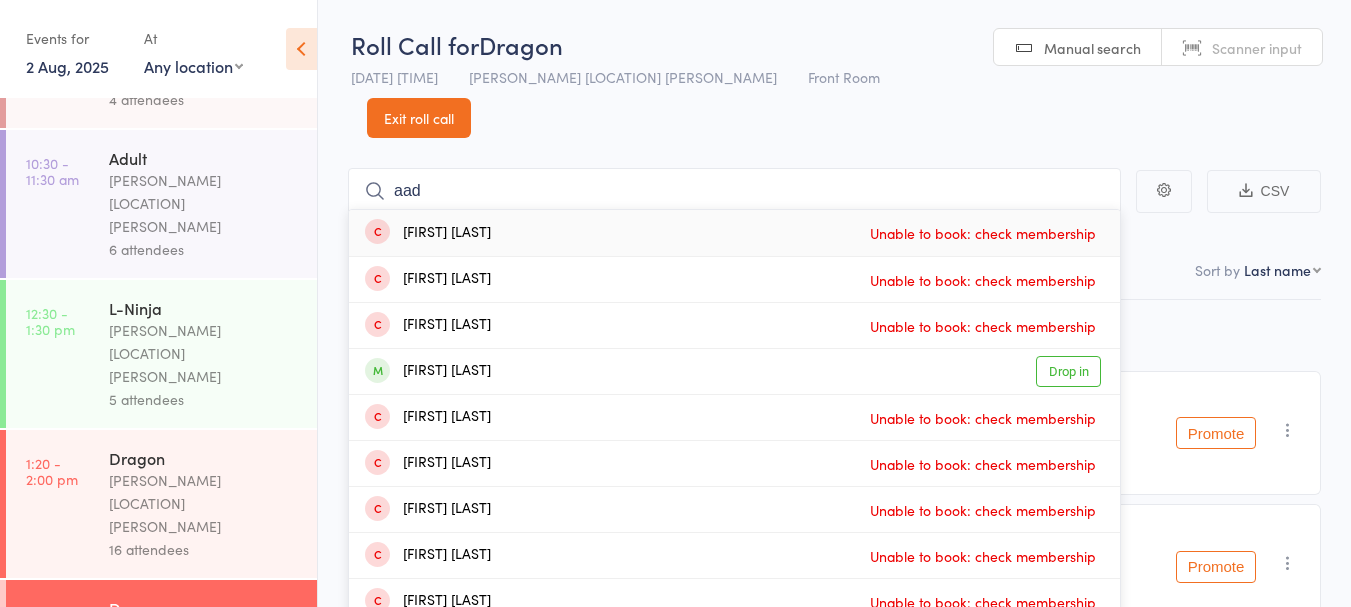 click on "Drop in" at bounding box center (1068, 371) 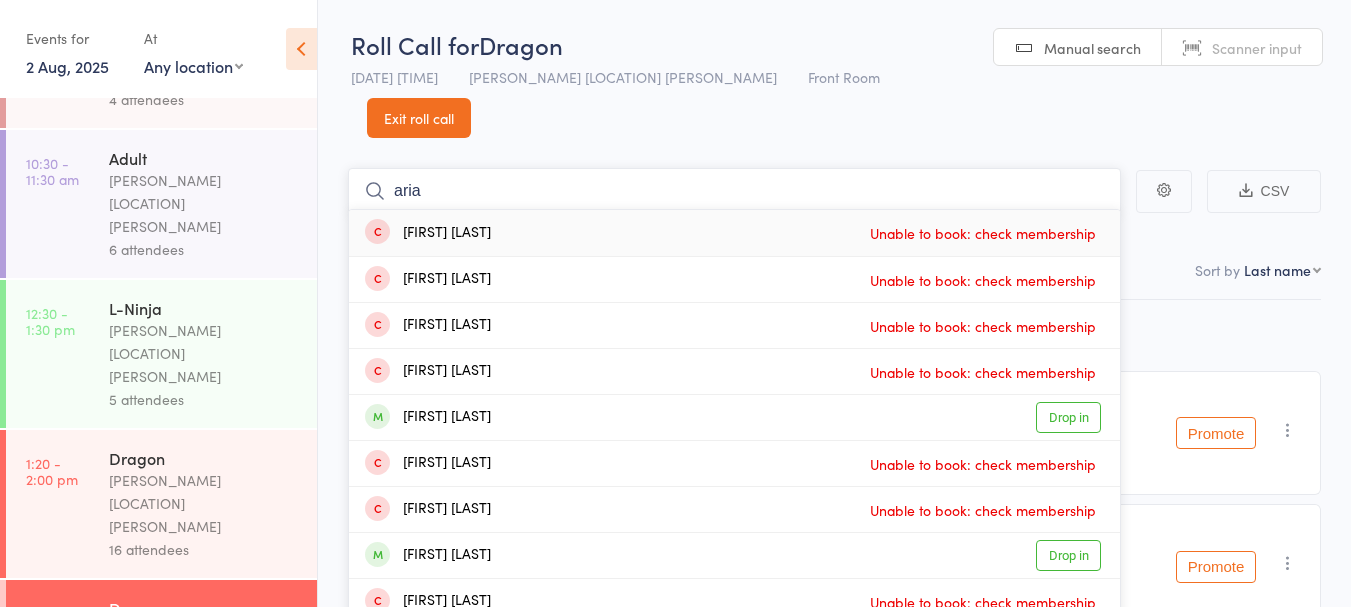 type on "aria" 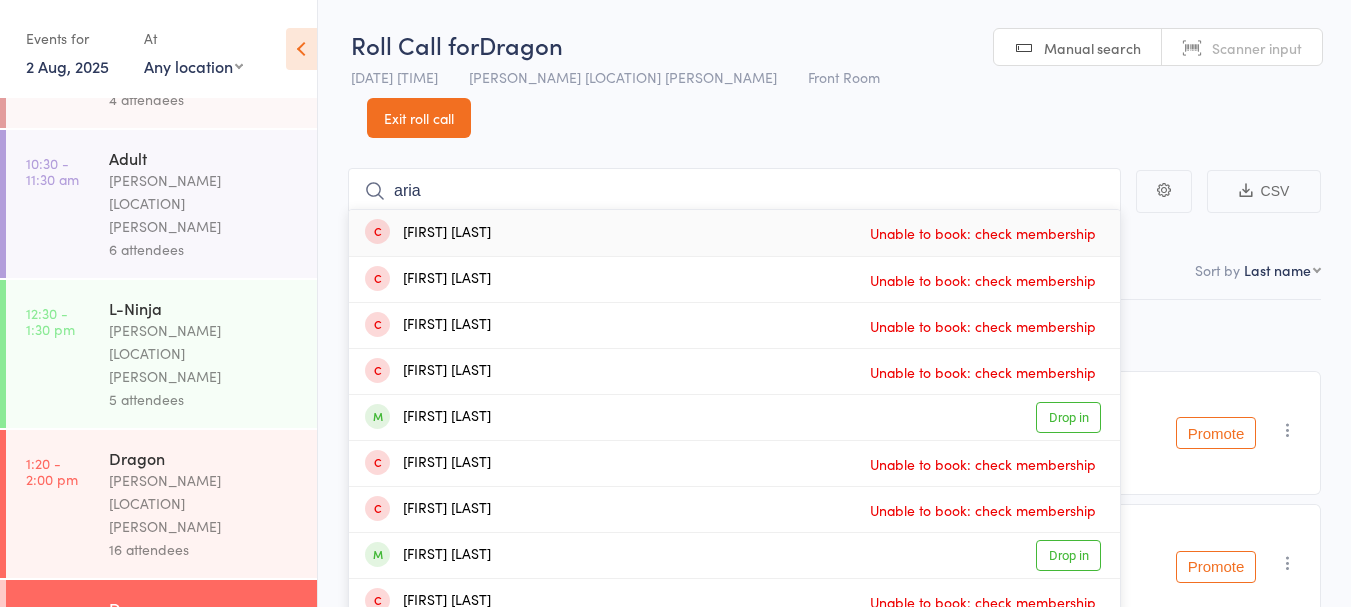 click on "Drop in" at bounding box center [1068, 417] 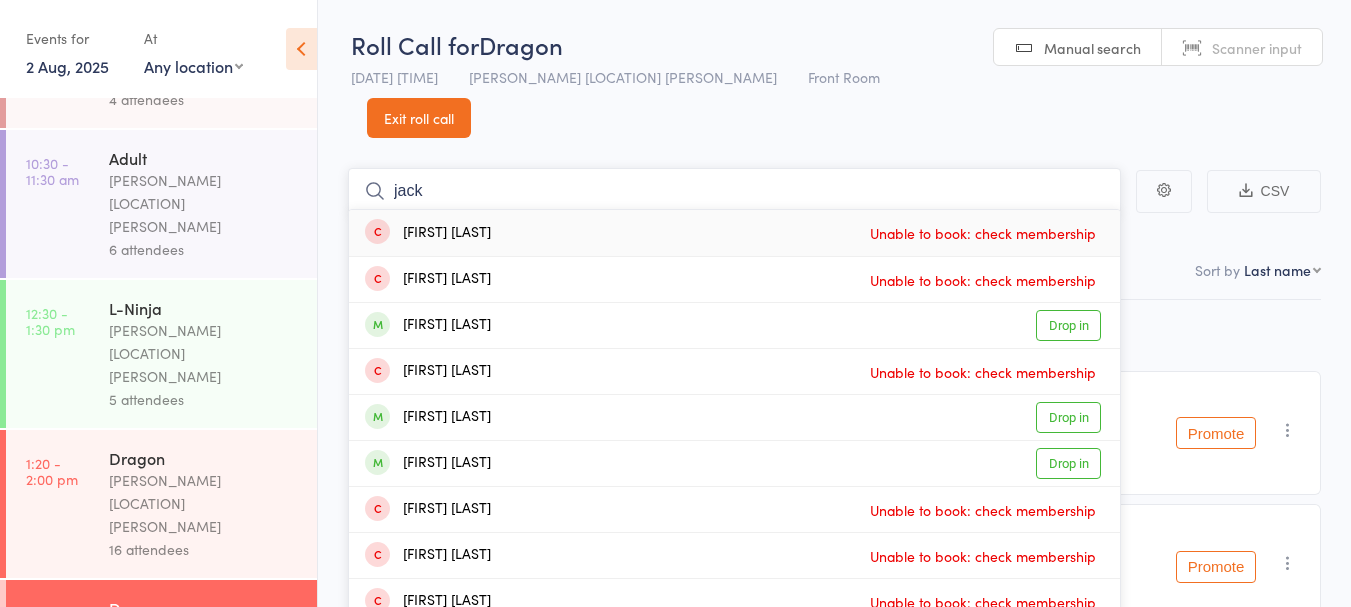 type on "jack" 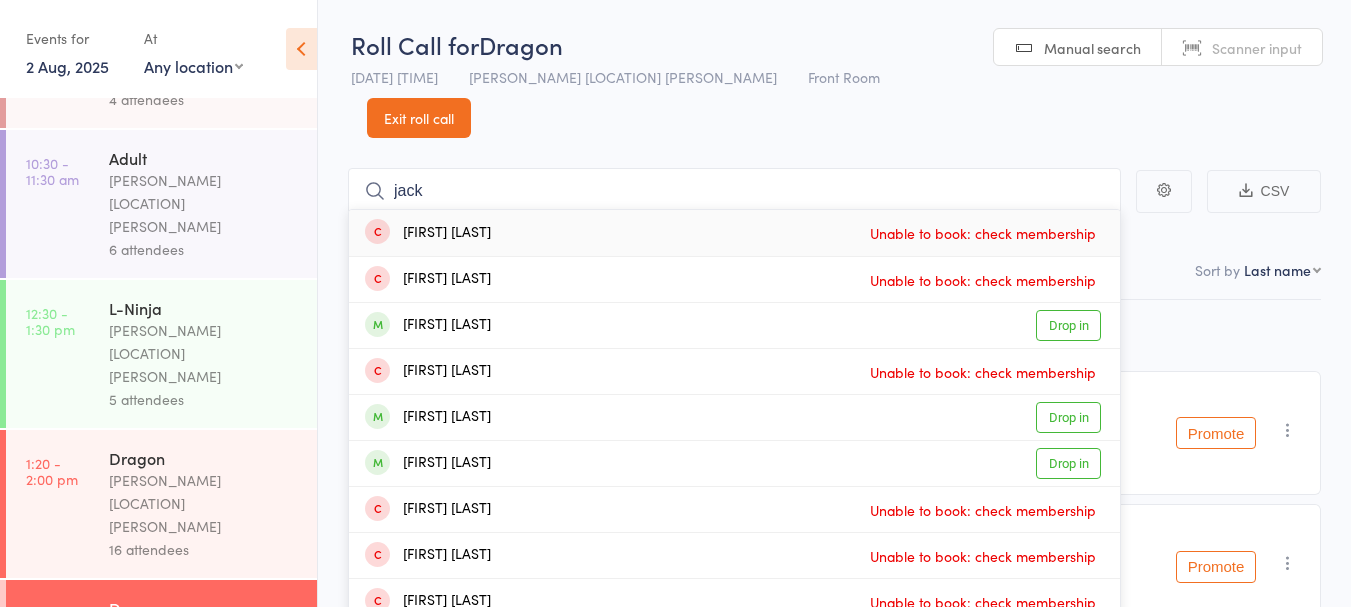 click on "Drop in" at bounding box center (1068, 325) 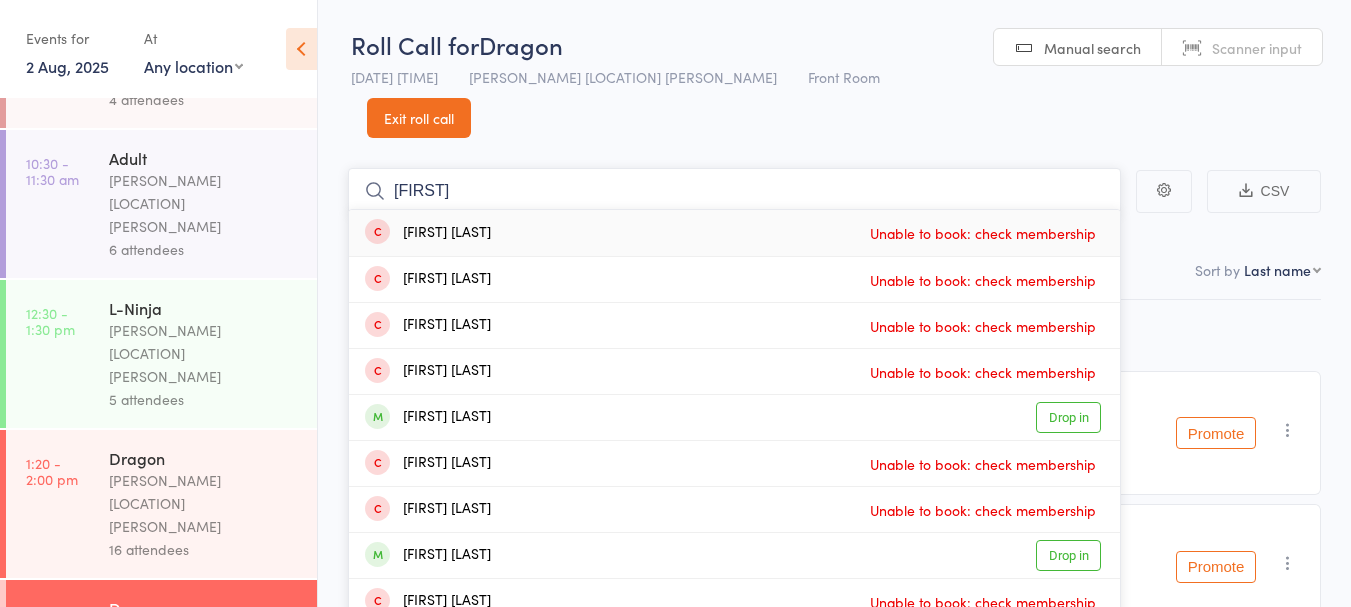 type on "[FIRST]" 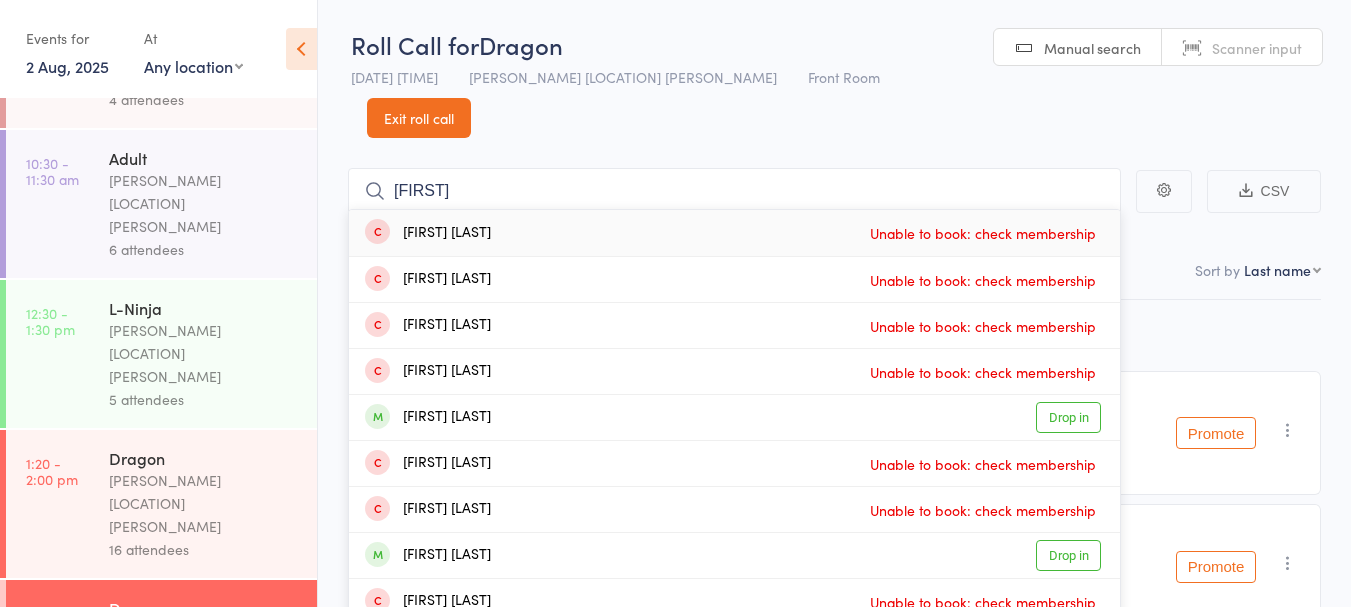 click on "Drop in" at bounding box center [1068, 555] 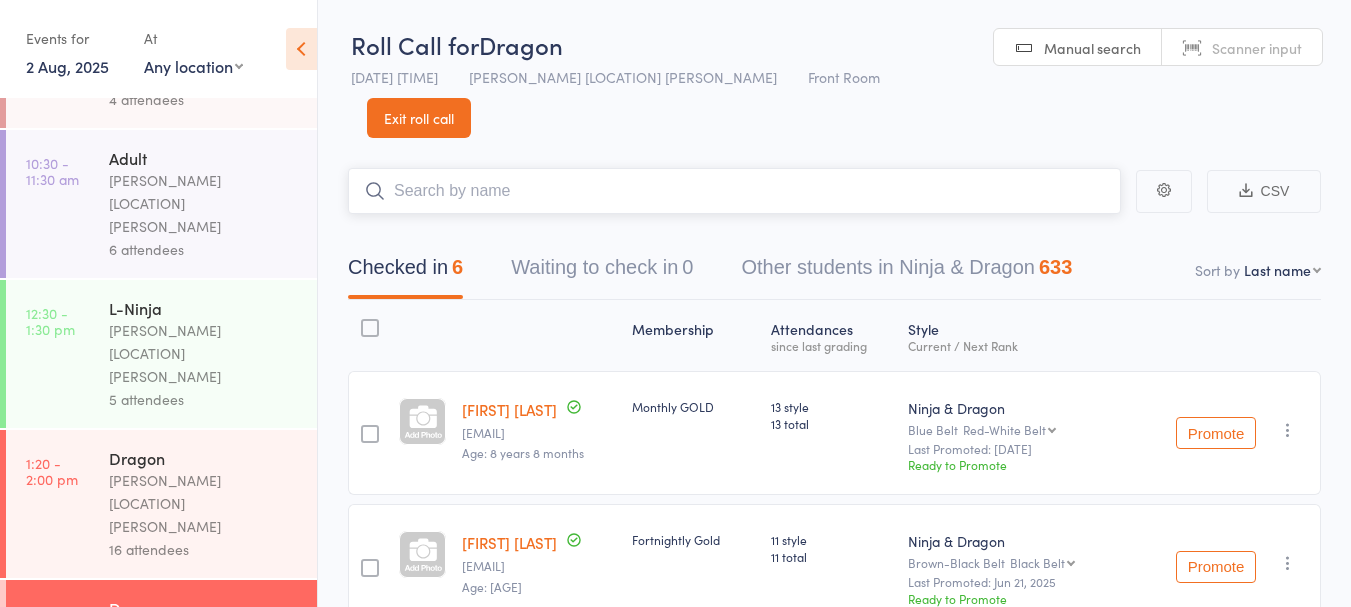 click at bounding box center (734, 191) 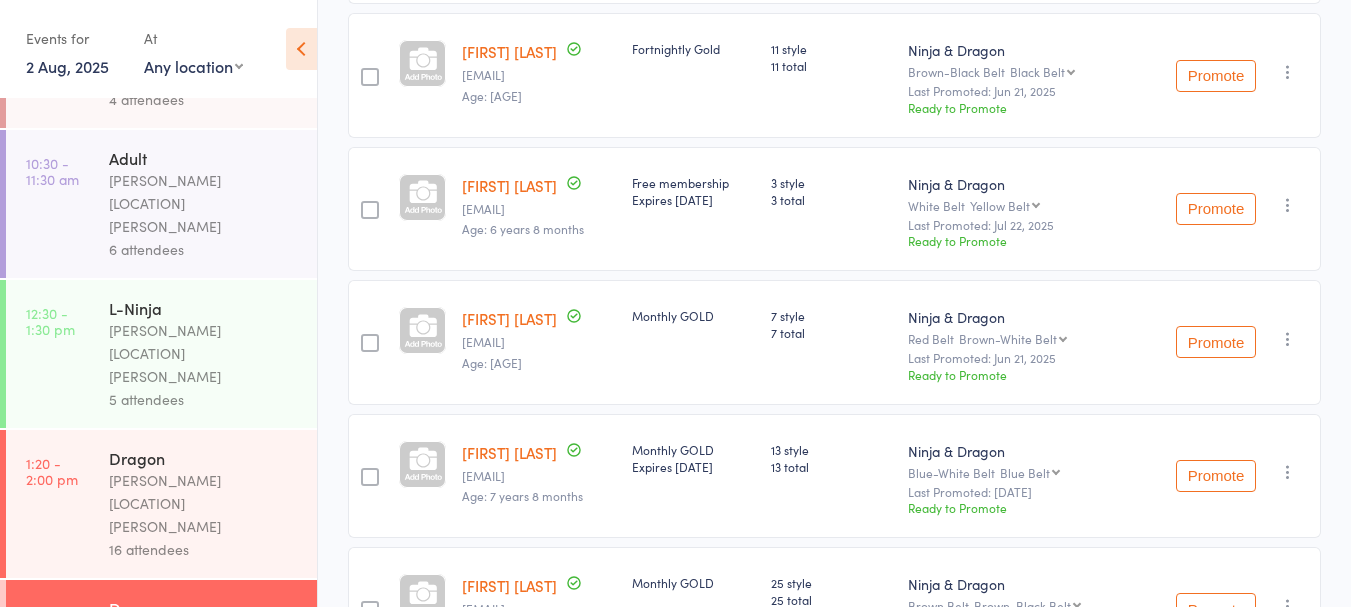 scroll, scrollTop: 0, scrollLeft: 0, axis: both 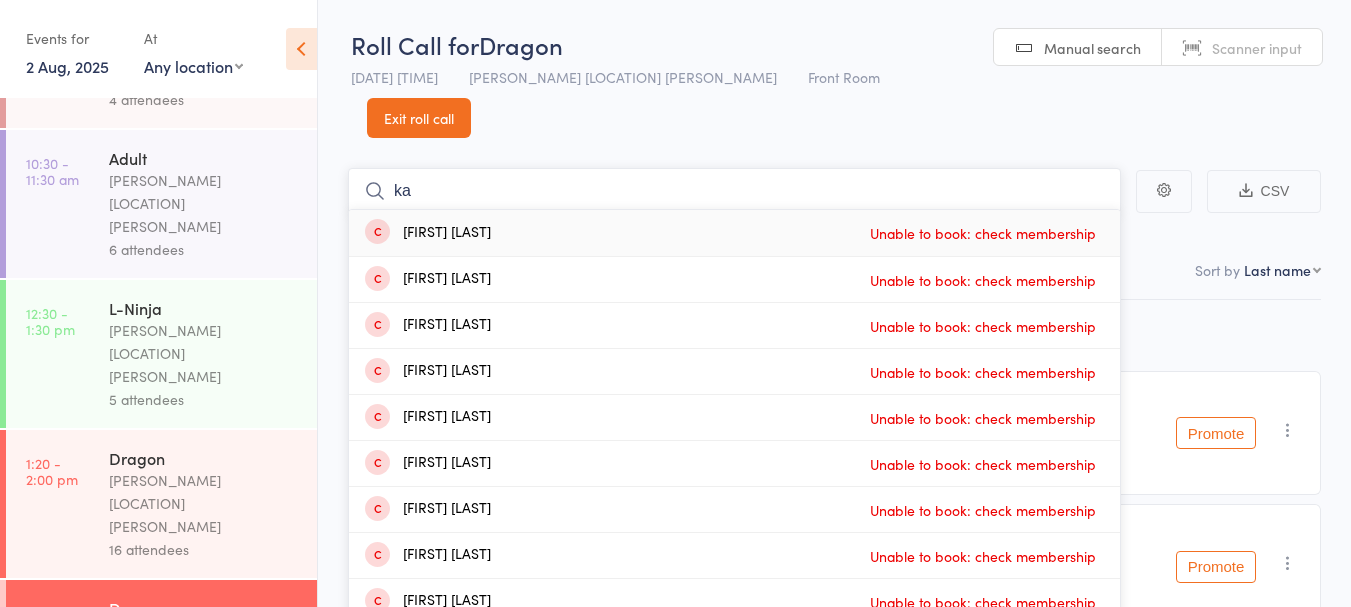 type on "k" 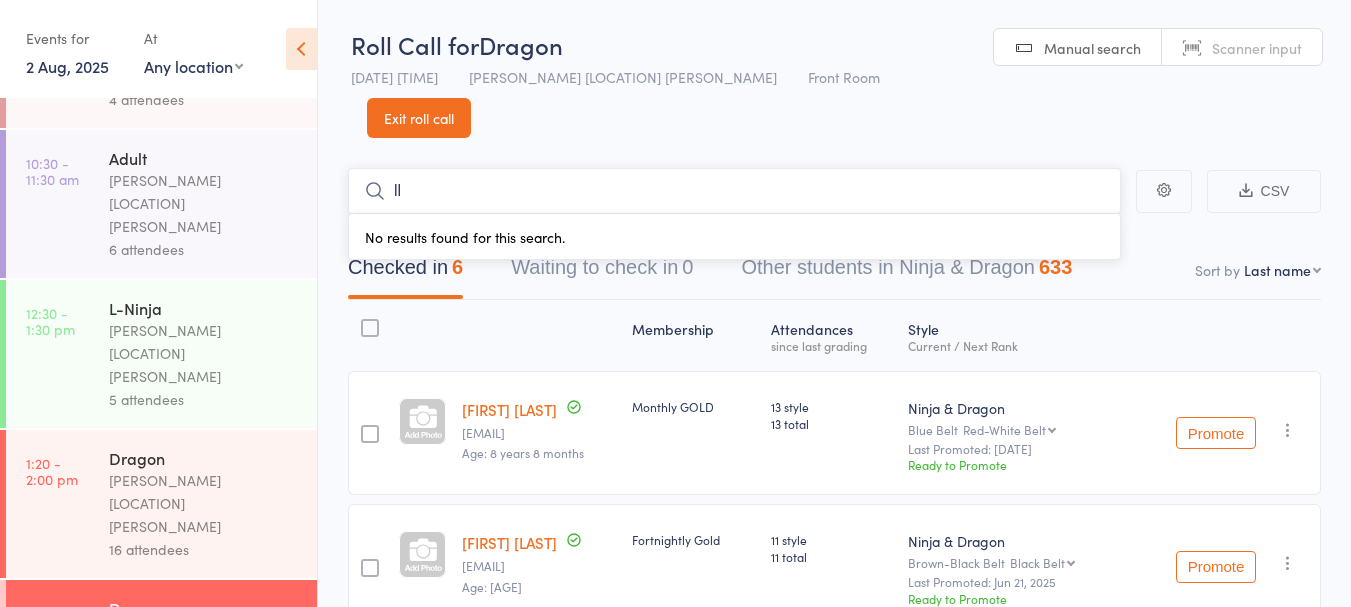 type on "l" 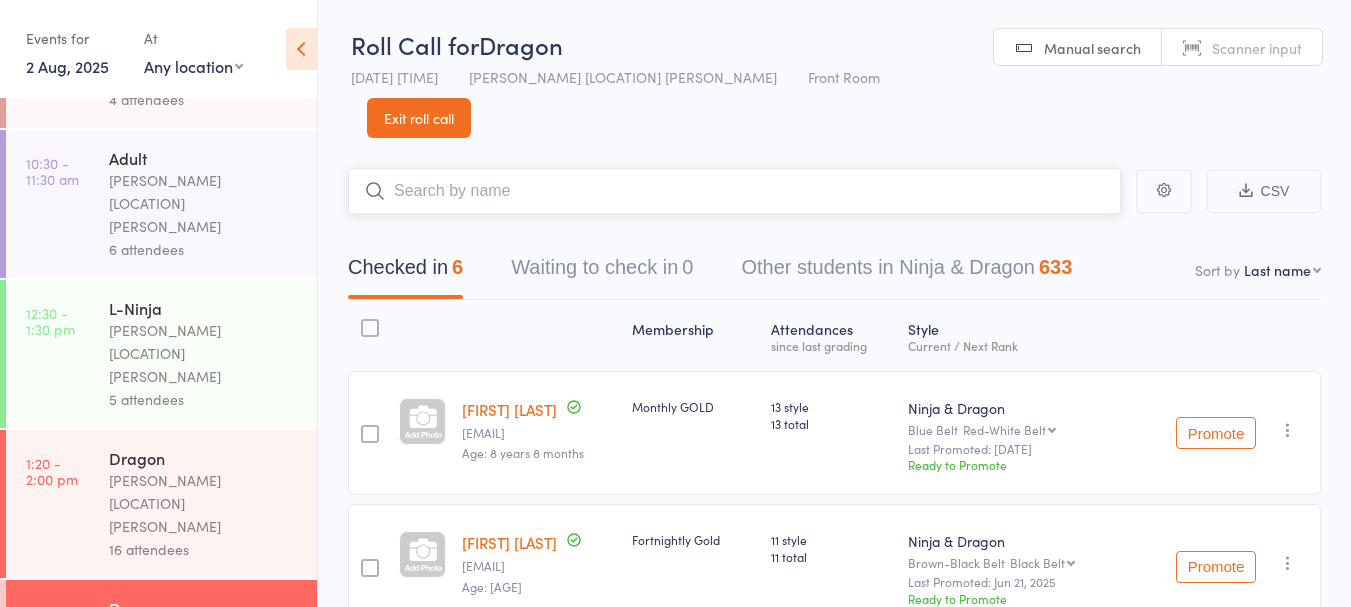 type on "i" 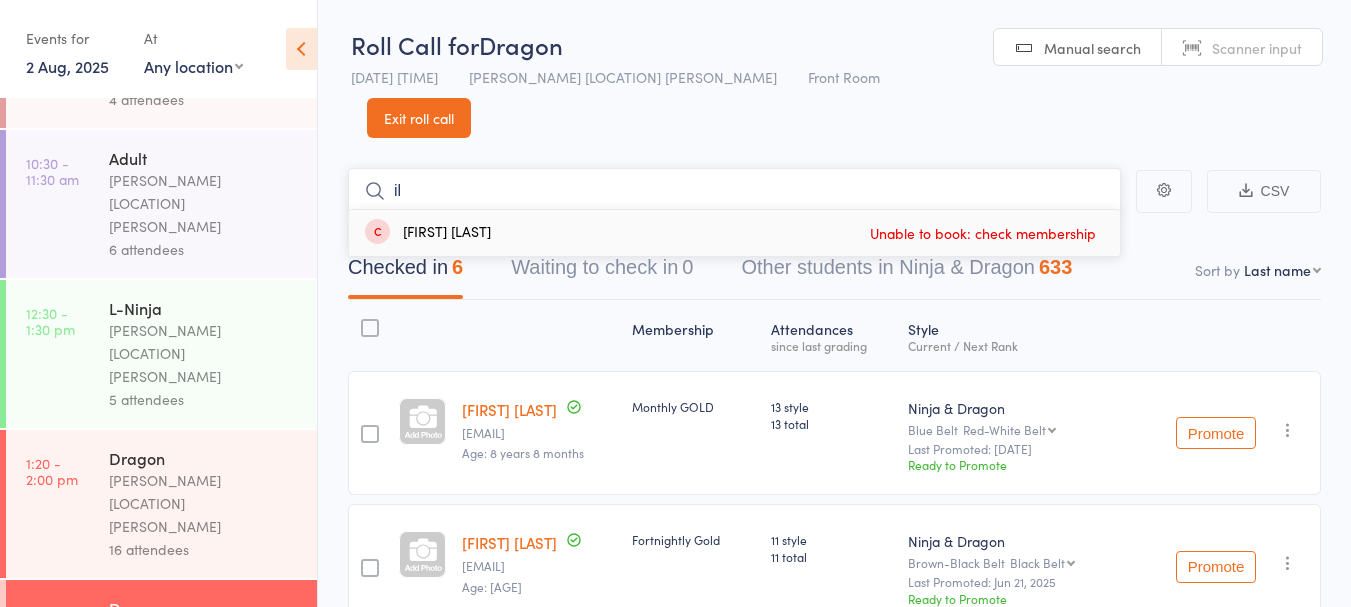 type on "i" 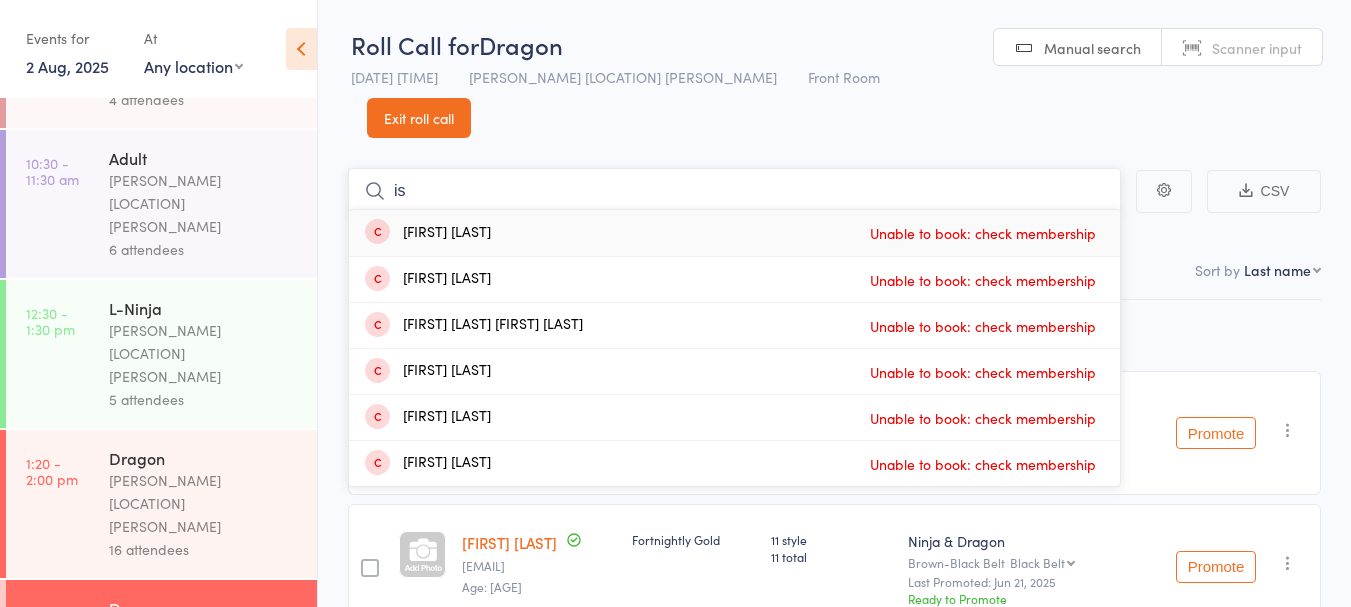 type on "i" 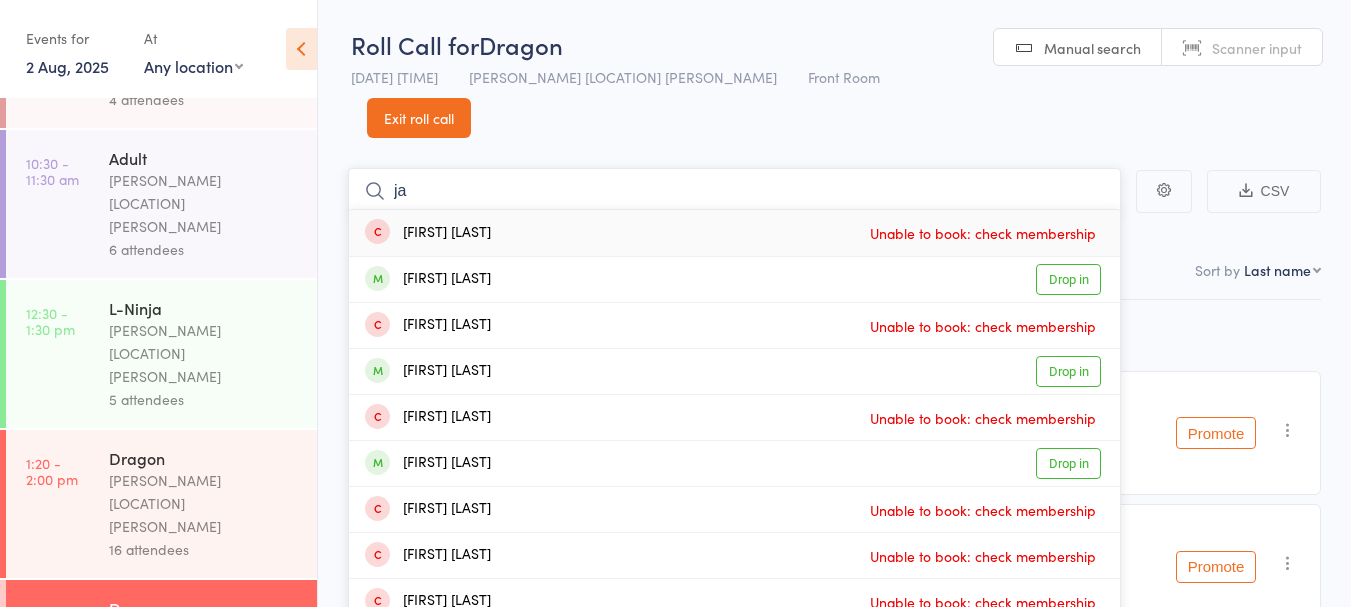 type on "j" 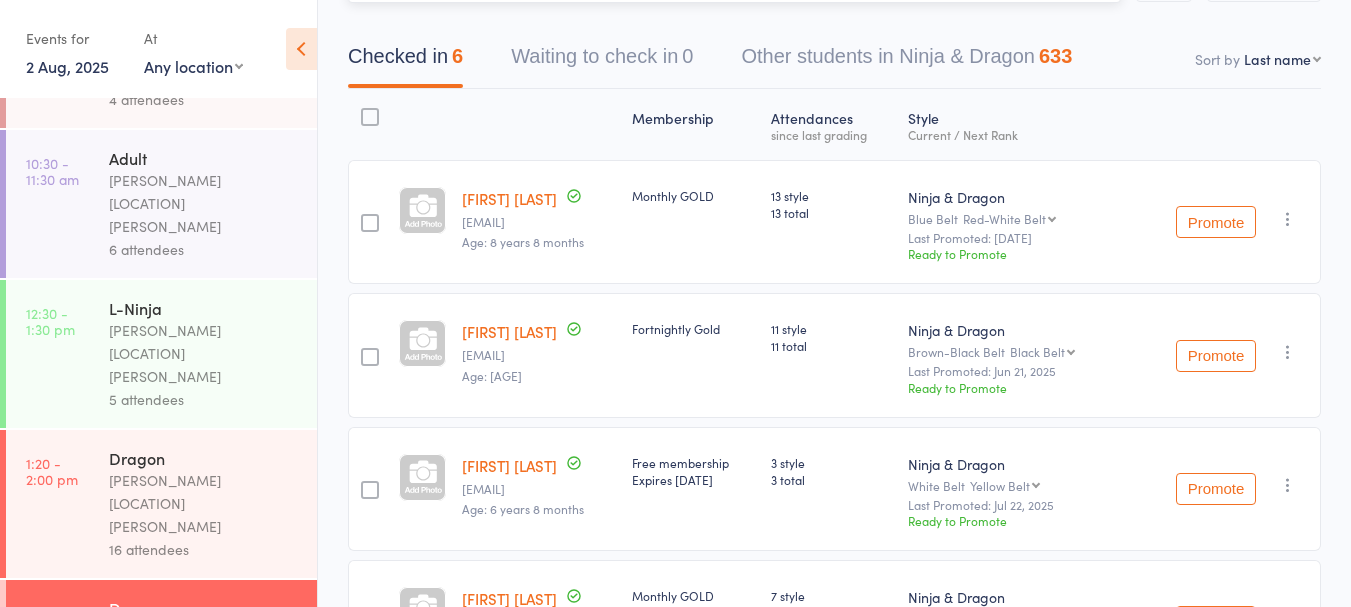 scroll, scrollTop: 0, scrollLeft: 0, axis: both 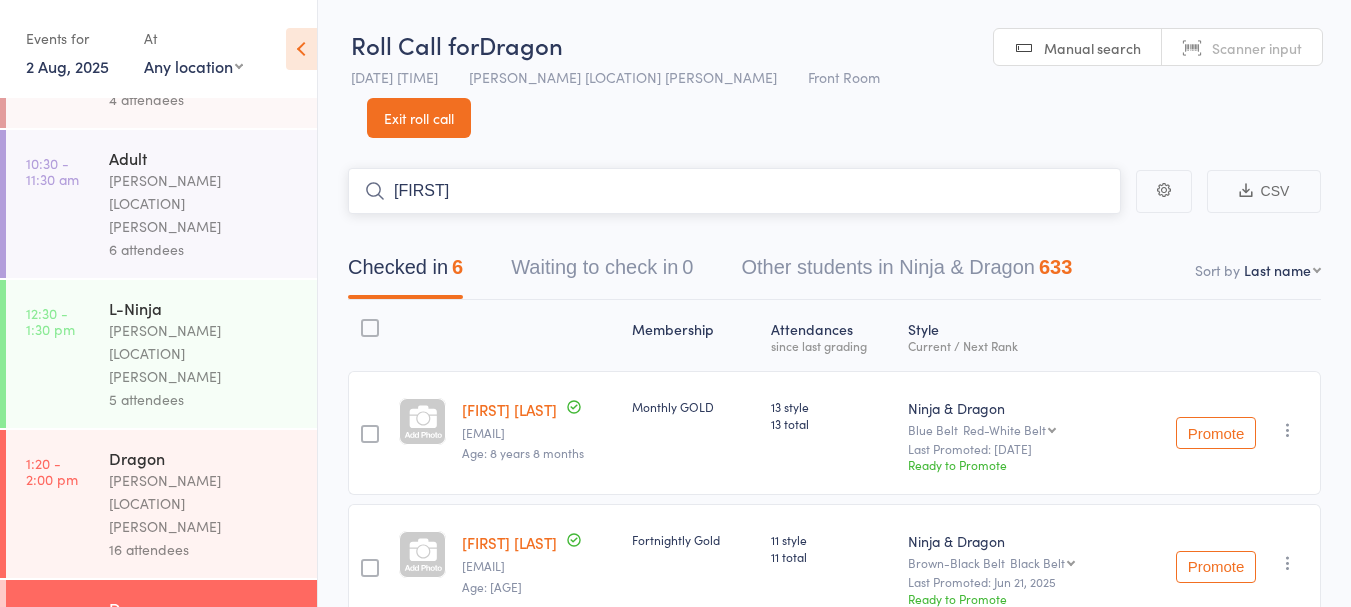 type on "u" 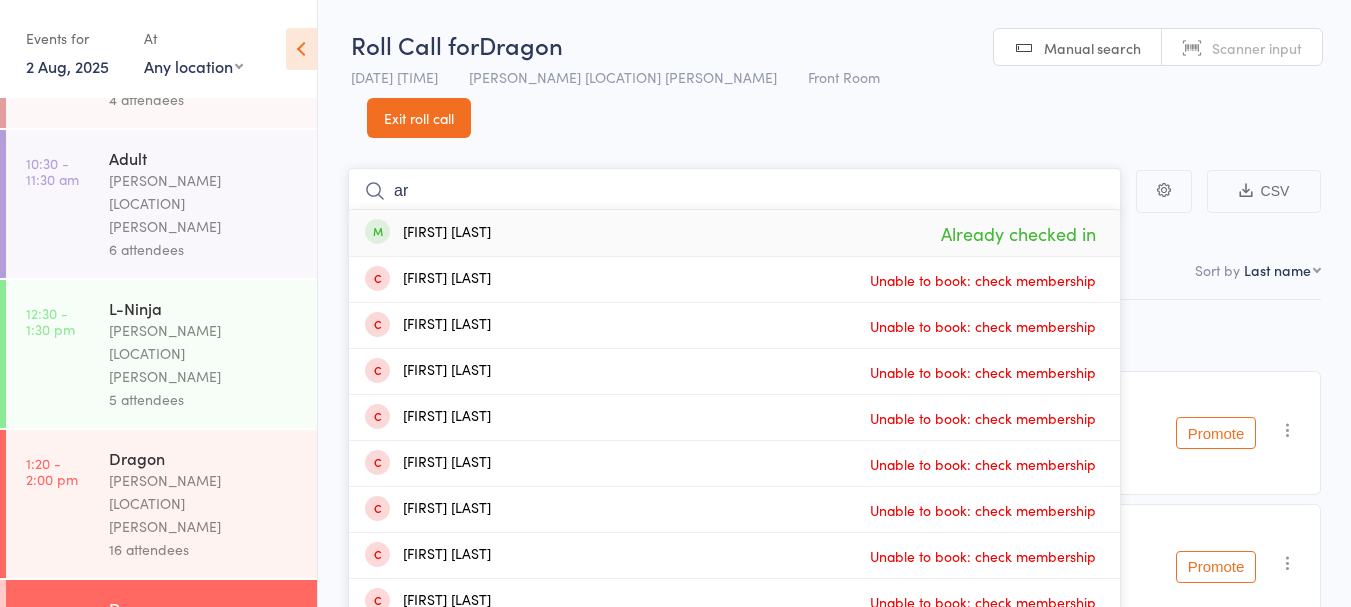 type on "a" 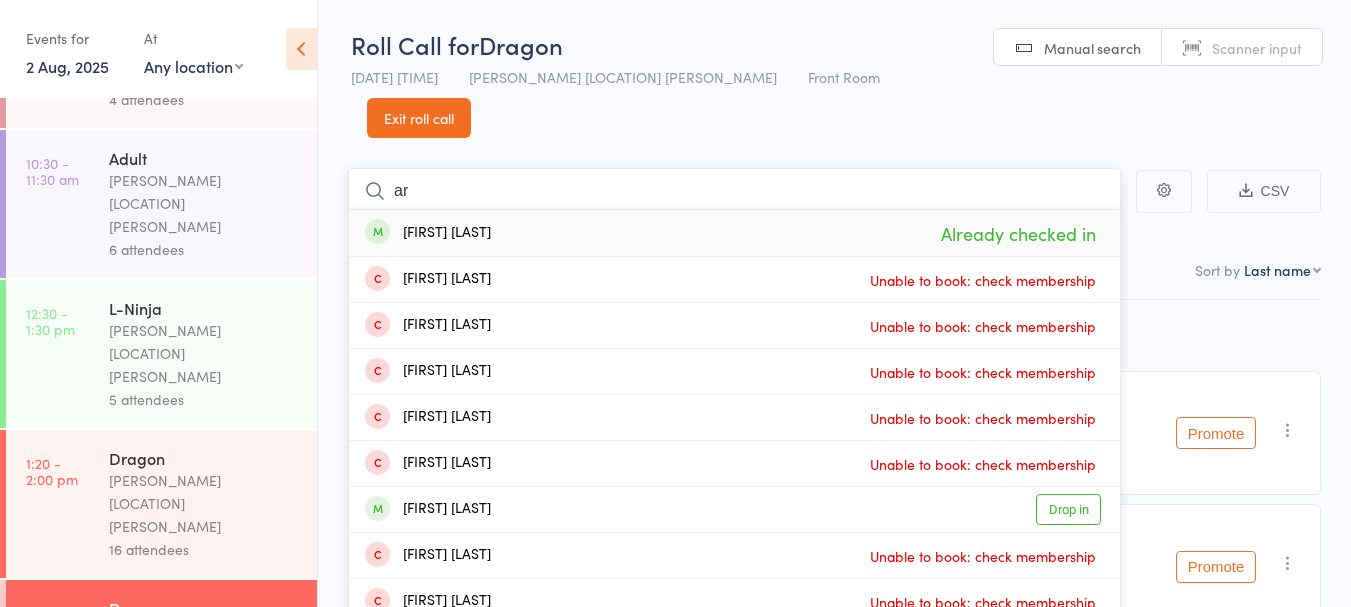 type on "a" 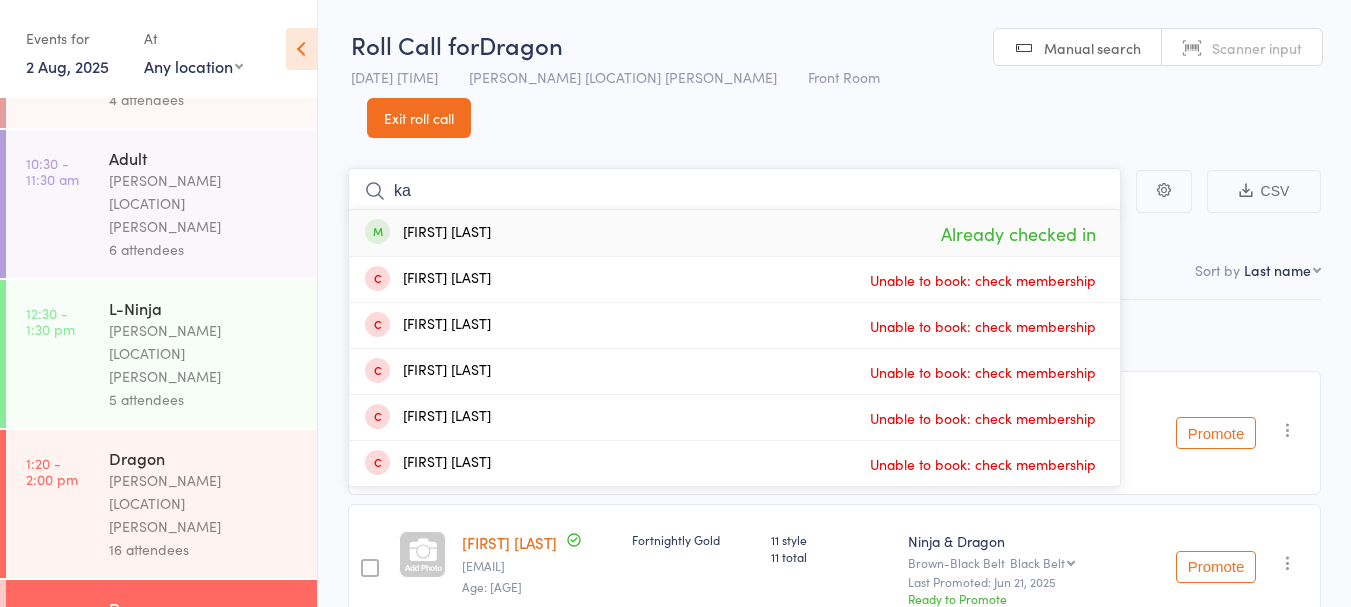 type on "k" 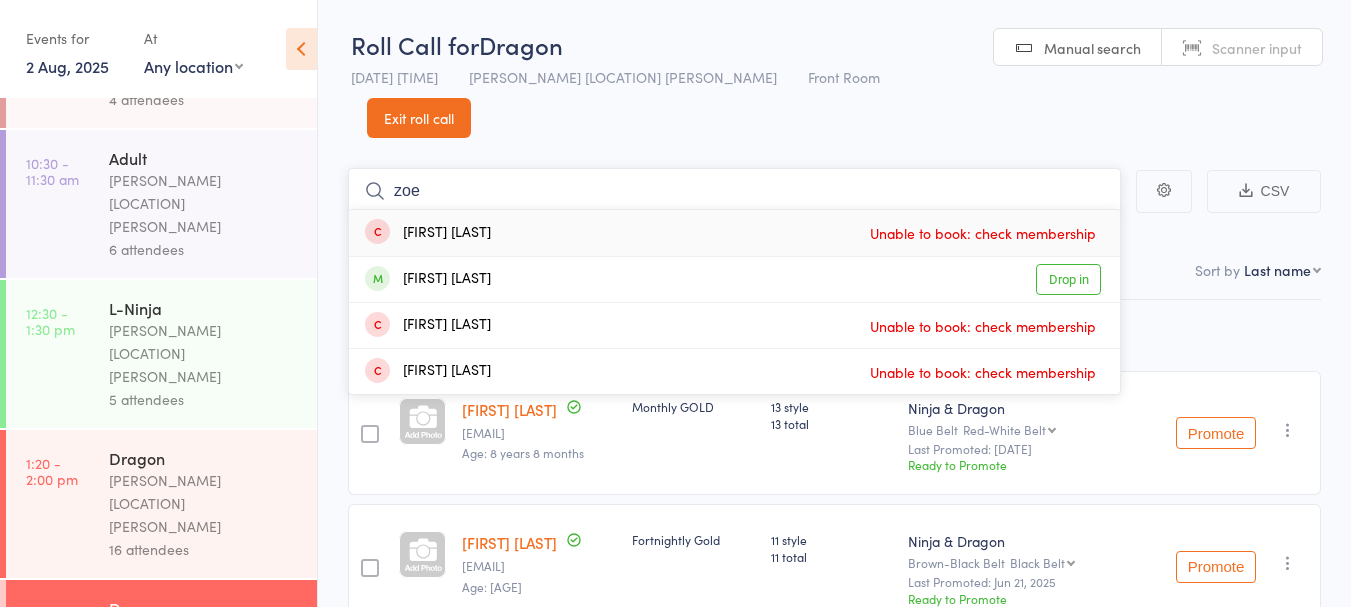 type on "zoe" 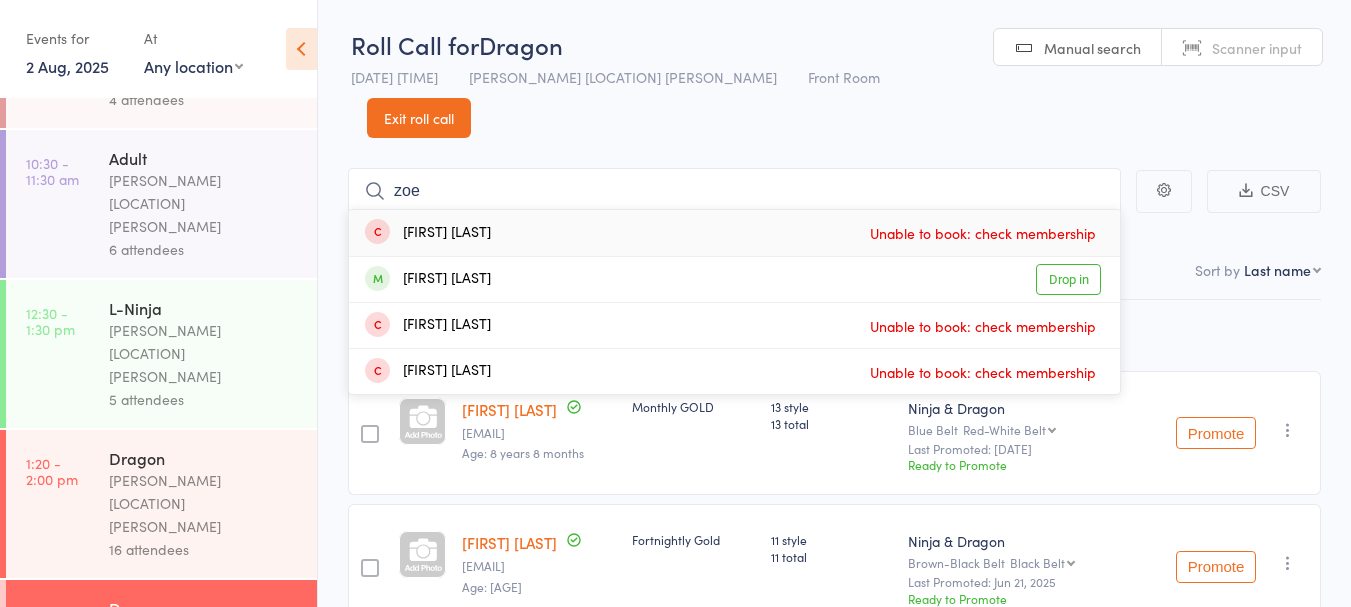 click on "Drop in" at bounding box center [1068, 279] 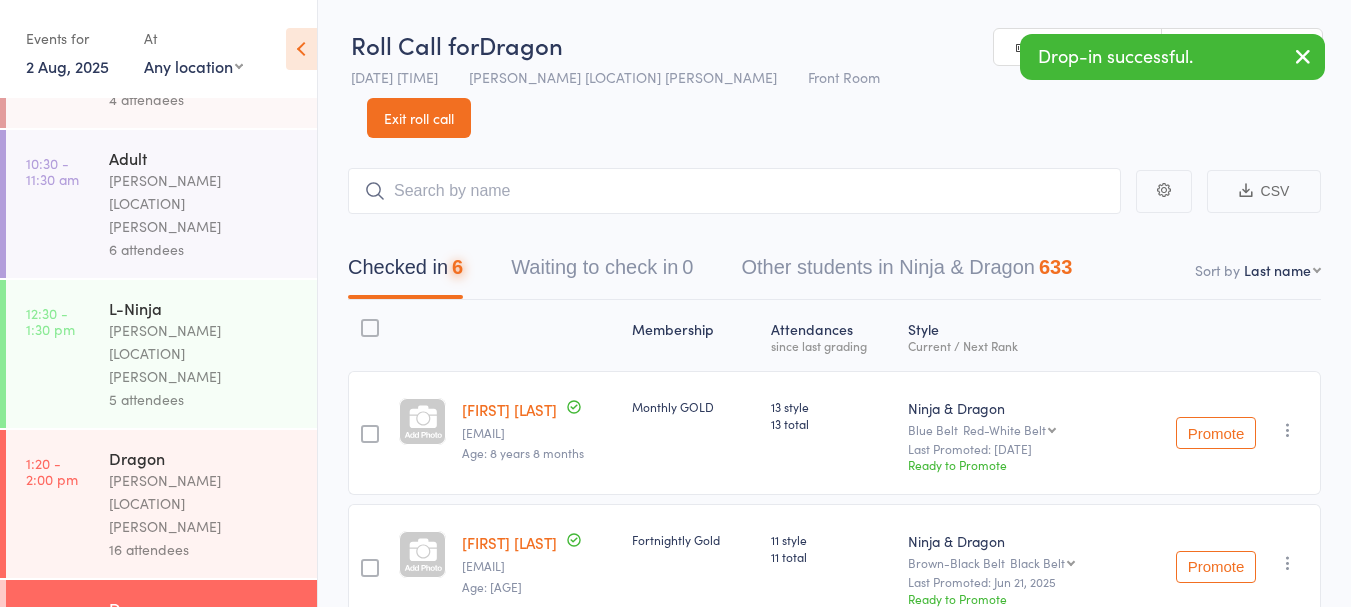 click on "[TIME] - [TIME] [EVENT_TYPE] [NAME] [LOCATION] [NAME] [NUMBER] attendees" at bounding box center (161, 804) 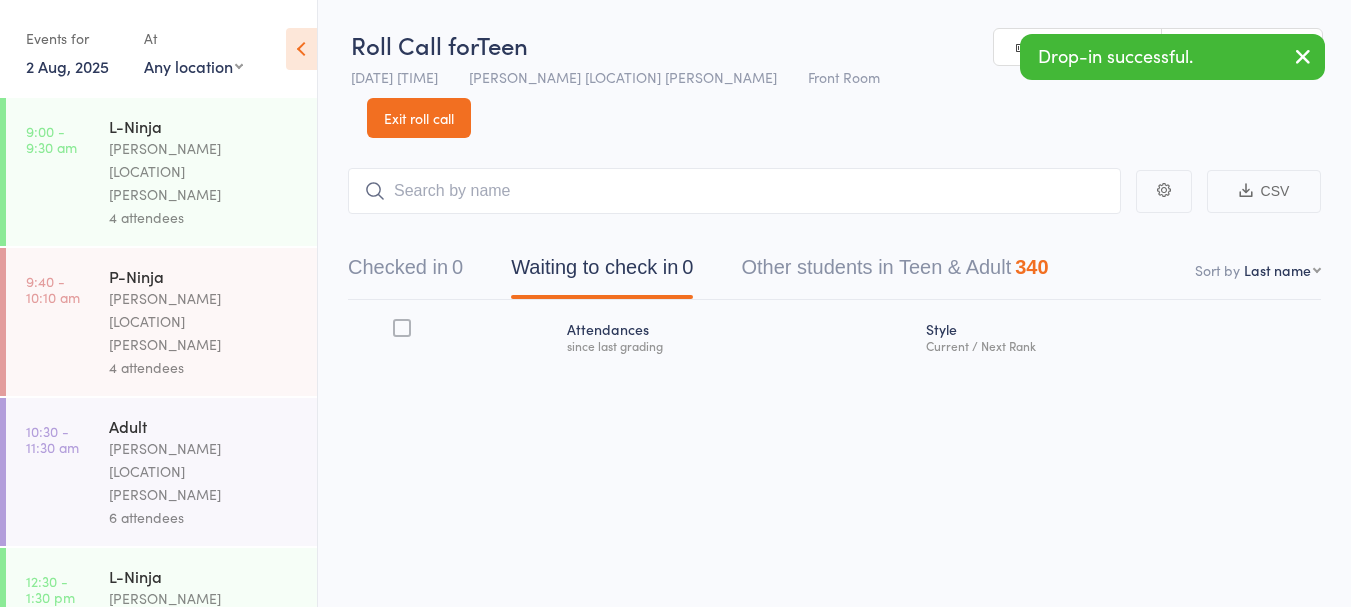 click on "Checked in  0" at bounding box center [405, 272] 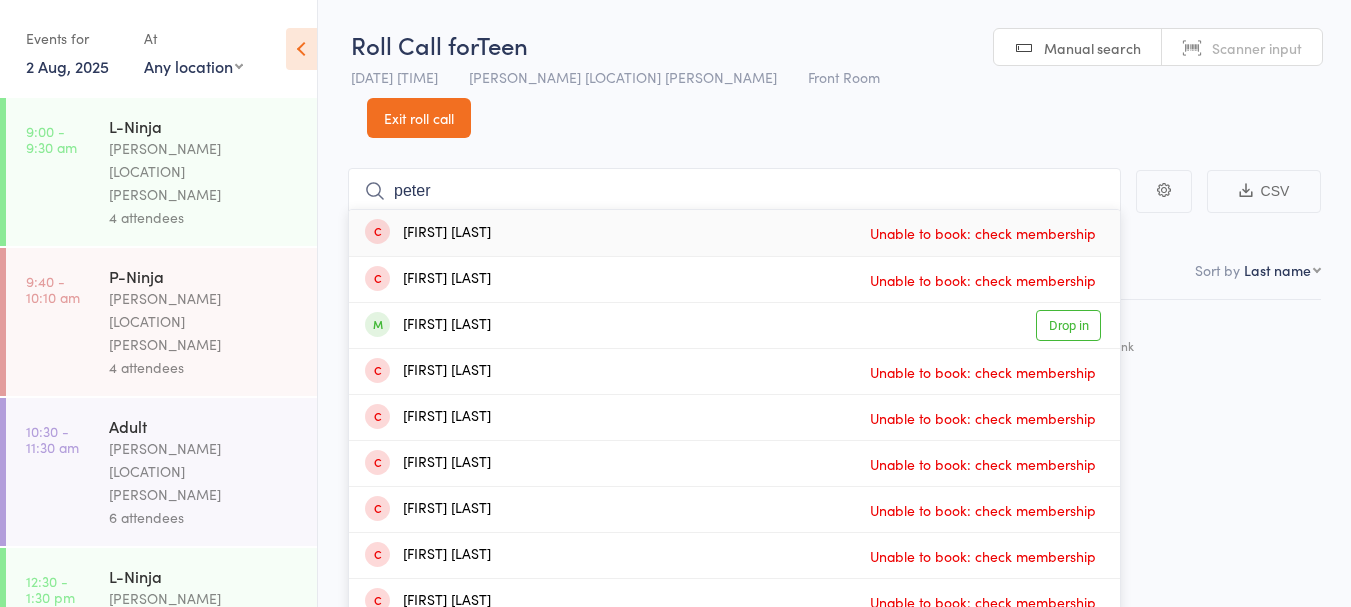 type on "peter" 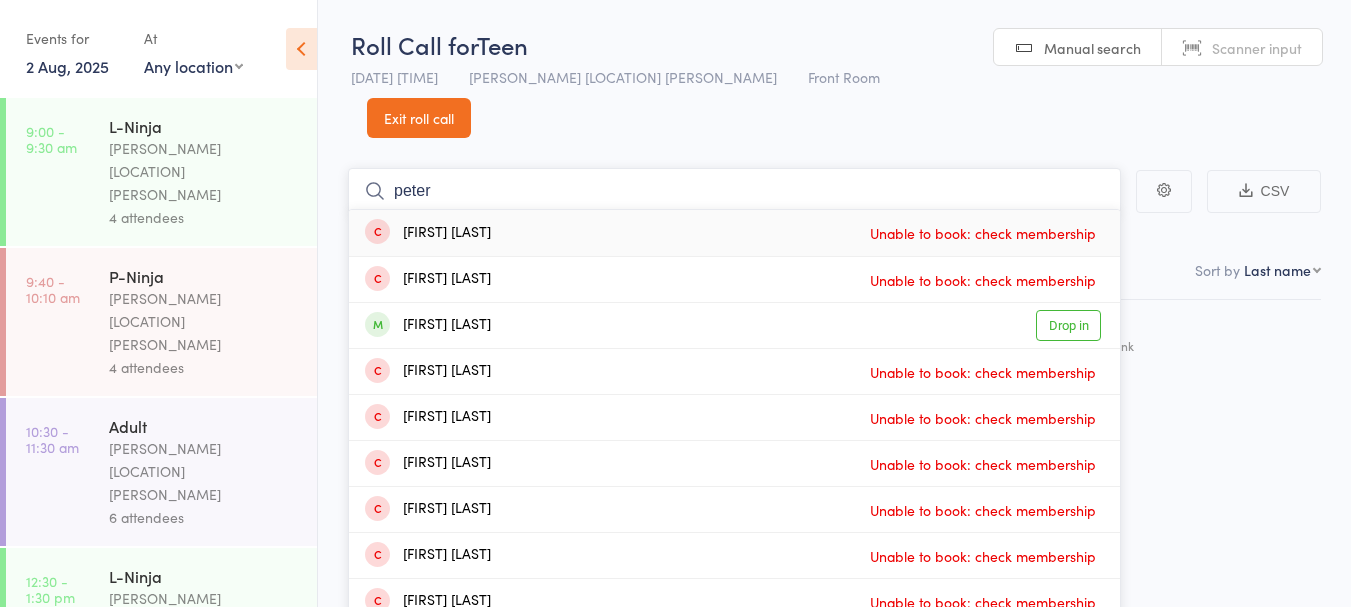 type 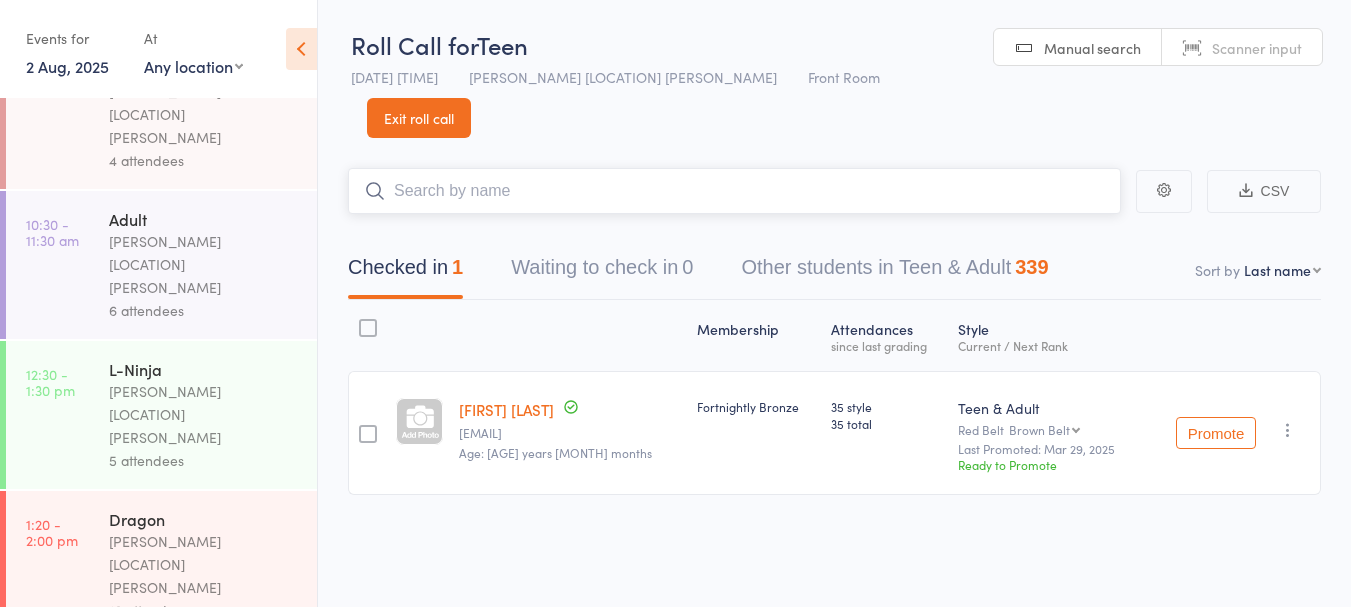 scroll, scrollTop: 211, scrollLeft: 0, axis: vertical 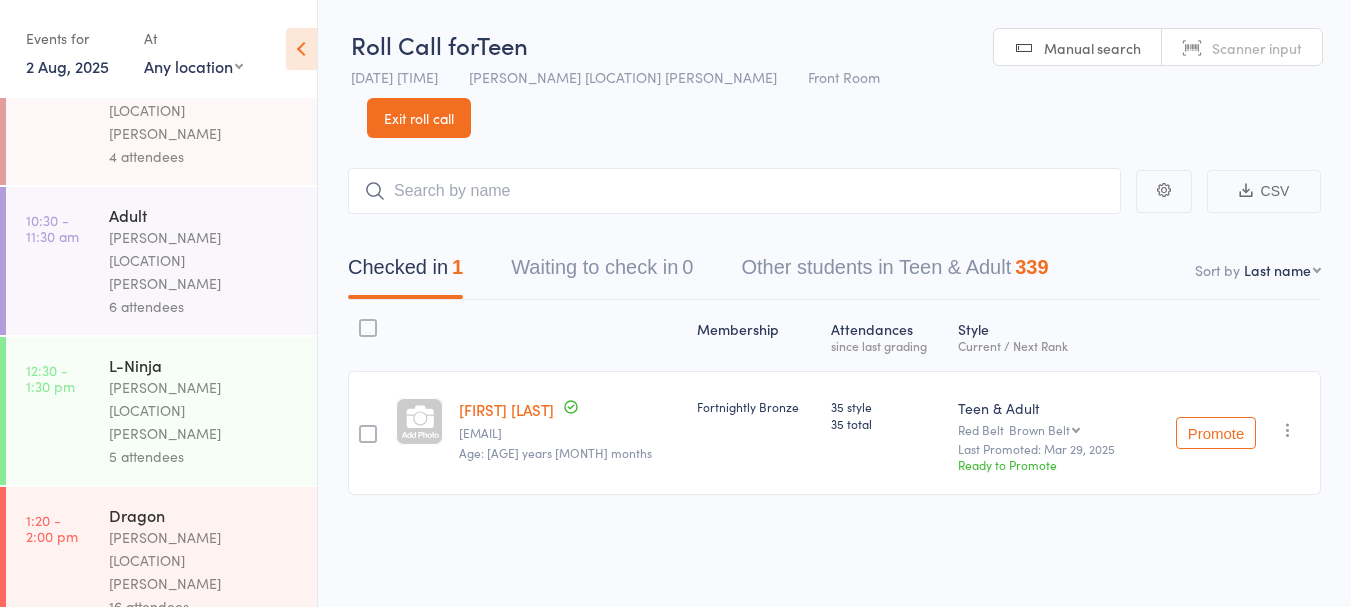 click on "[TIME] - [TIME] [EVENT_TYPE] [NAME] [LOCATION] [NAME] [NUMBER] attendees" at bounding box center [161, 711] 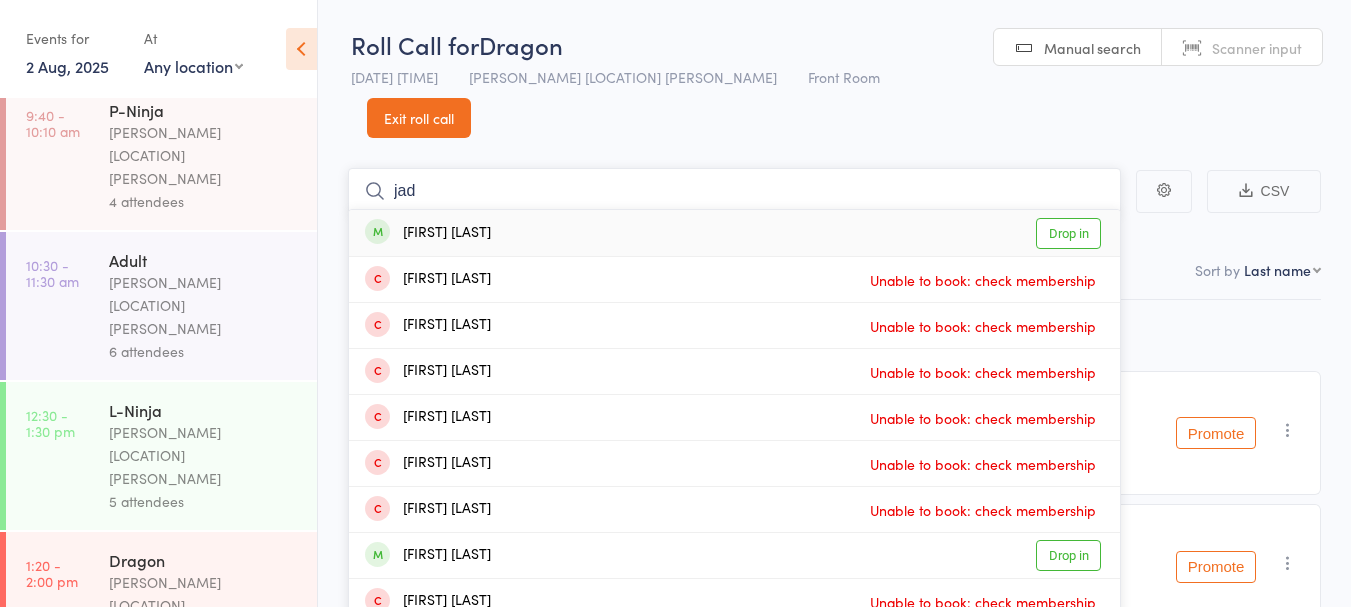 scroll, scrollTop: 323, scrollLeft: 0, axis: vertical 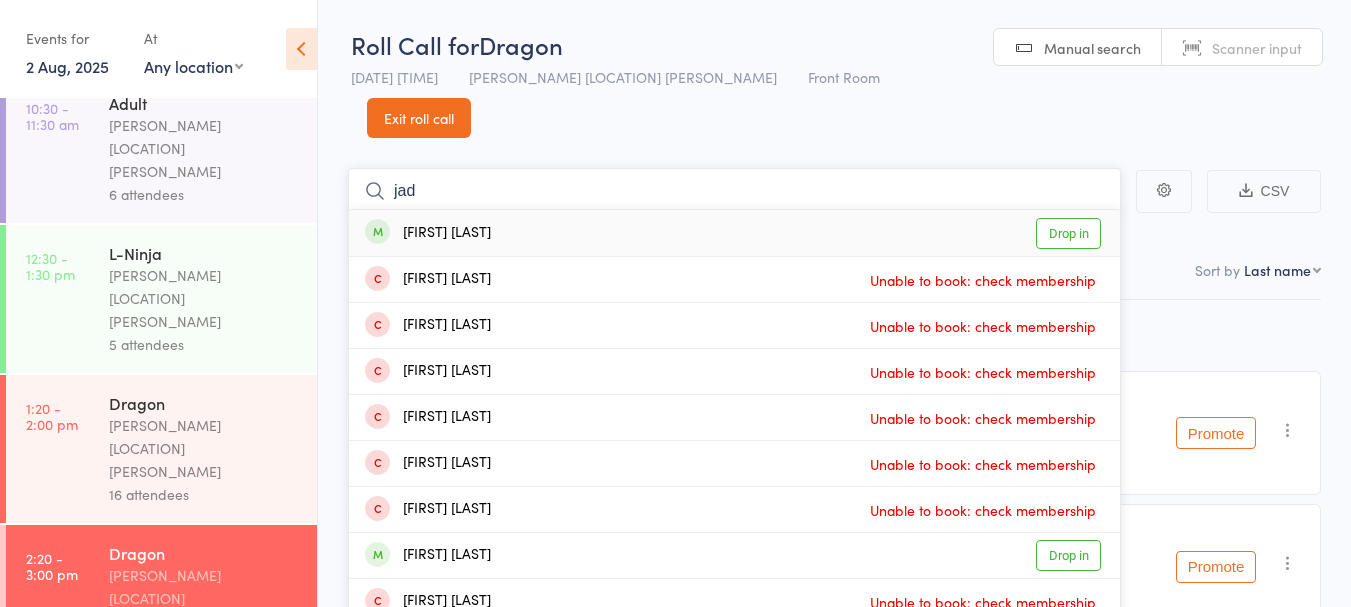type on "jad" 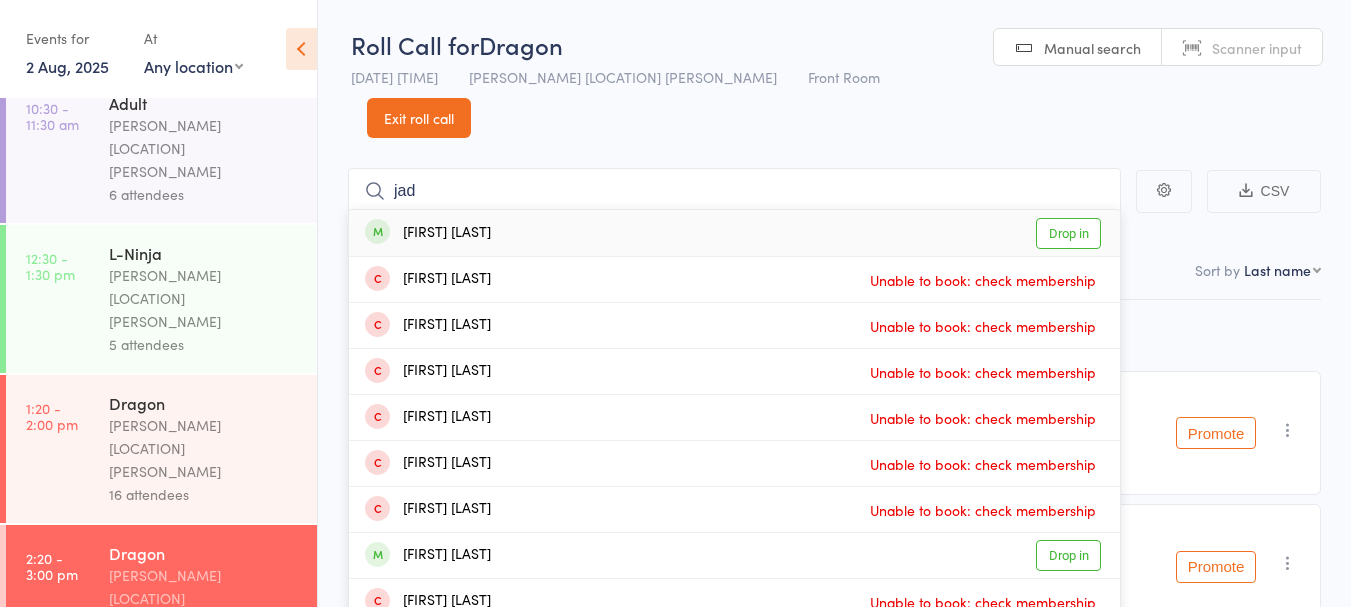 click on "Drop in" at bounding box center (1068, 233) 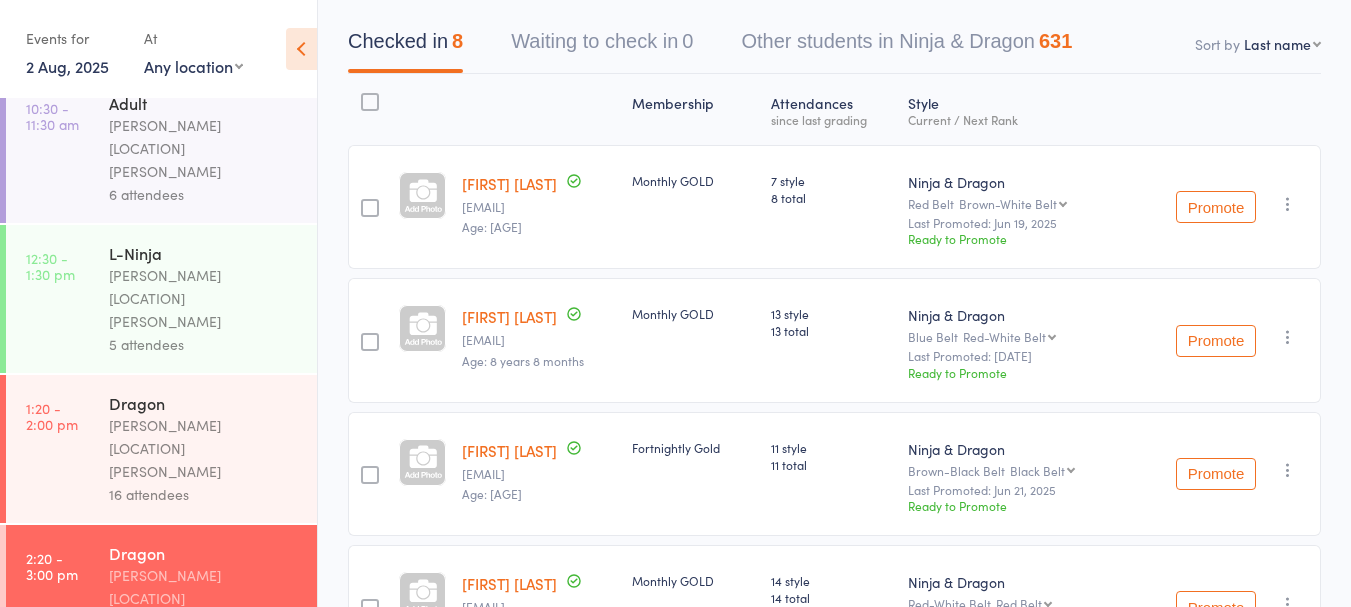 scroll, scrollTop: 0, scrollLeft: 0, axis: both 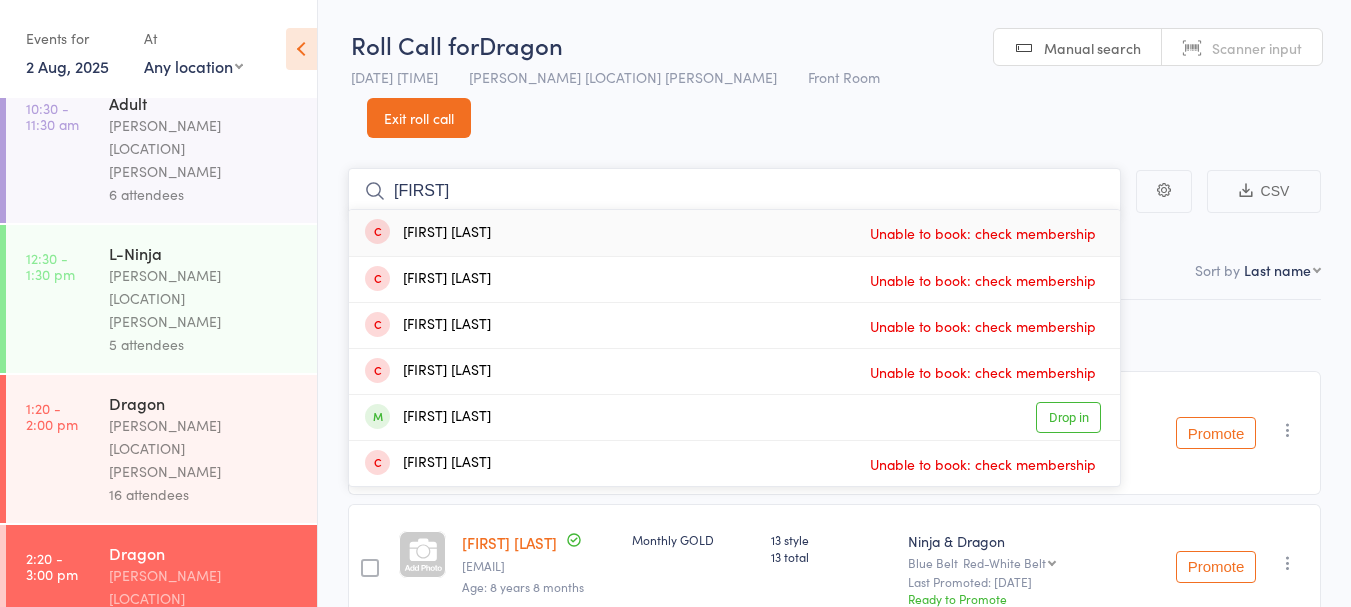 type on "[FIRST]" 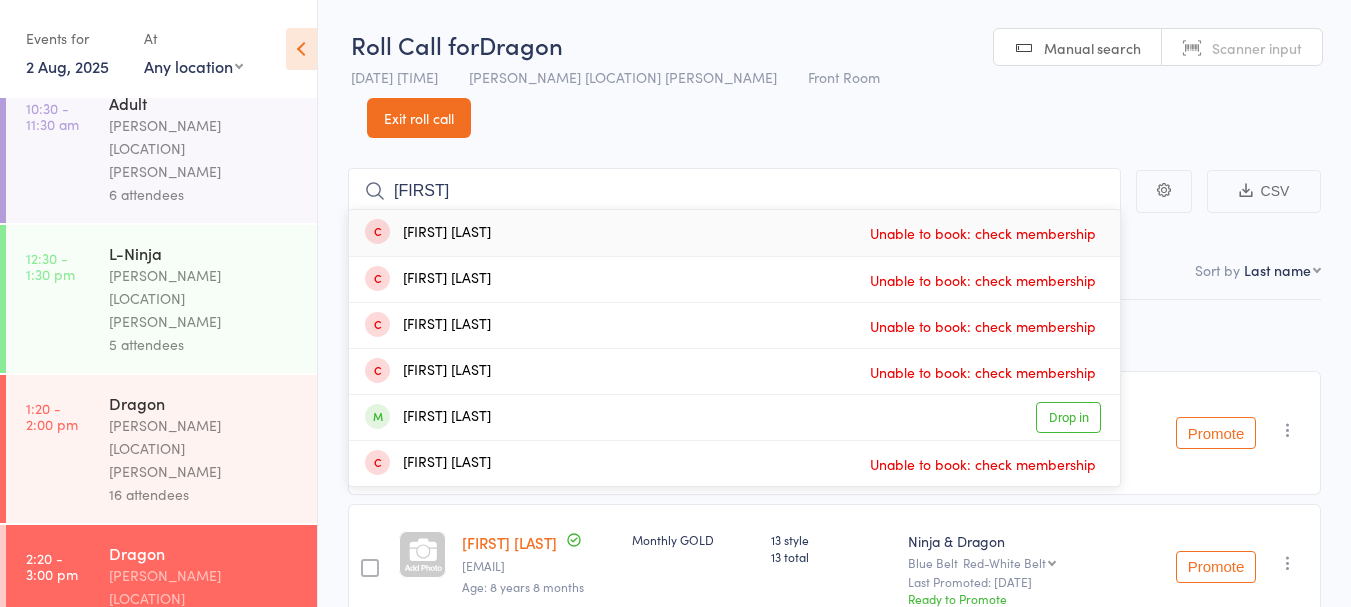click on "Drop in" at bounding box center [1068, 417] 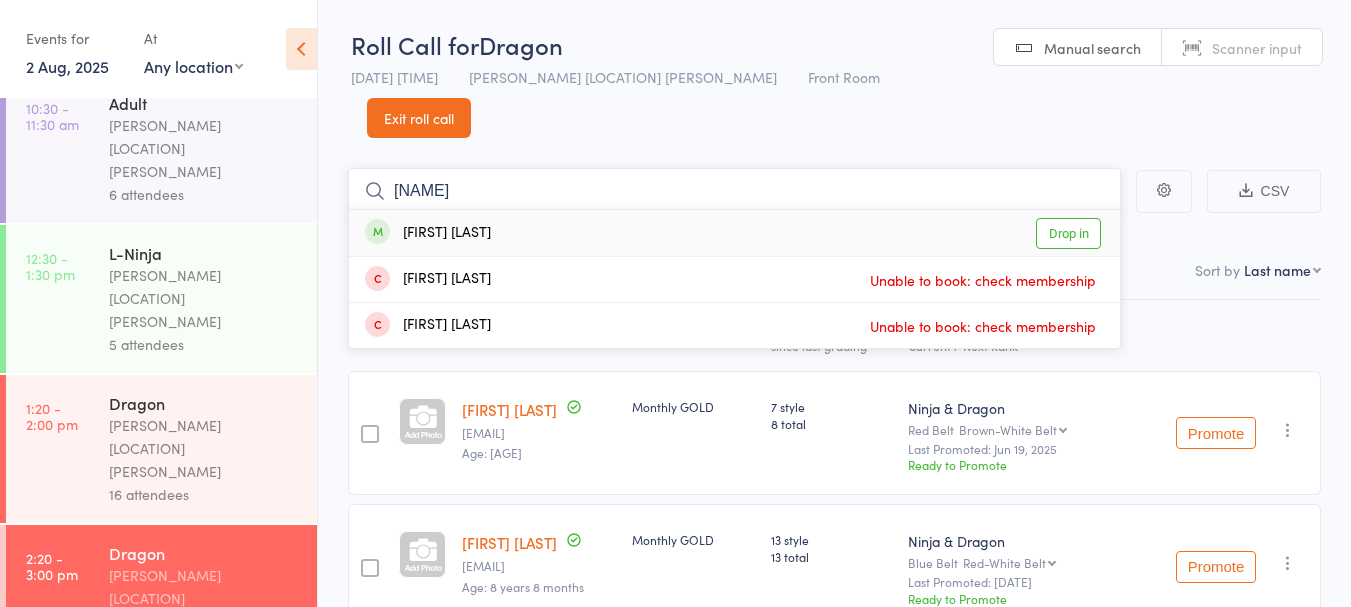 type on "[NAME]" 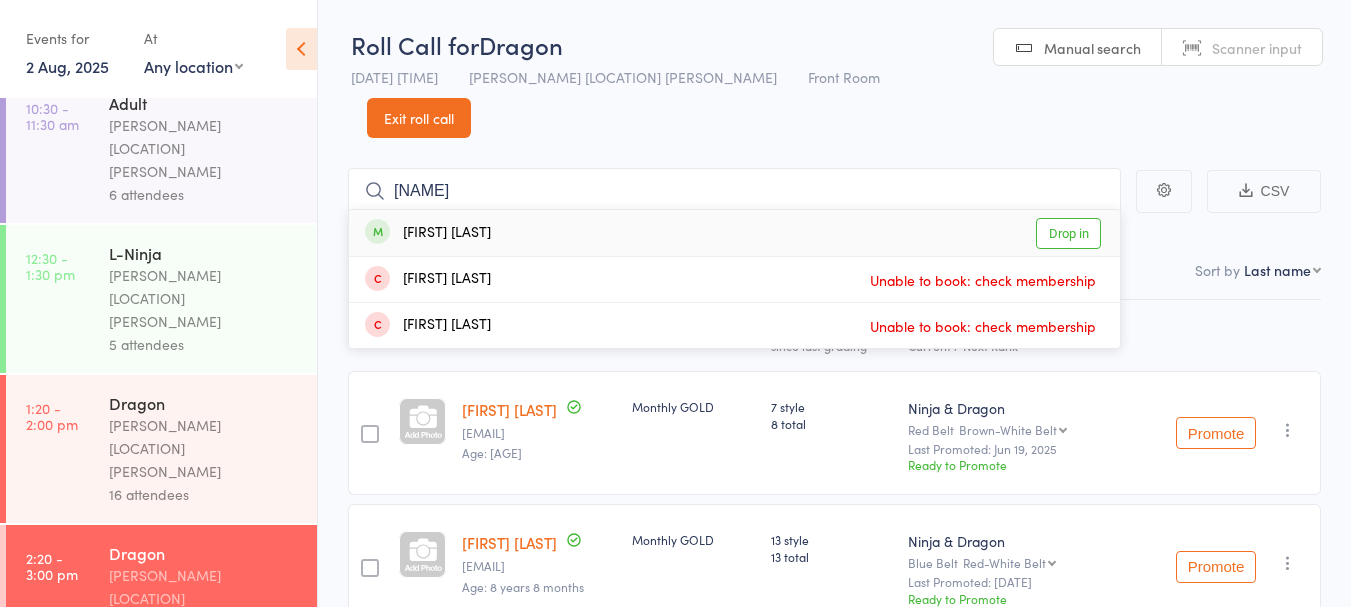 click on "[FIRST] [LAST]" at bounding box center (428, 233) 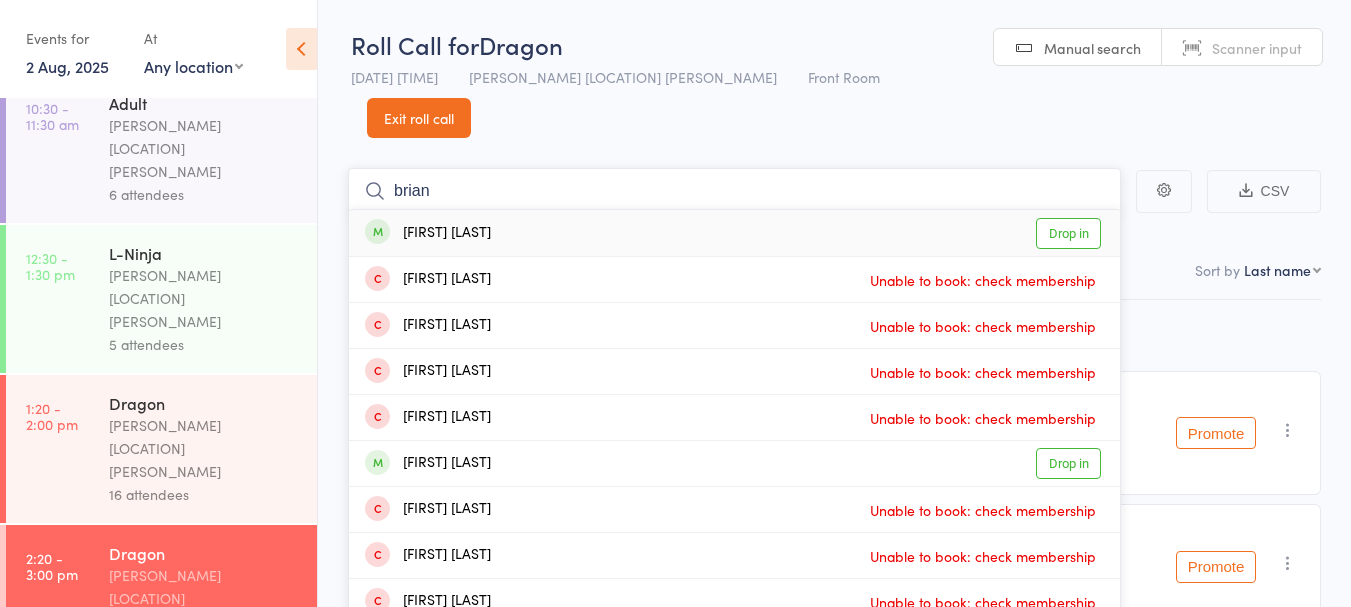 type on "brian" 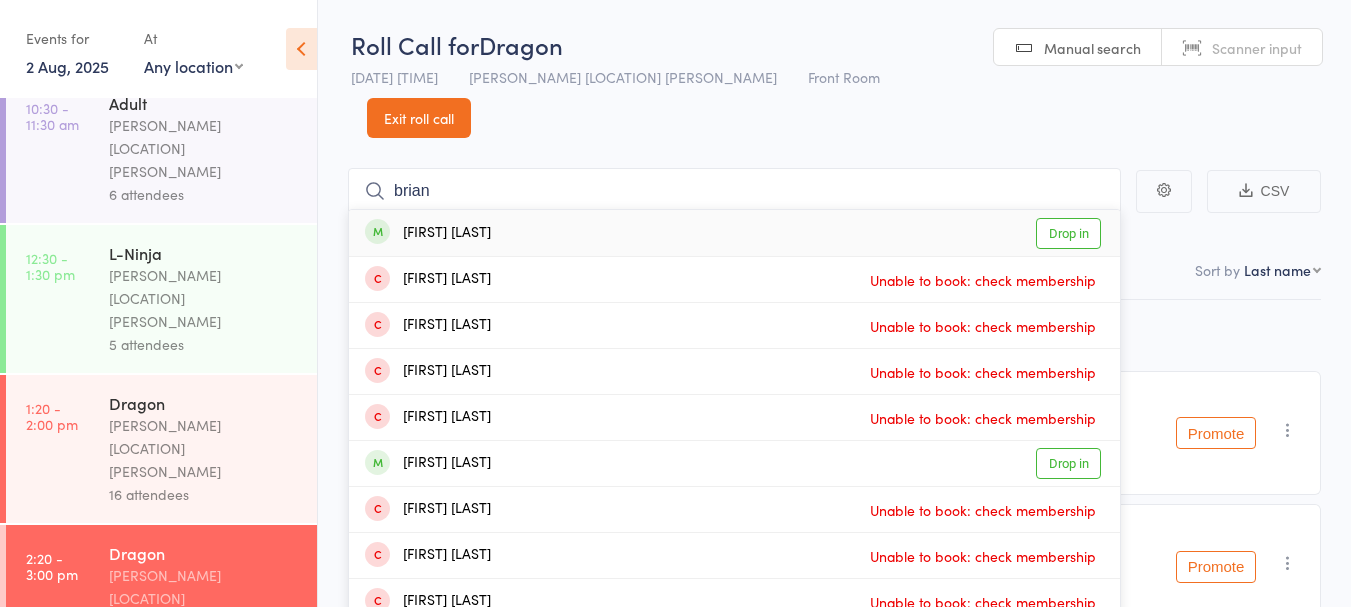 click on "[FIRST] [LAST] Drop in" at bounding box center (734, 233) 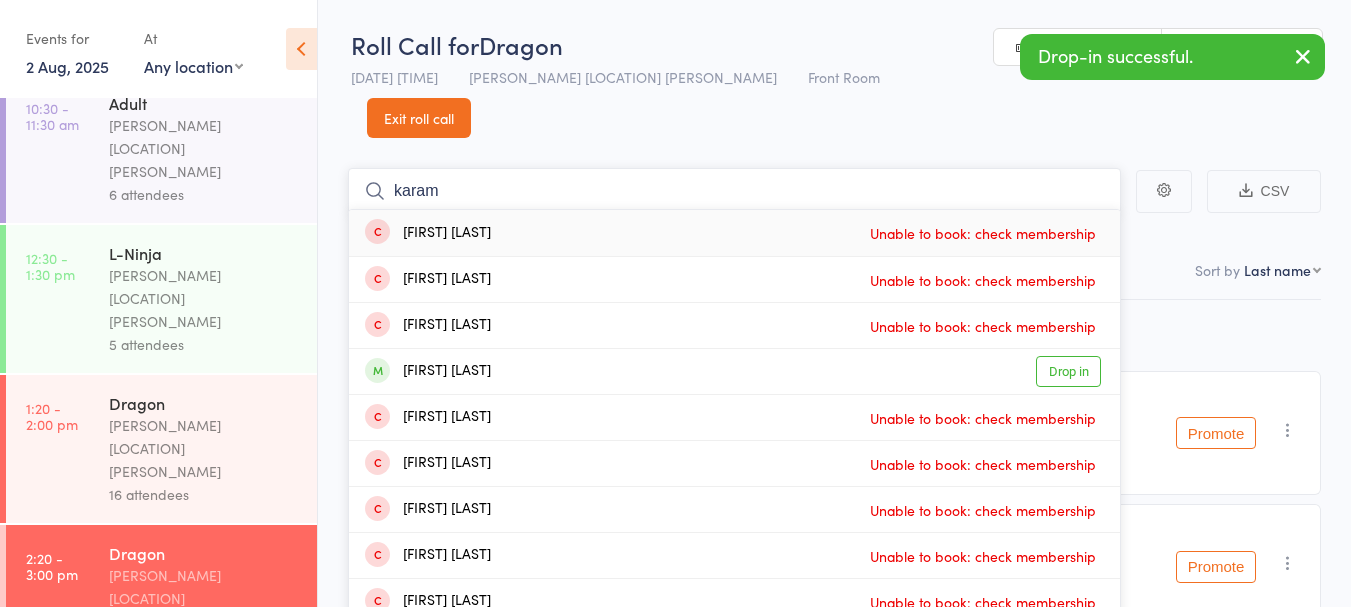 type on "karam" 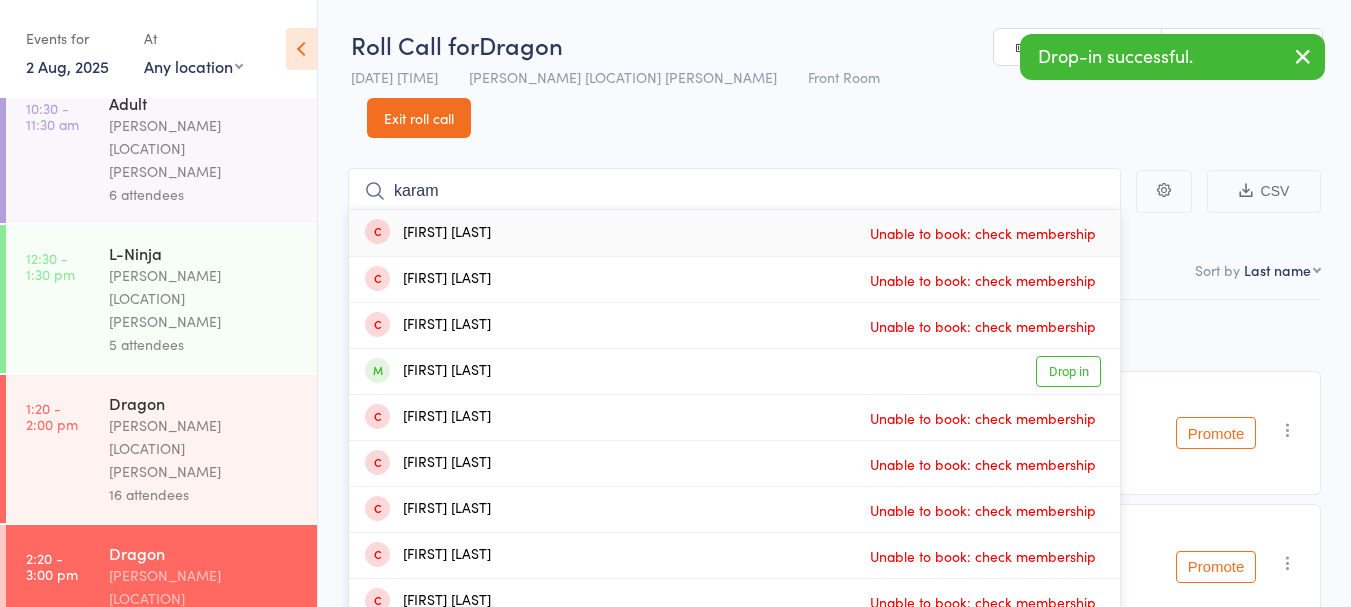 click on "[FIRST] [LAST] Drop in" at bounding box center (734, 371) 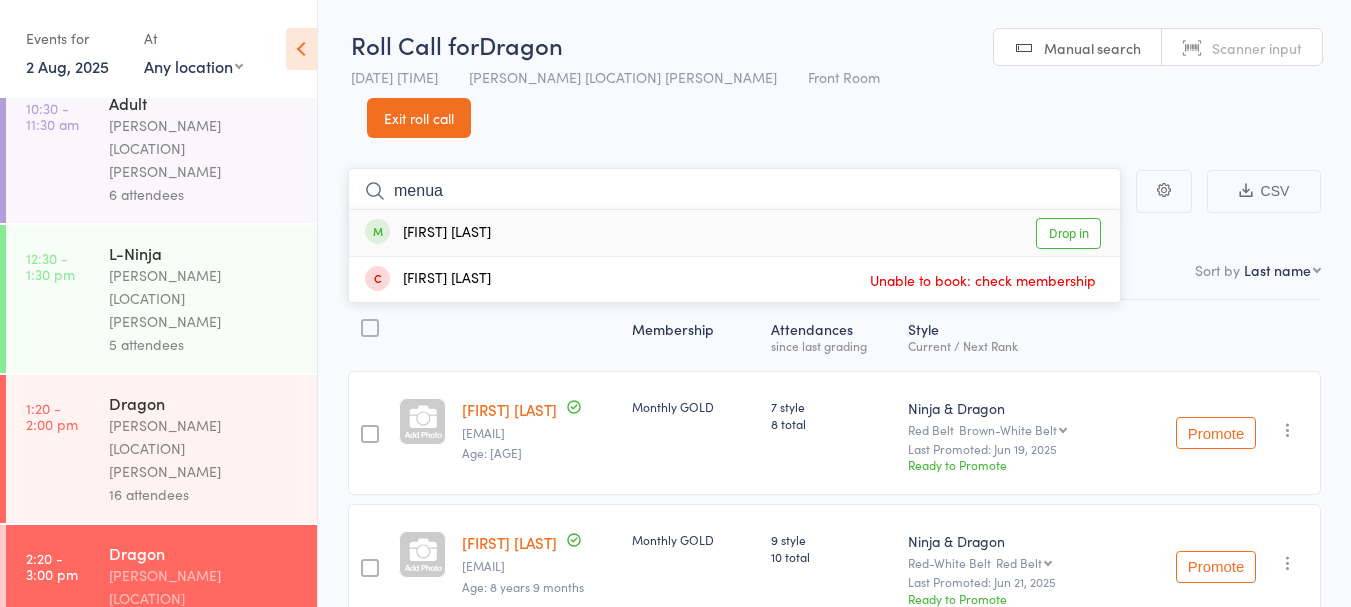 type on "menua" 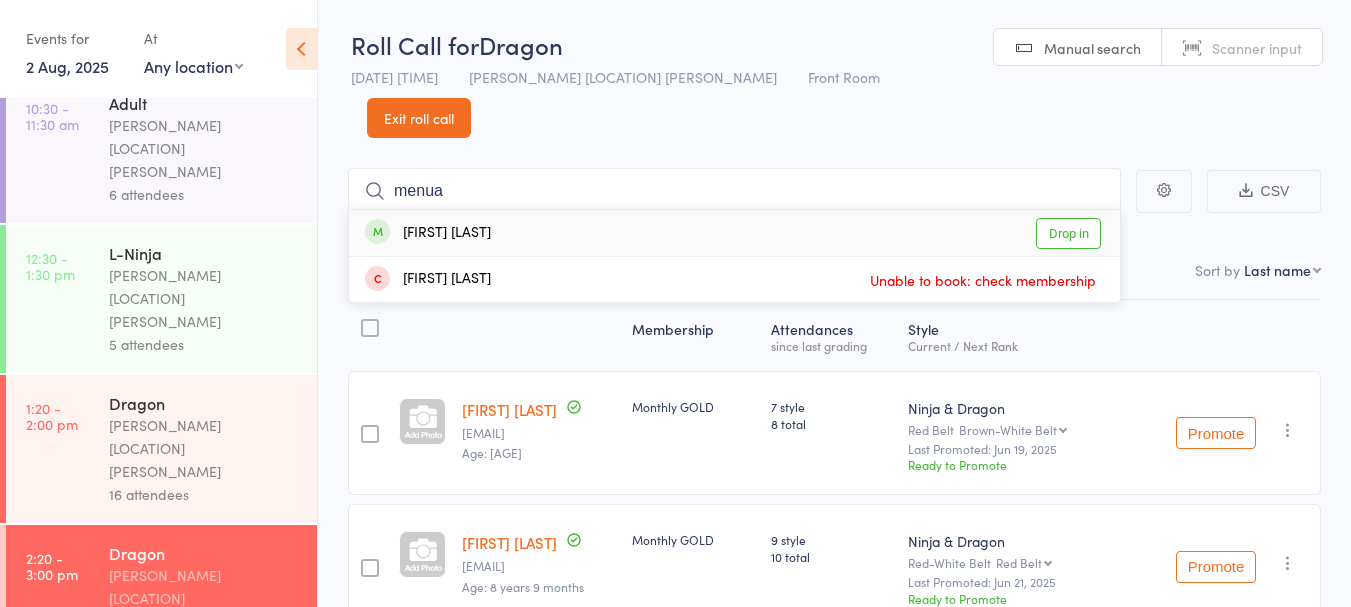 click on "[NAME] [LAST] Drop in" at bounding box center (734, 233) 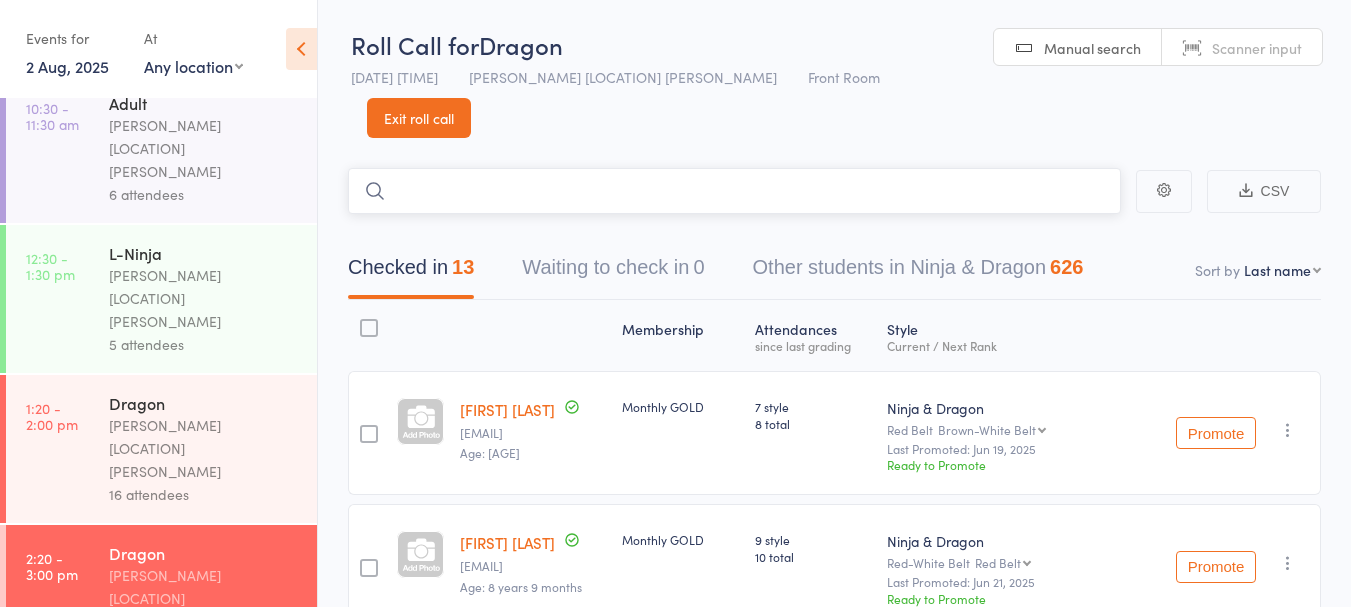 scroll, scrollTop: 53, scrollLeft: 0, axis: vertical 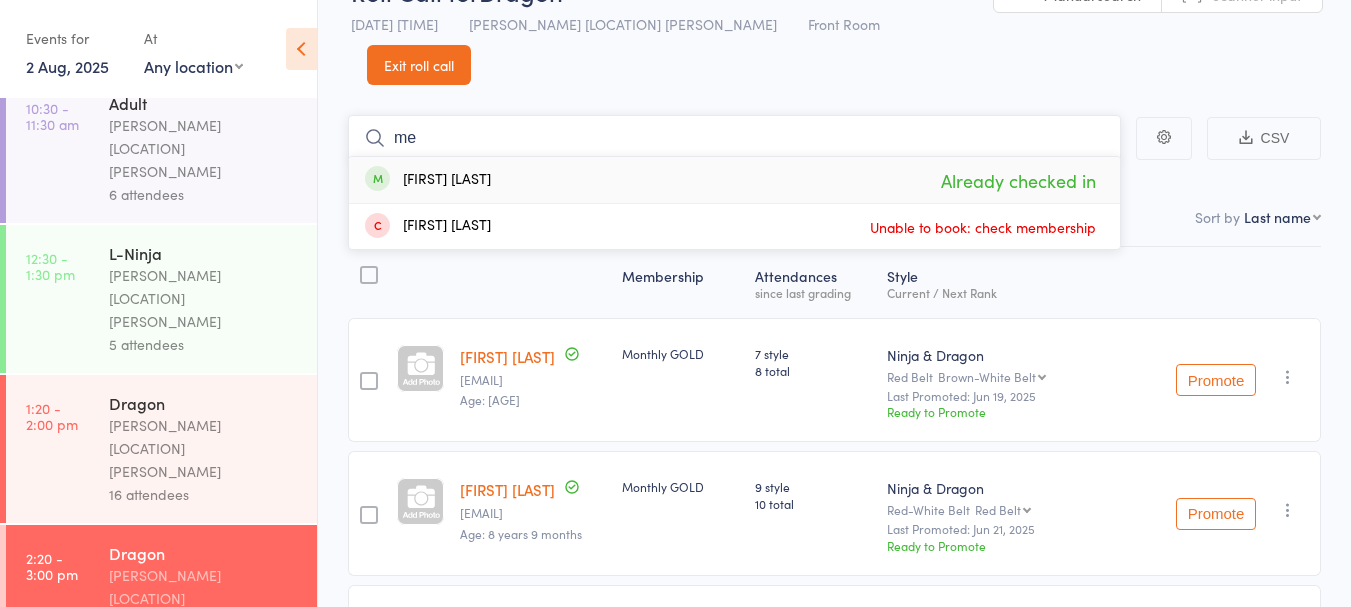 type on "m" 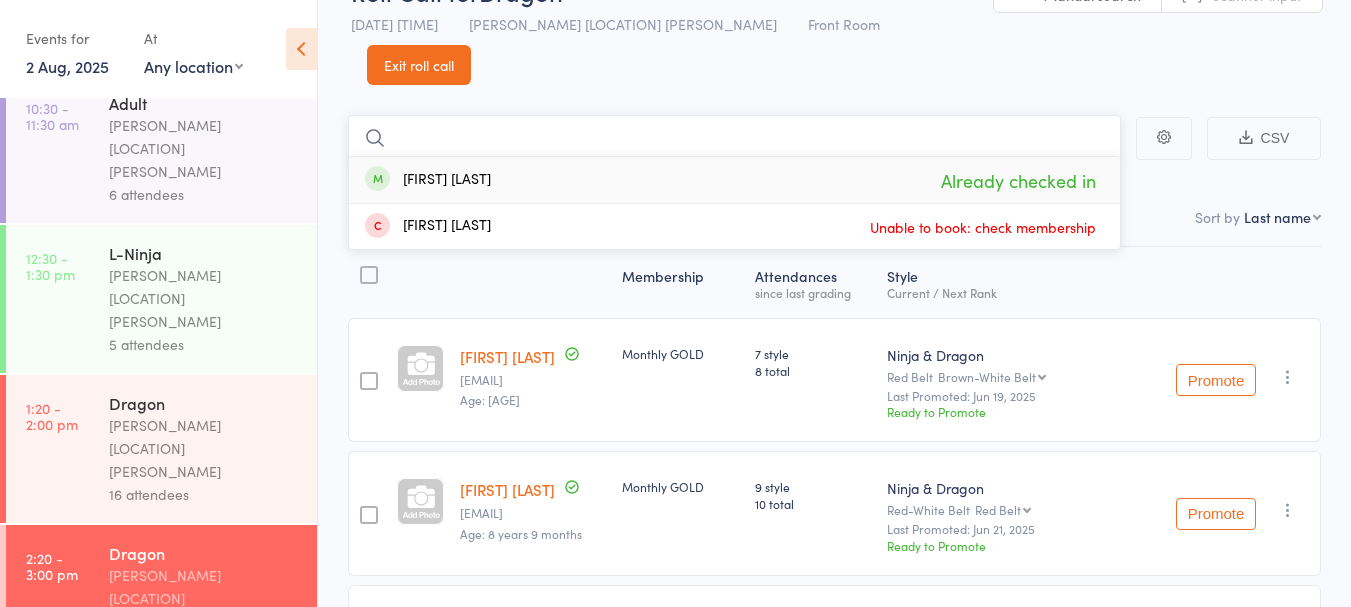 type 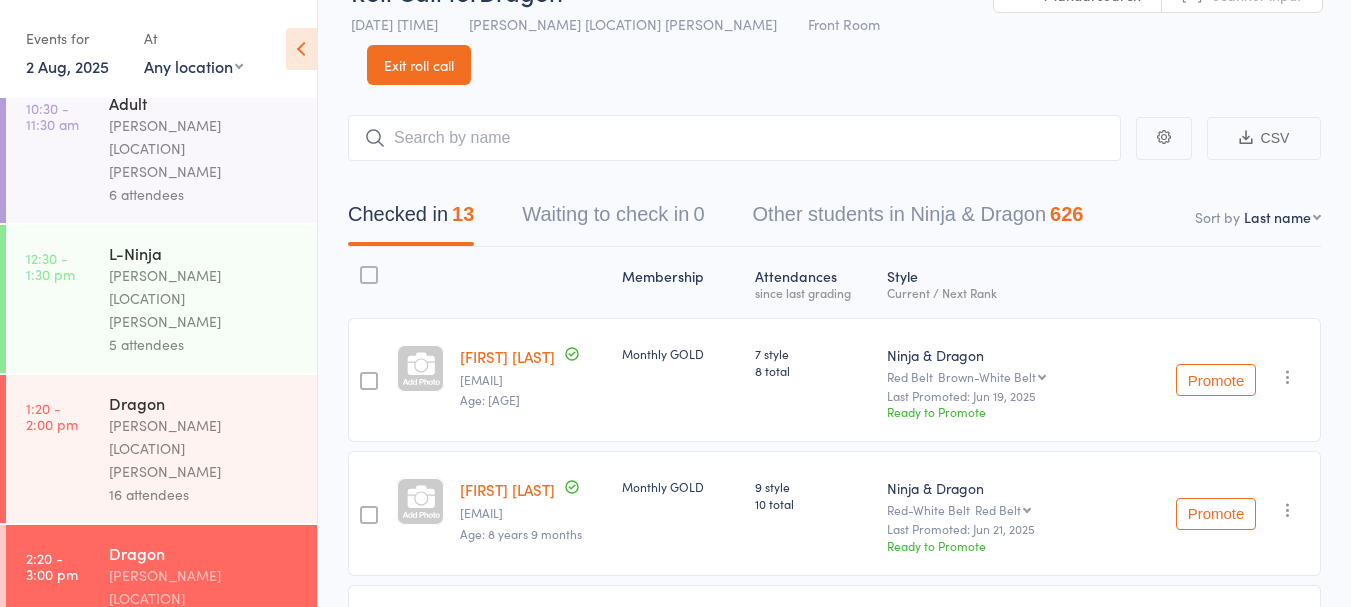click on "1 attendee" at bounding box center [204, 794] 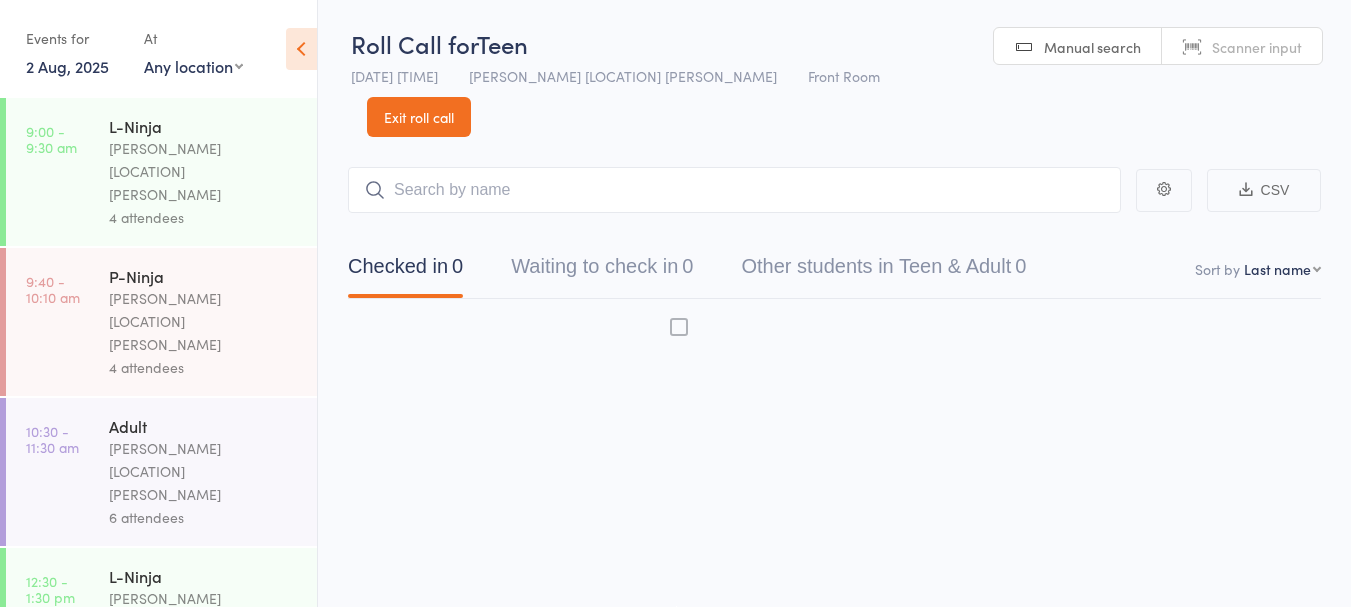 scroll, scrollTop: 1, scrollLeft: 0, axis: vertical 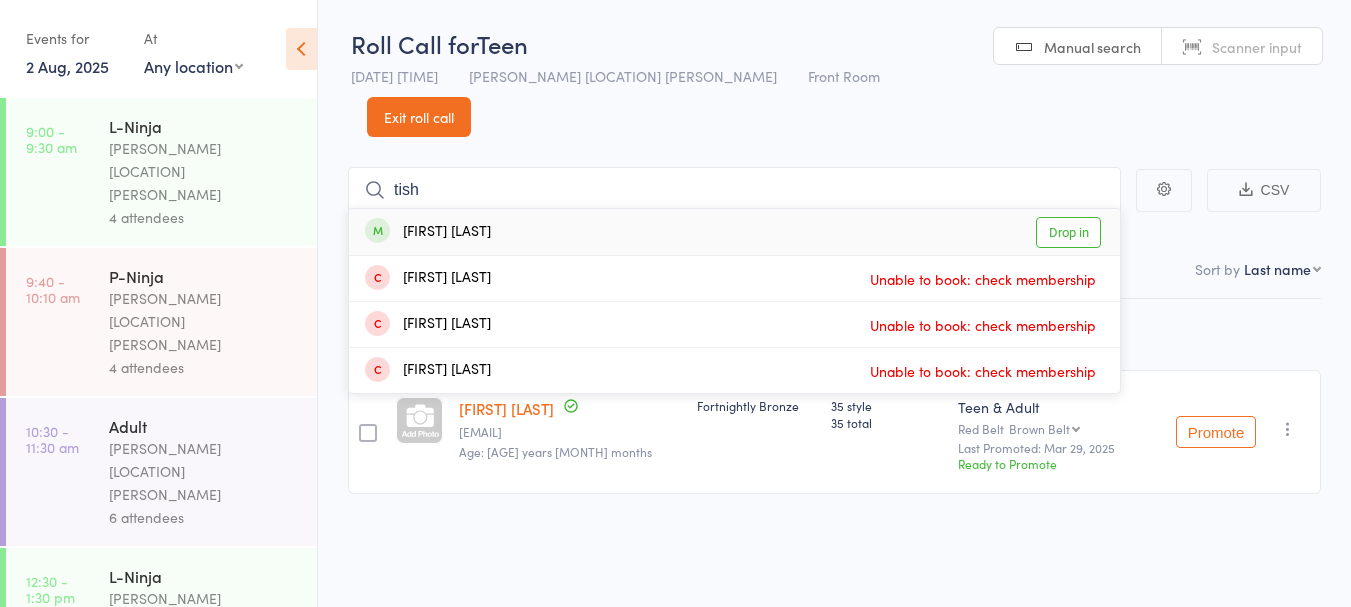 type on "tish" 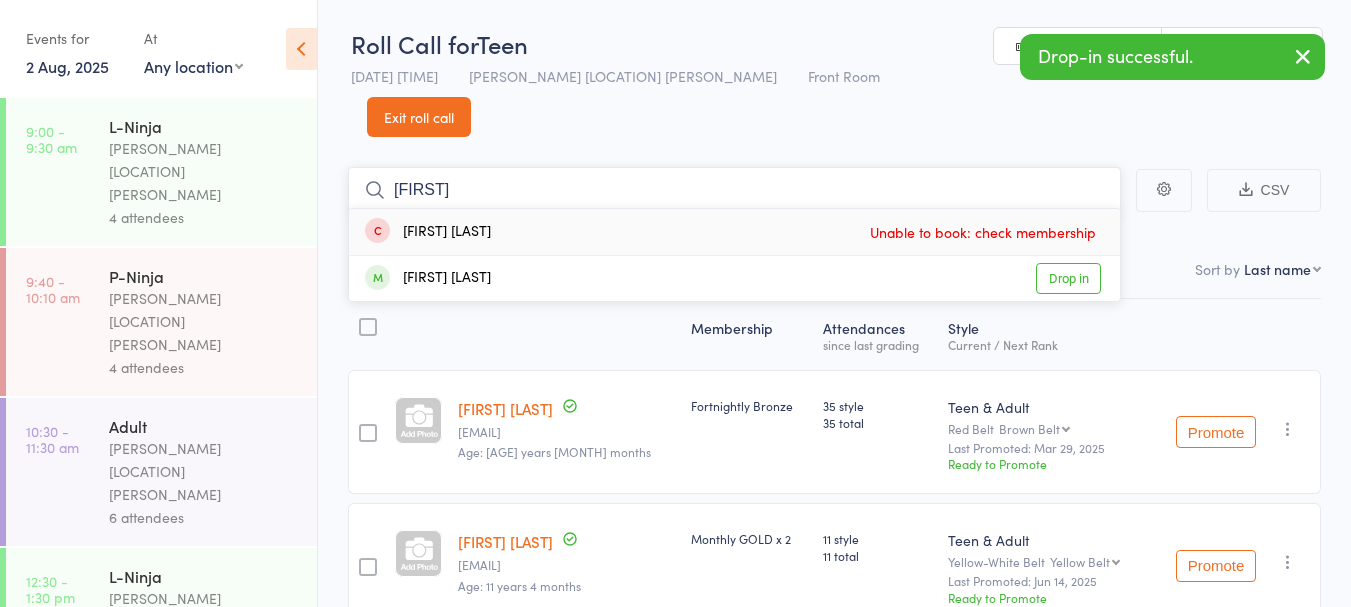 type on "[FIRST]" 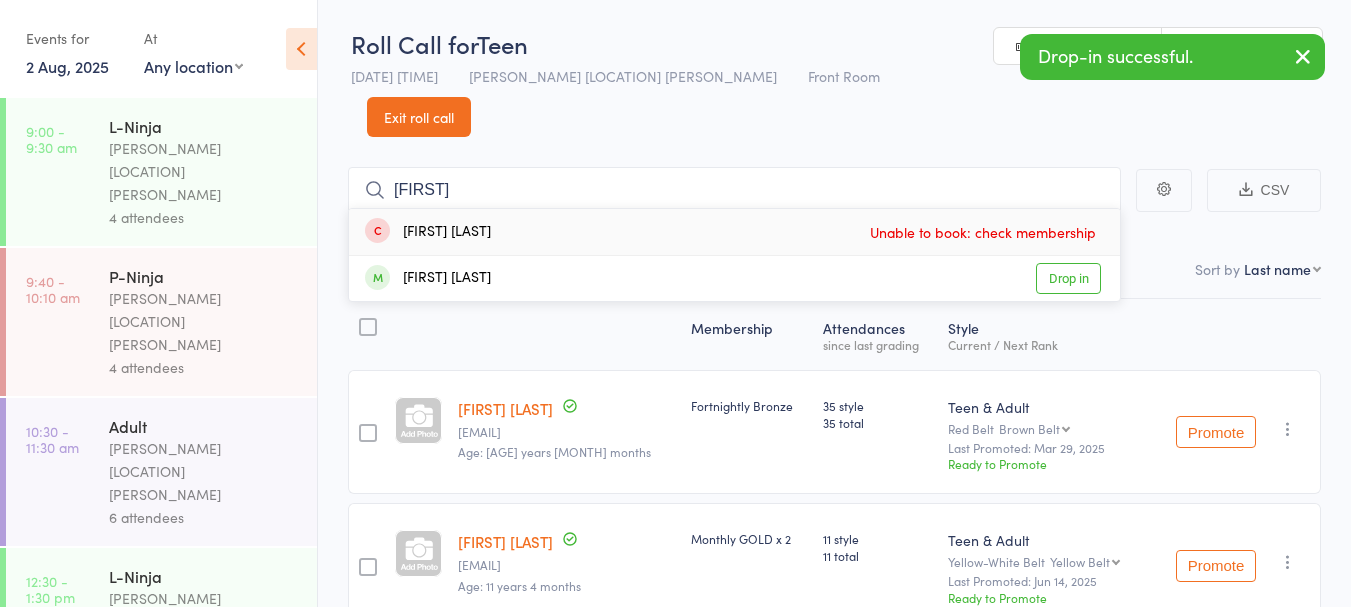 click on "Drop in" at bounding box center [1068, 278] 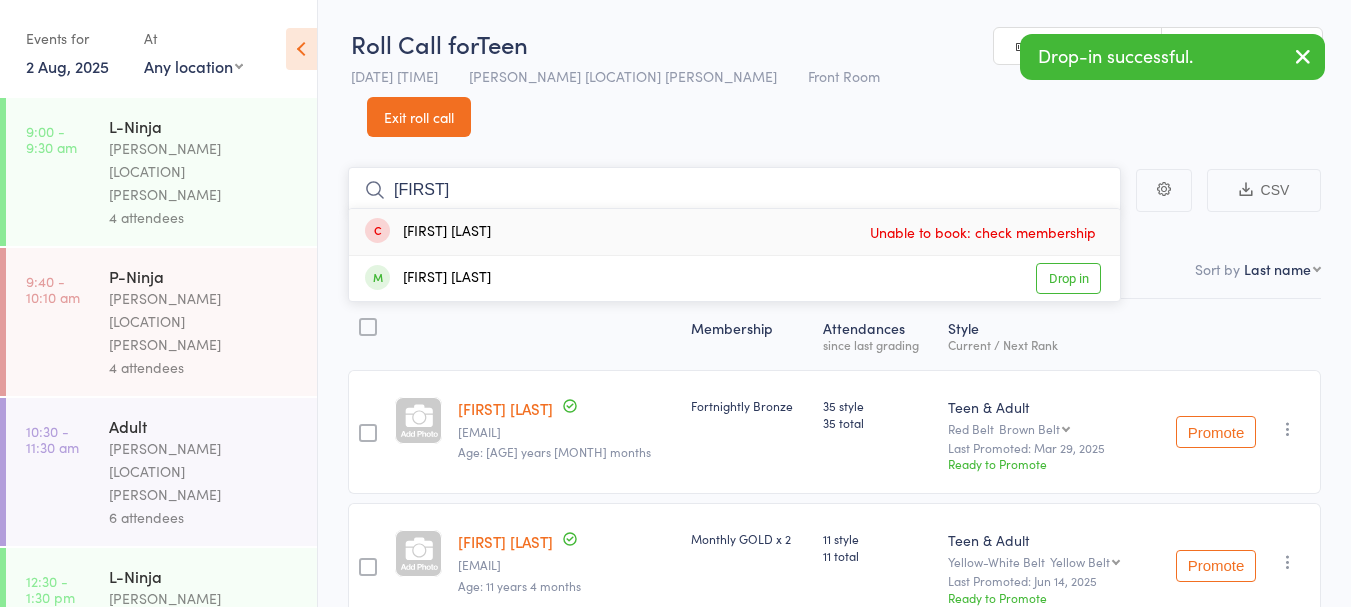 type 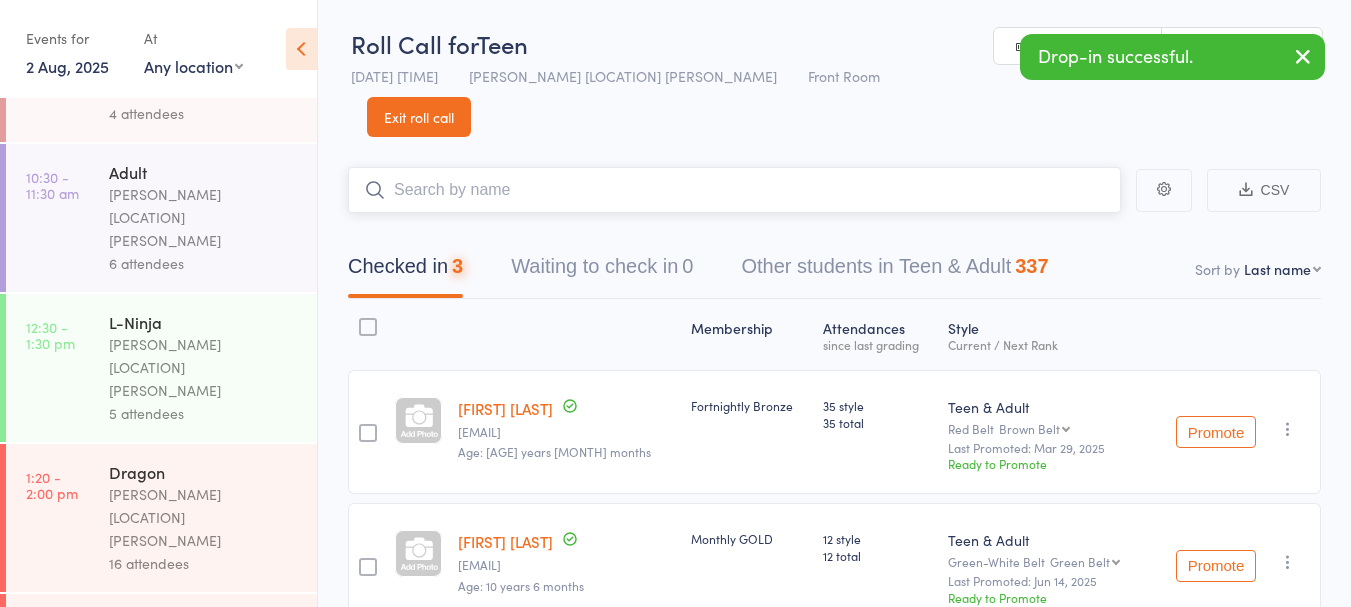 scroll, scrollTop: 323, scrollLeft: 0, axis: vertical 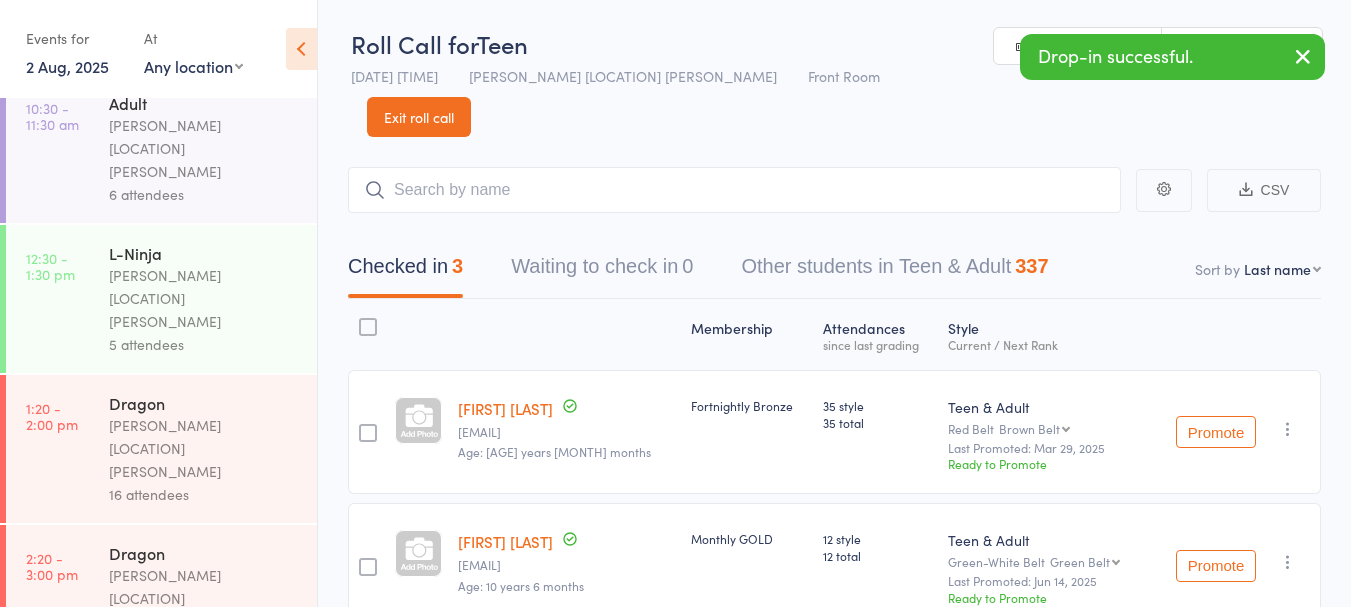 click on "[PERSON_NAME] [LOCATION] [PERSON_NAME]" at bounding box center (204, 598) 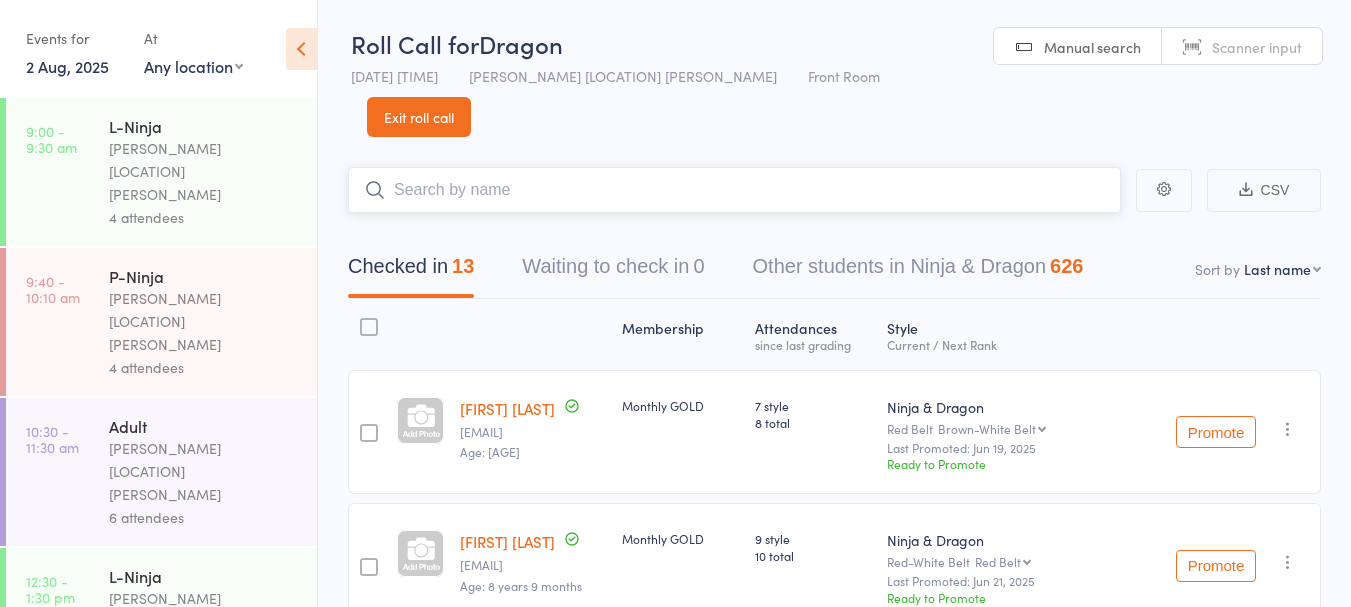 click at bounding box center (734, 190) 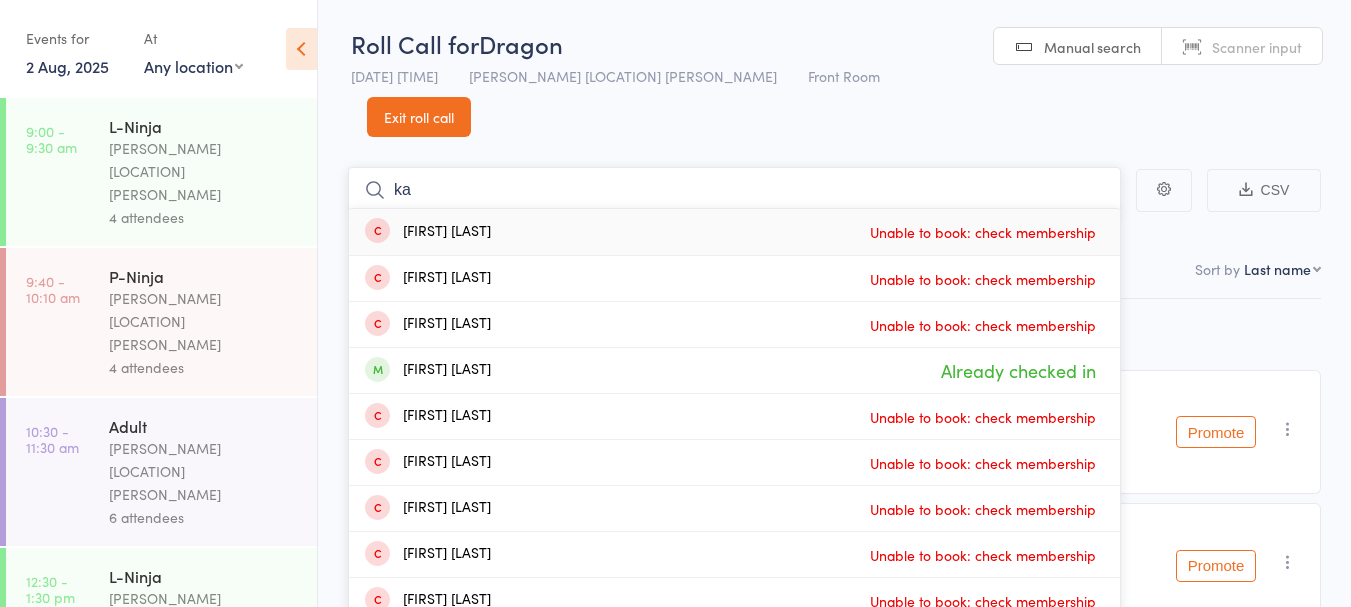 type on "k" 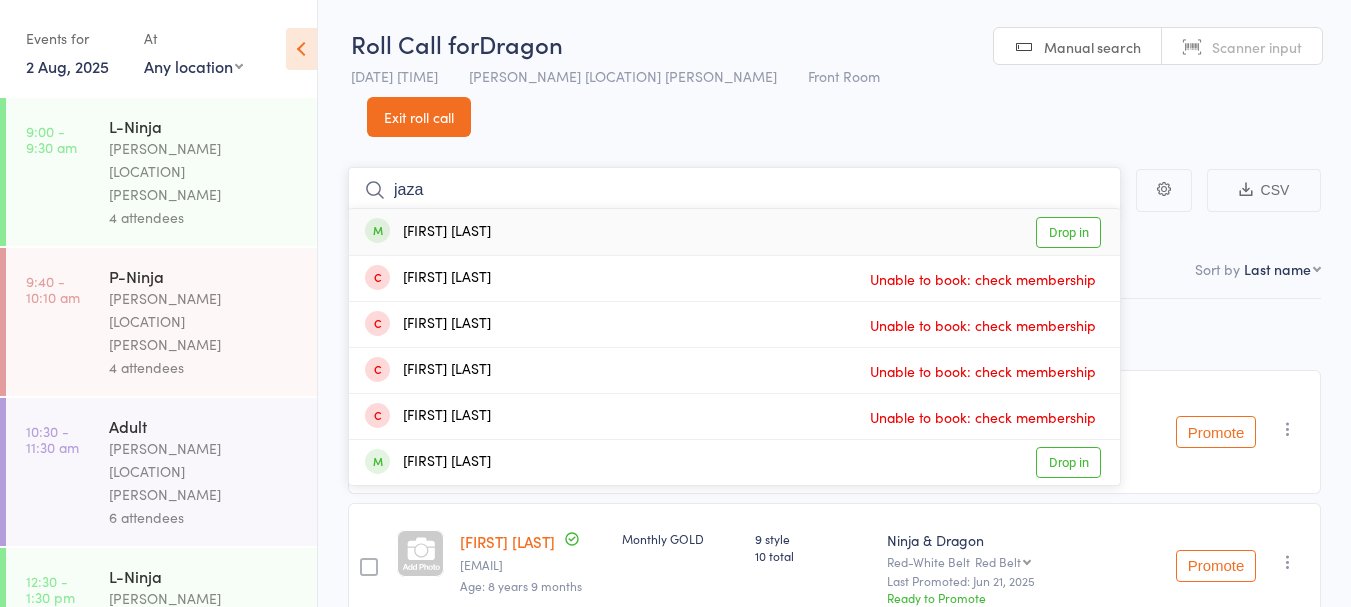 type on "jaza" 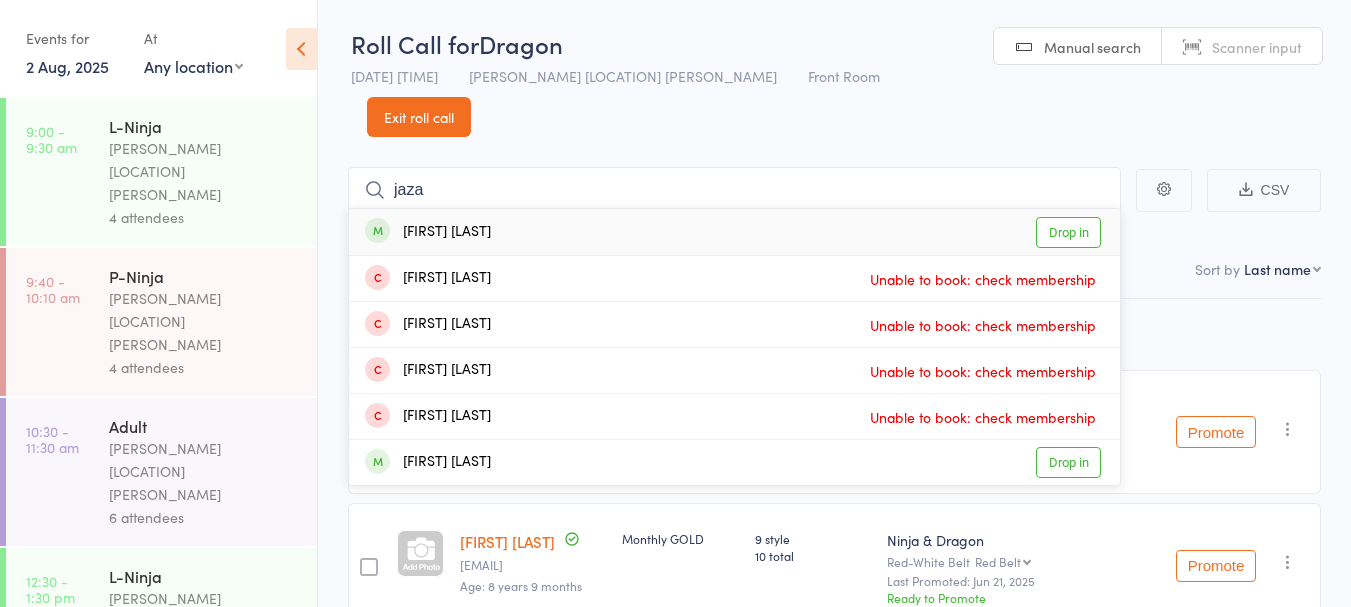 click on "Drop in" at bounding box center [1068, 232] 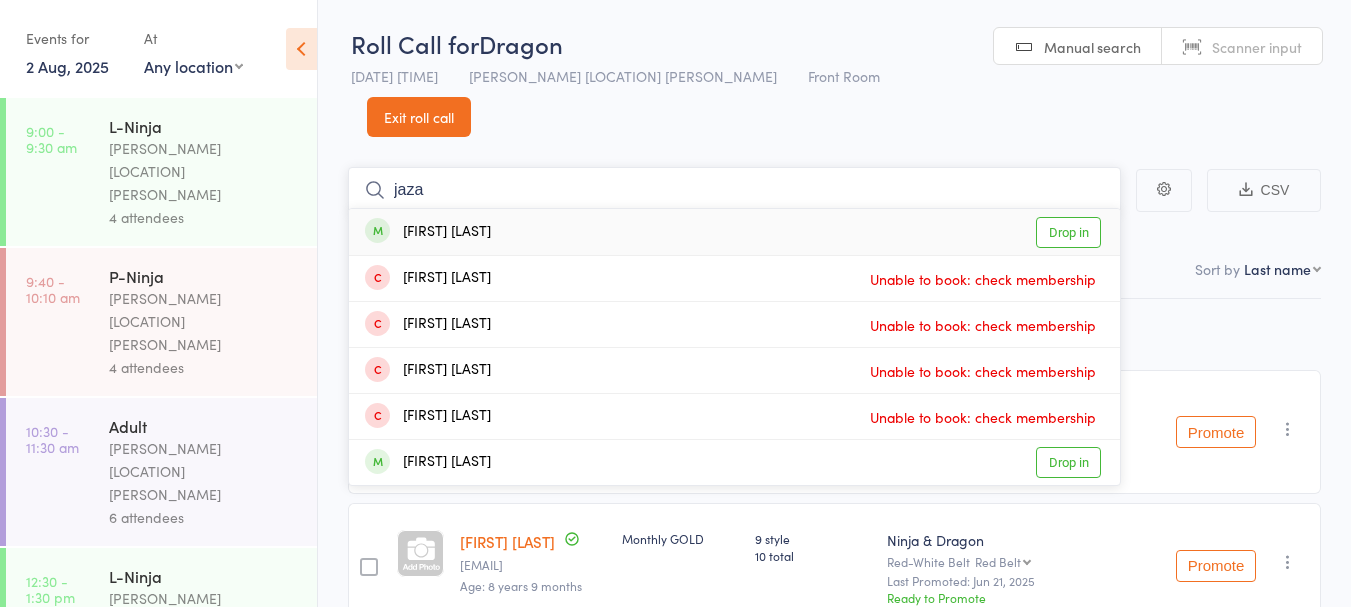 type 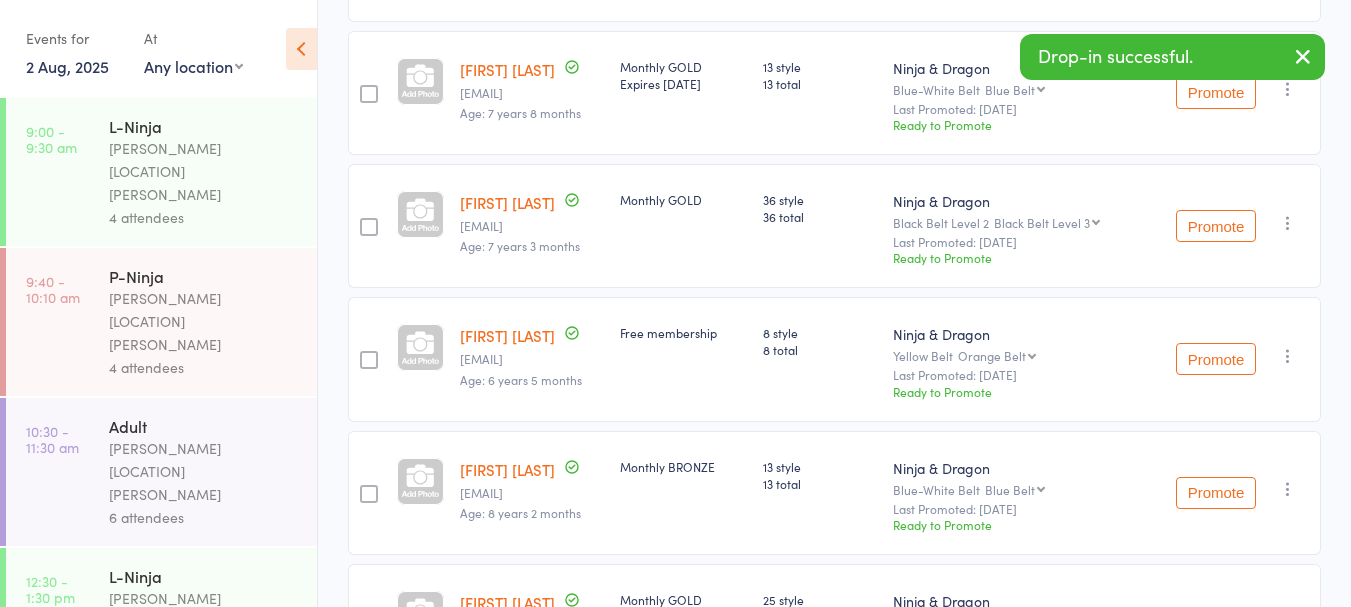 scroll, scrollTop: 1671, scrollLeft: 0, axis: vertical 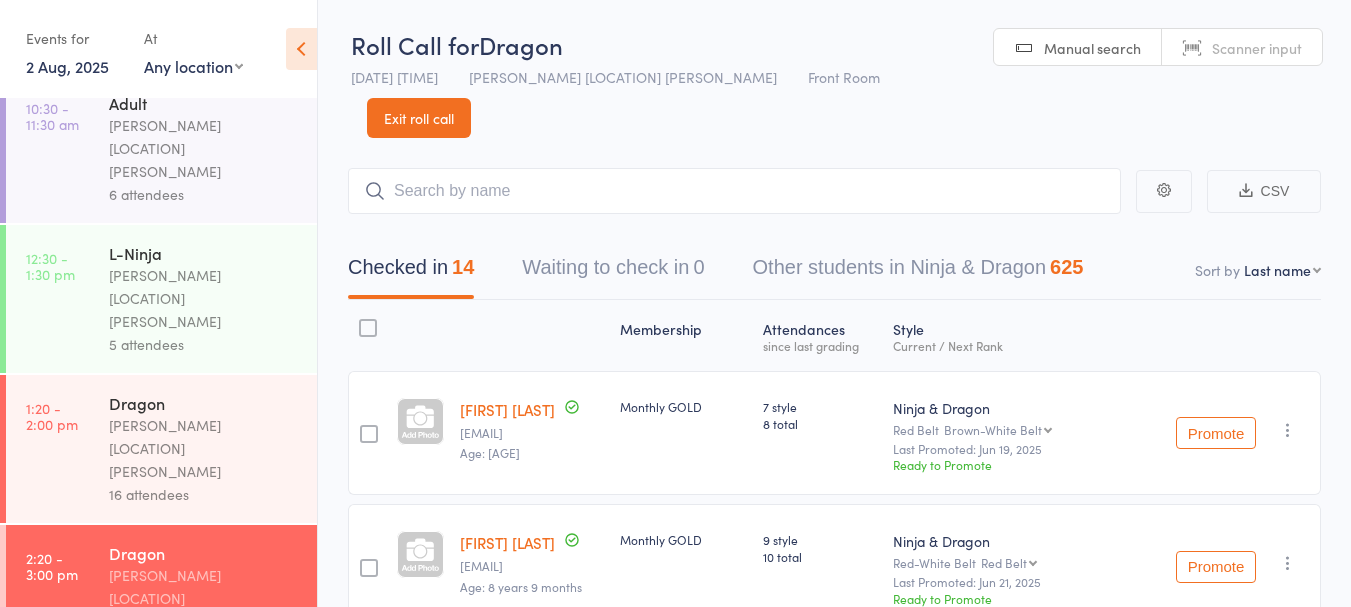 click on "[AGE_GROUP] [PERSON_NAME] [LOCATION] [PERSON_NAME] [NUMBER] attendees" at bounding box center (213, 749) 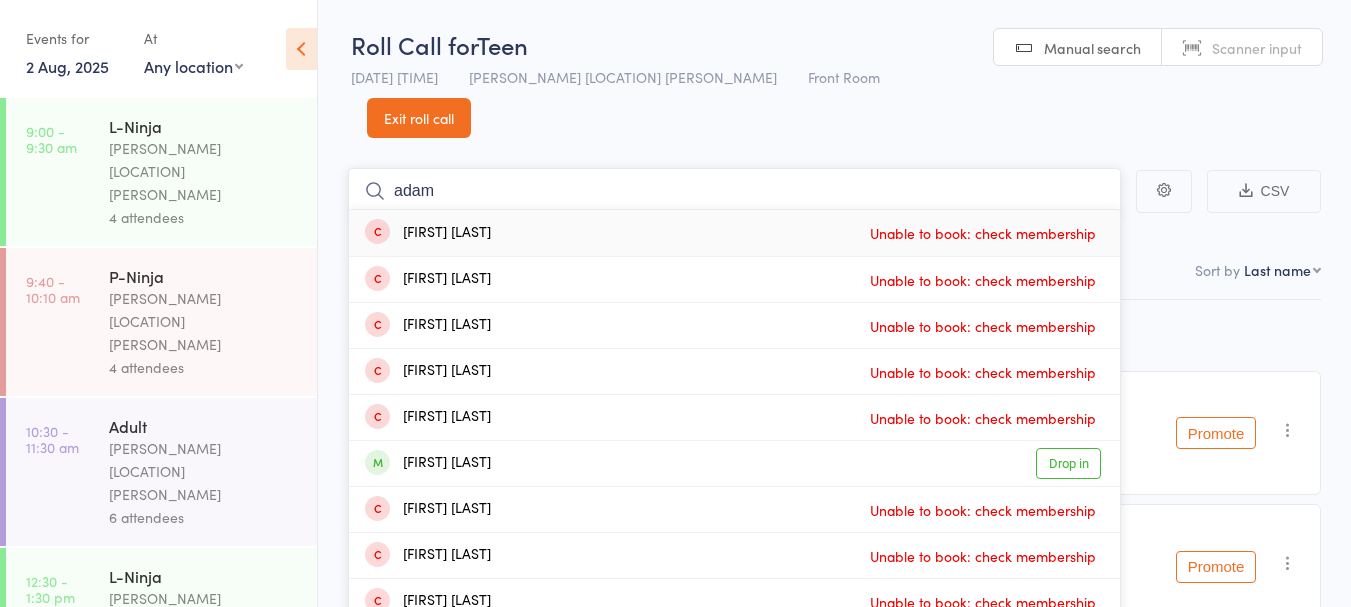 type on "adam" 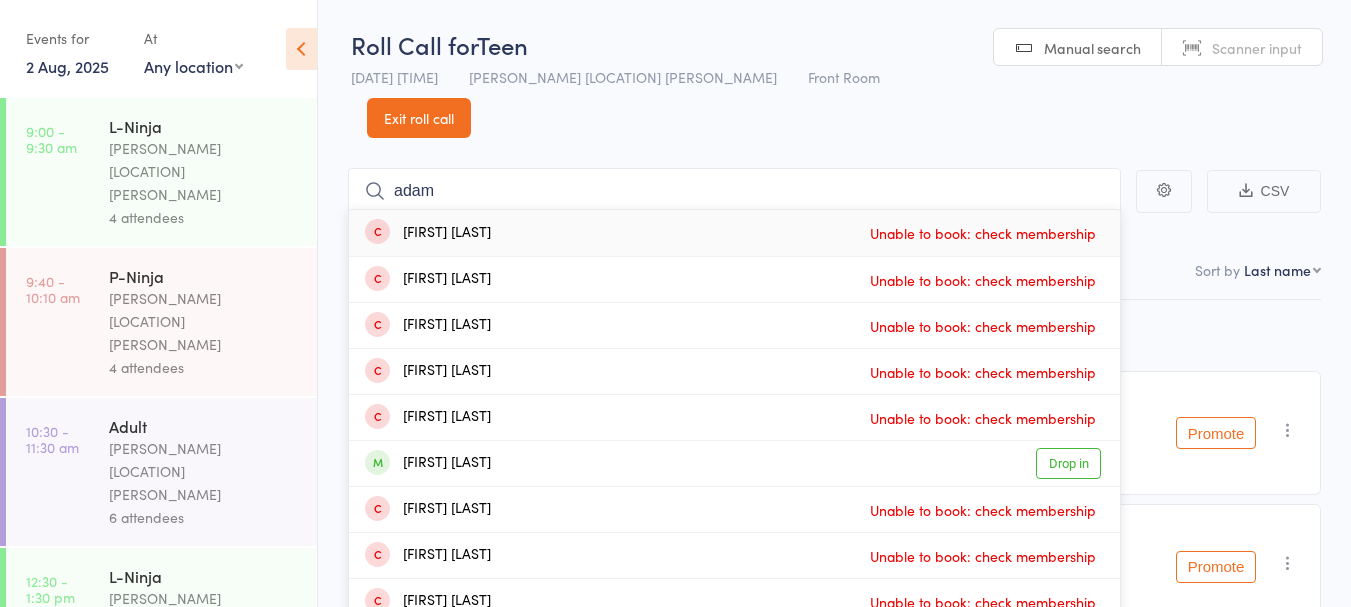click on "Drop in" at bounding box center [1068, 463] 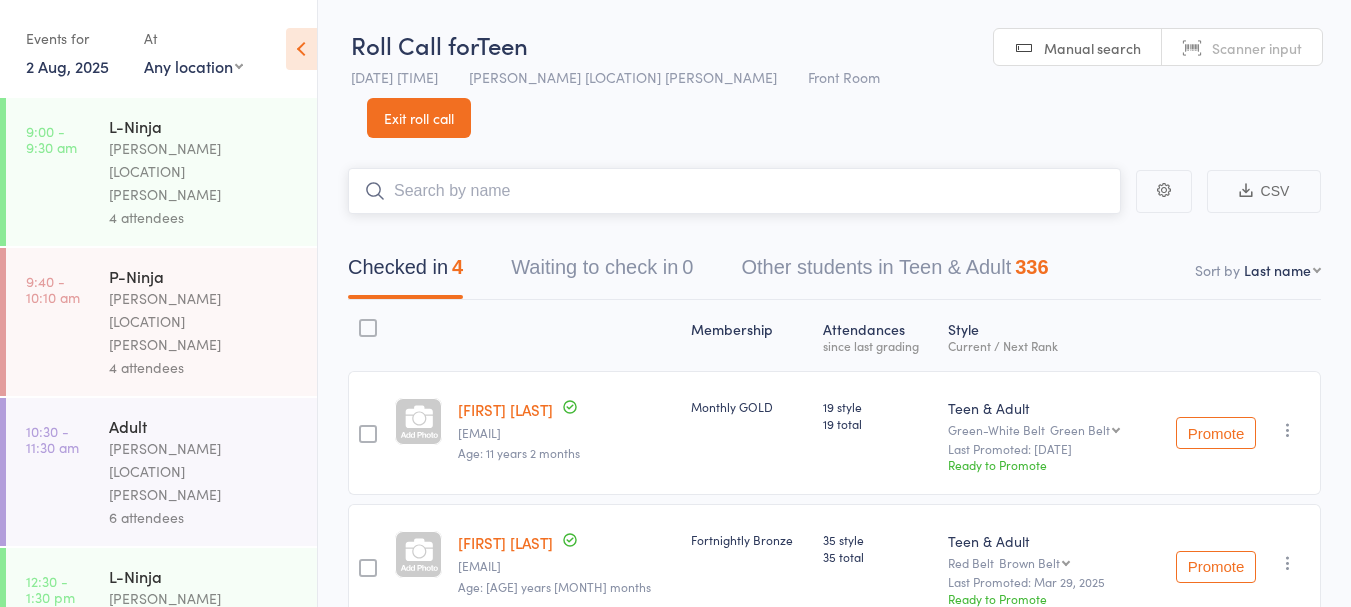 click at bounding box center (734, 191) 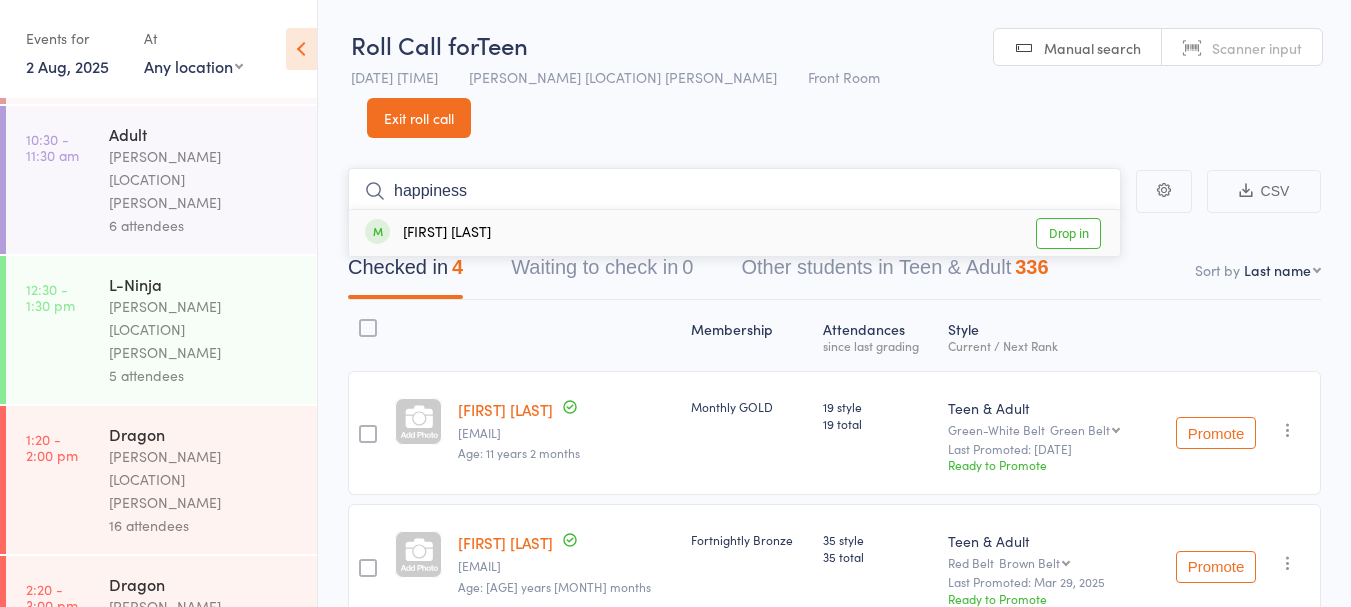 scroll, scrollTop: 323, scrollLeft: 0, axis: vertical 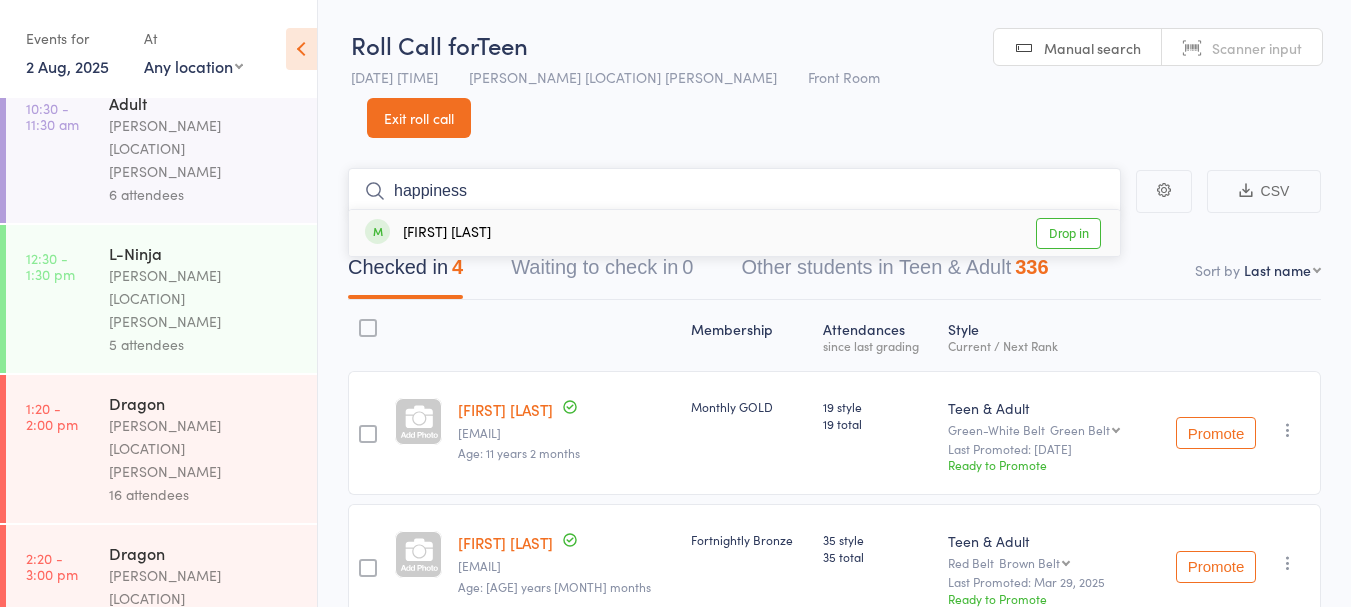 type on "happiness" 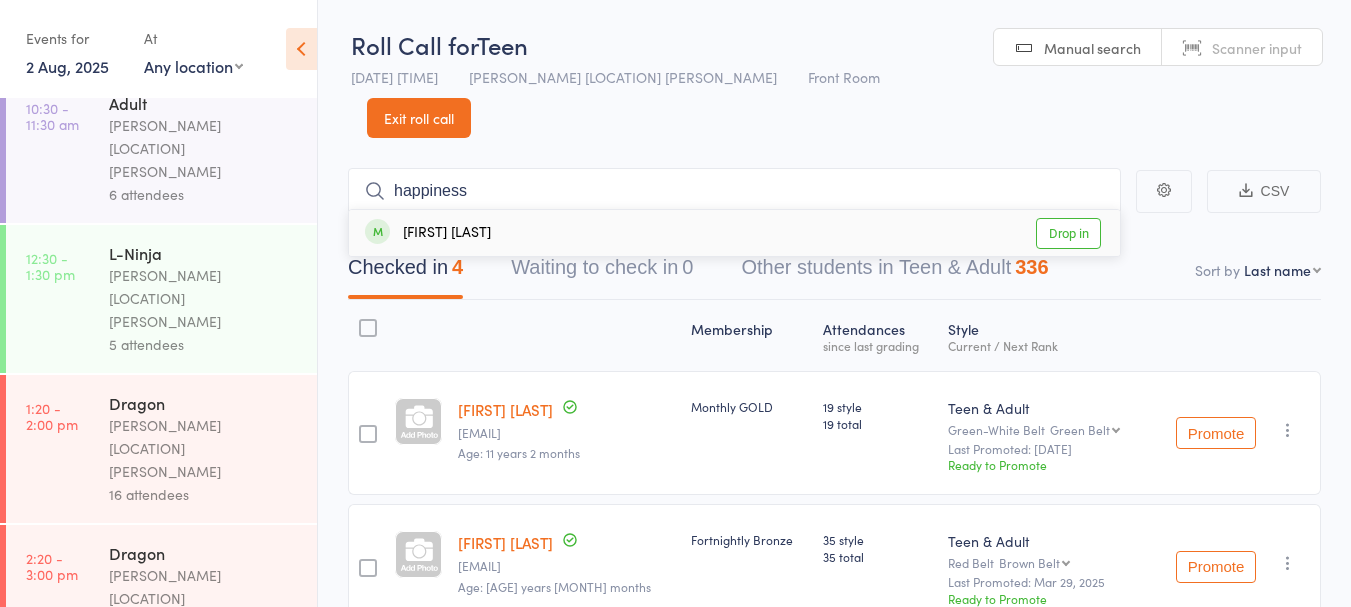 click on "Drop in" at bounding box center (1068, 233) 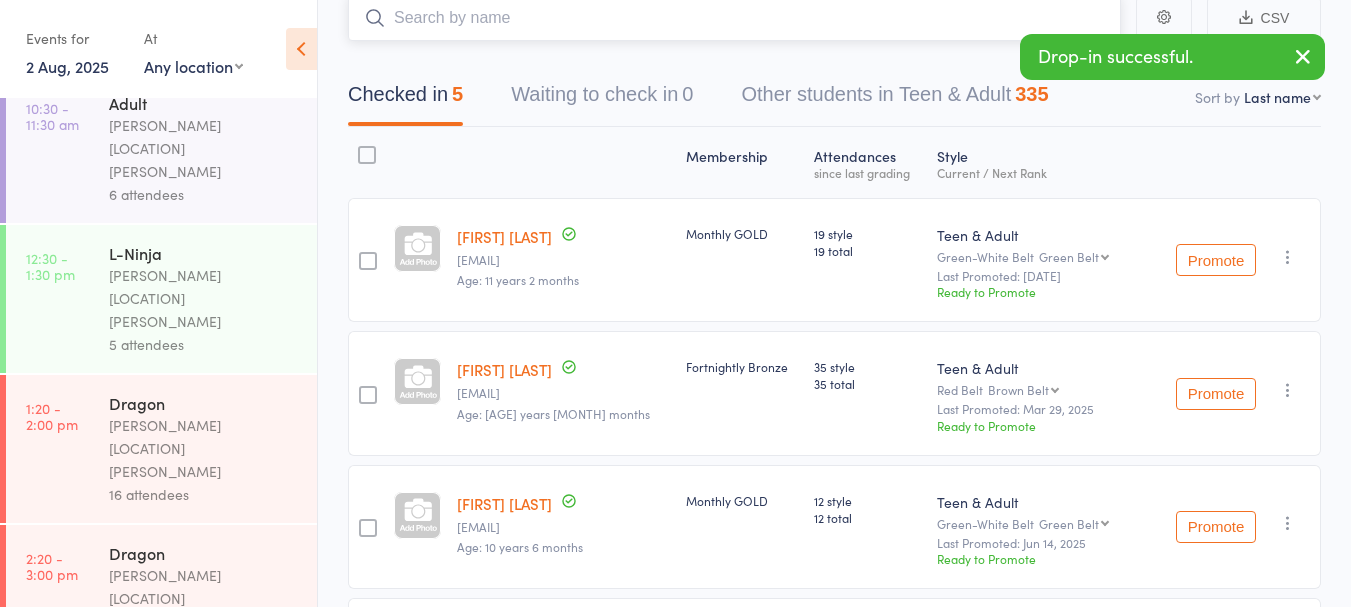scroll, scrollTop: 475, scrollLeft: 0, axis: vertical 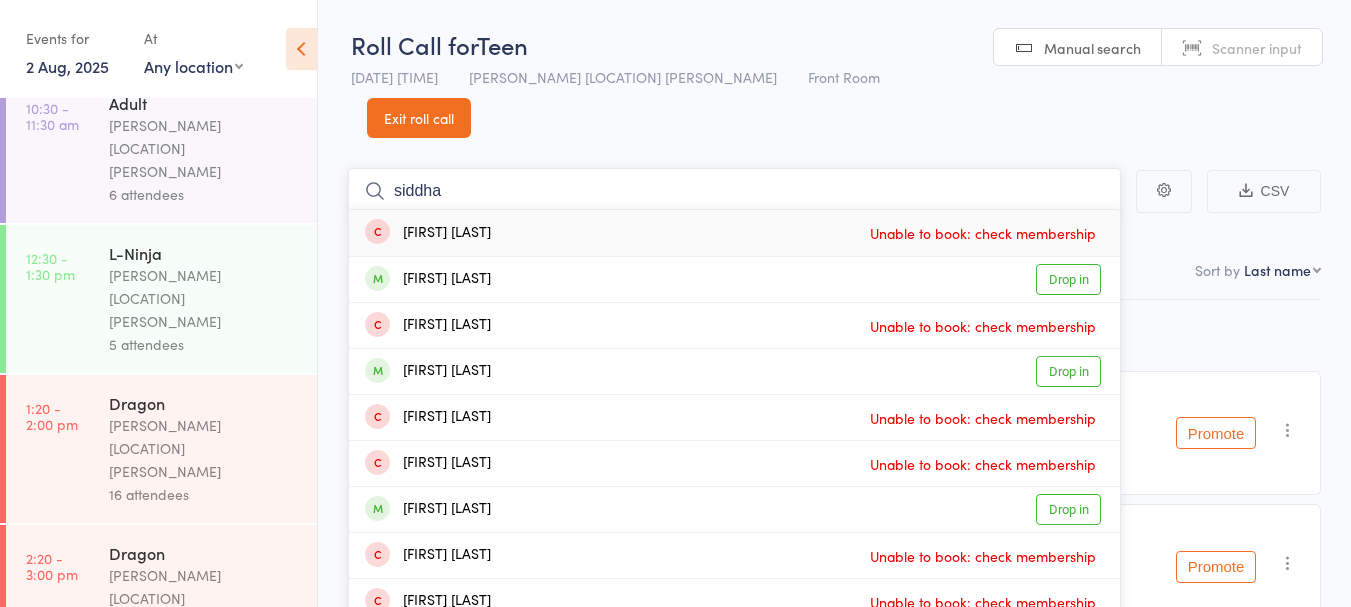 type on "siddha" 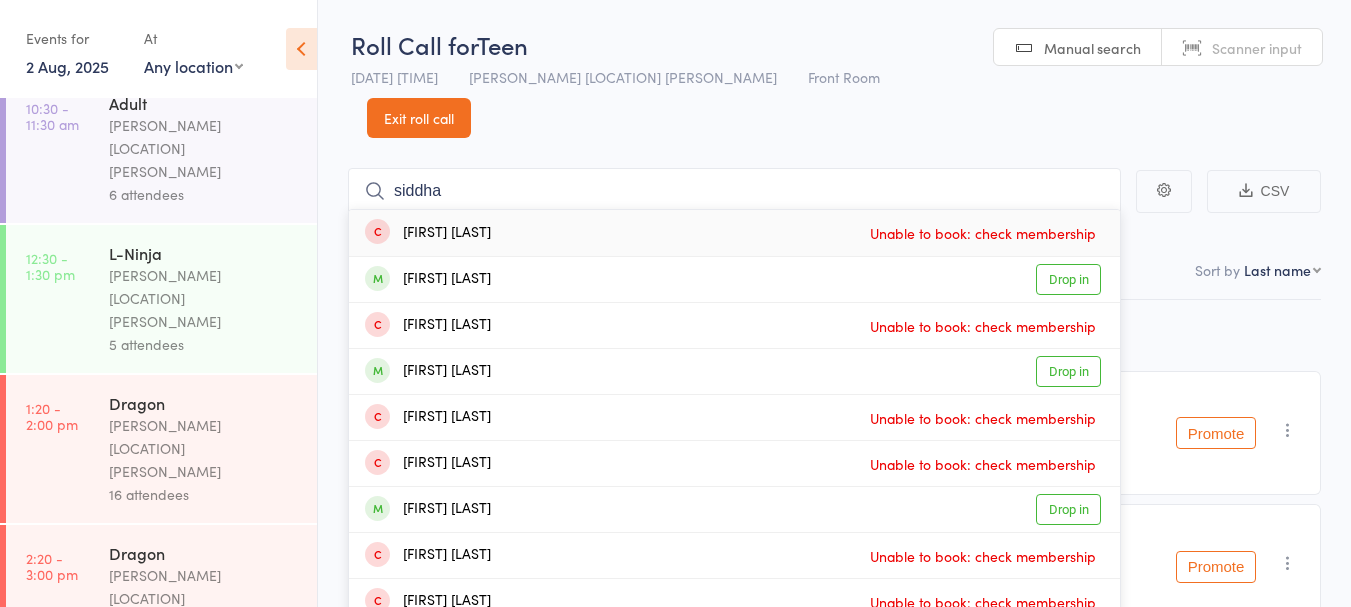 click on "Drop in" at bounding box center (1068, 279) 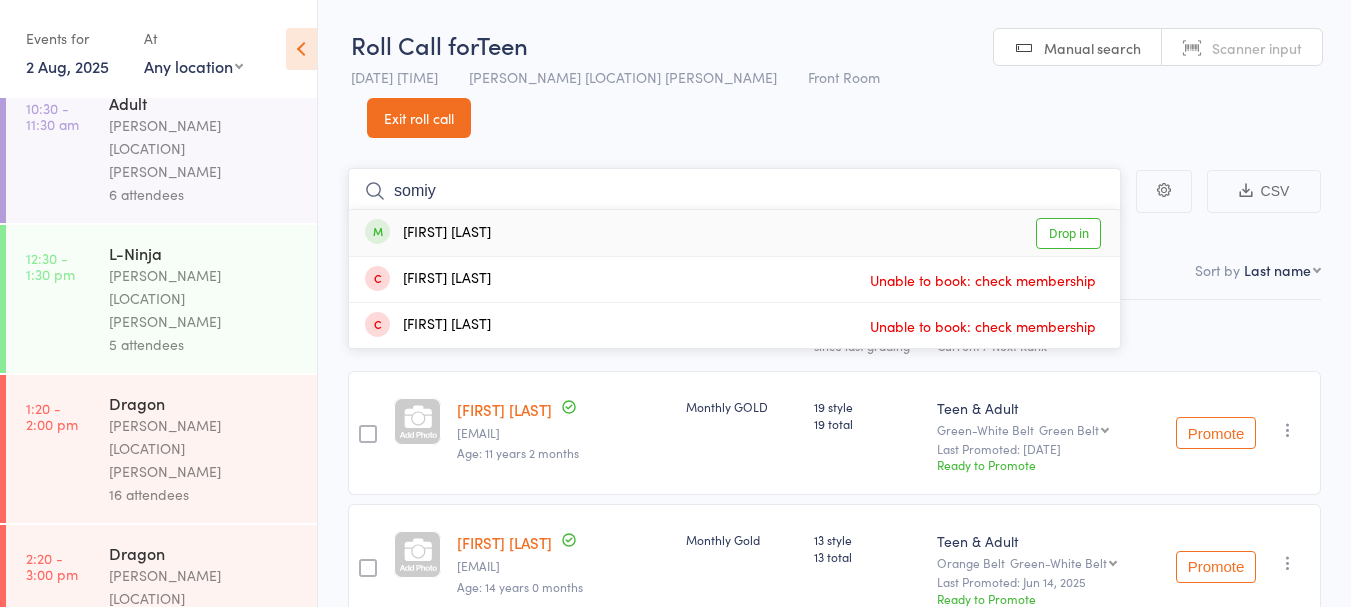 type on "somiy" 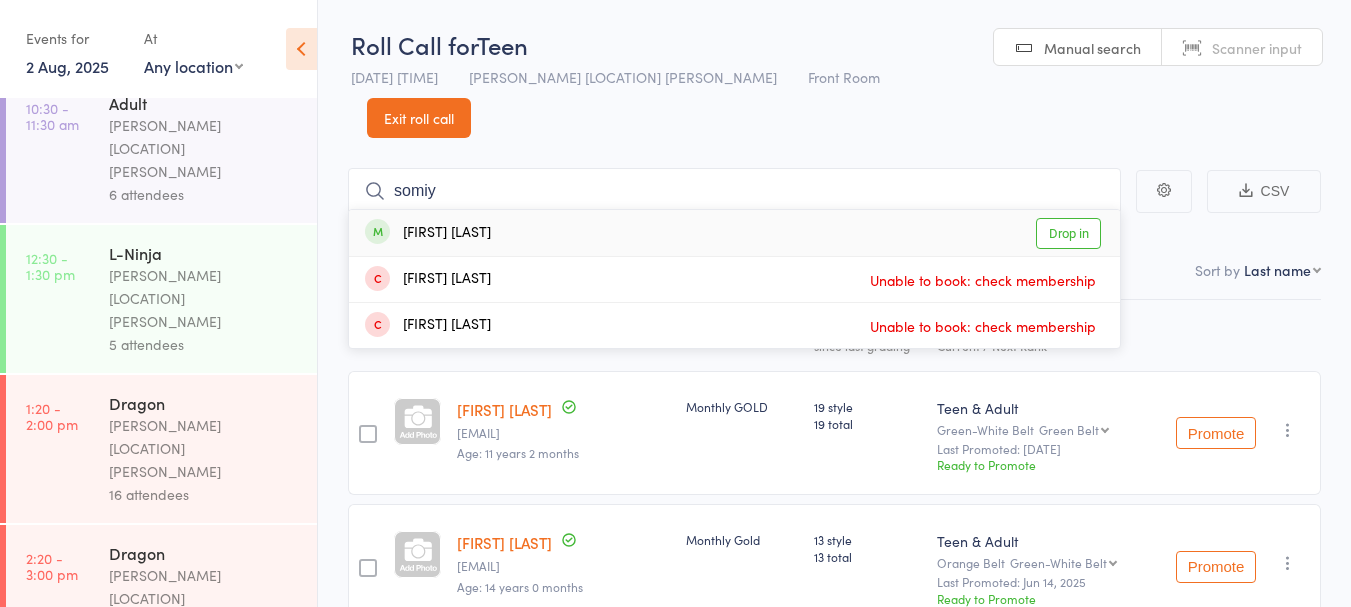 click on "Drop in" at bounding box center (1068, 233) 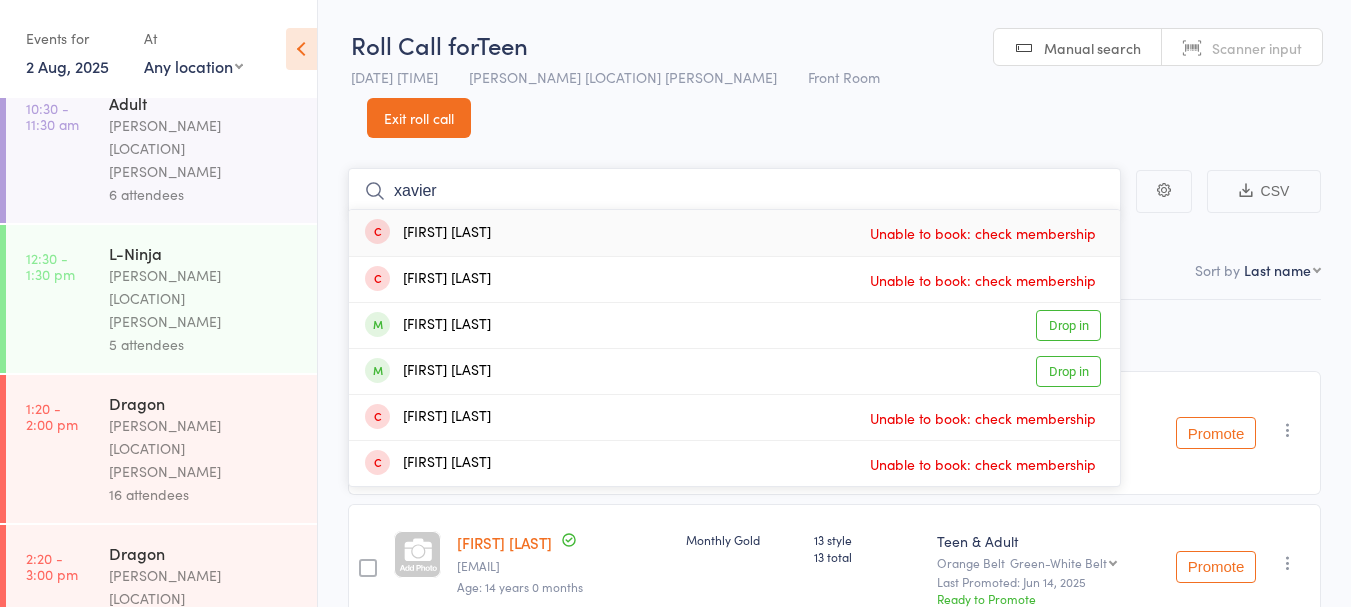 type on "xavier" 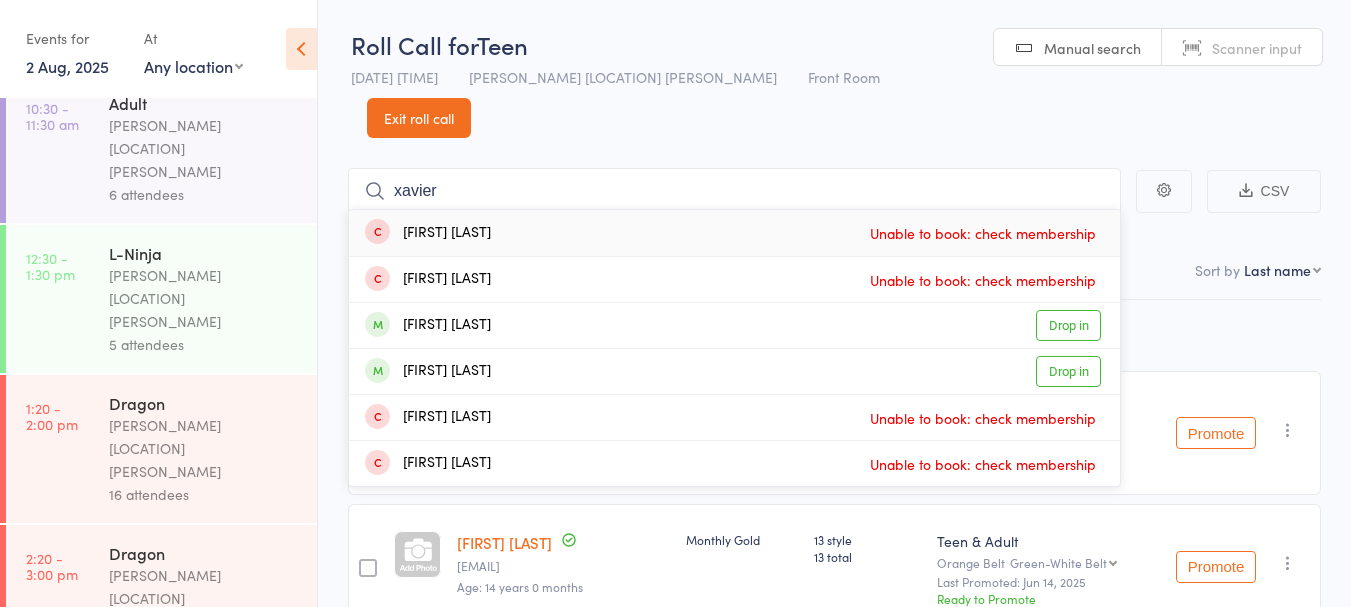click on "Drop in" at bounding box center (1068, 325) 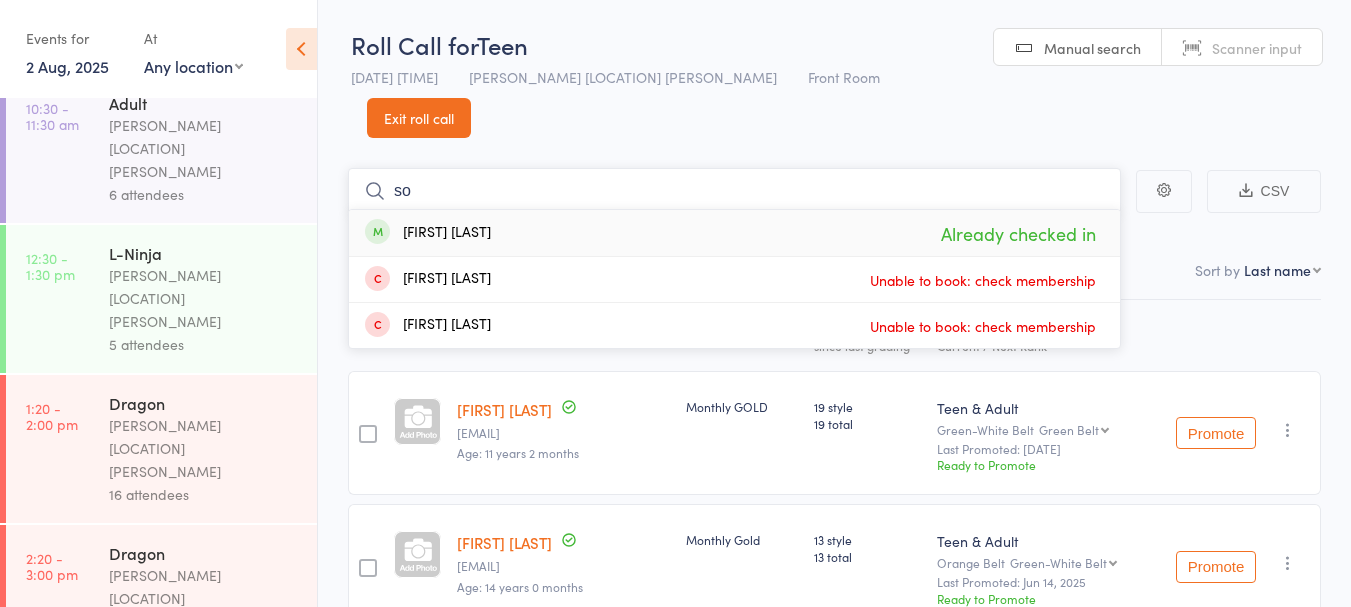 type on "s" 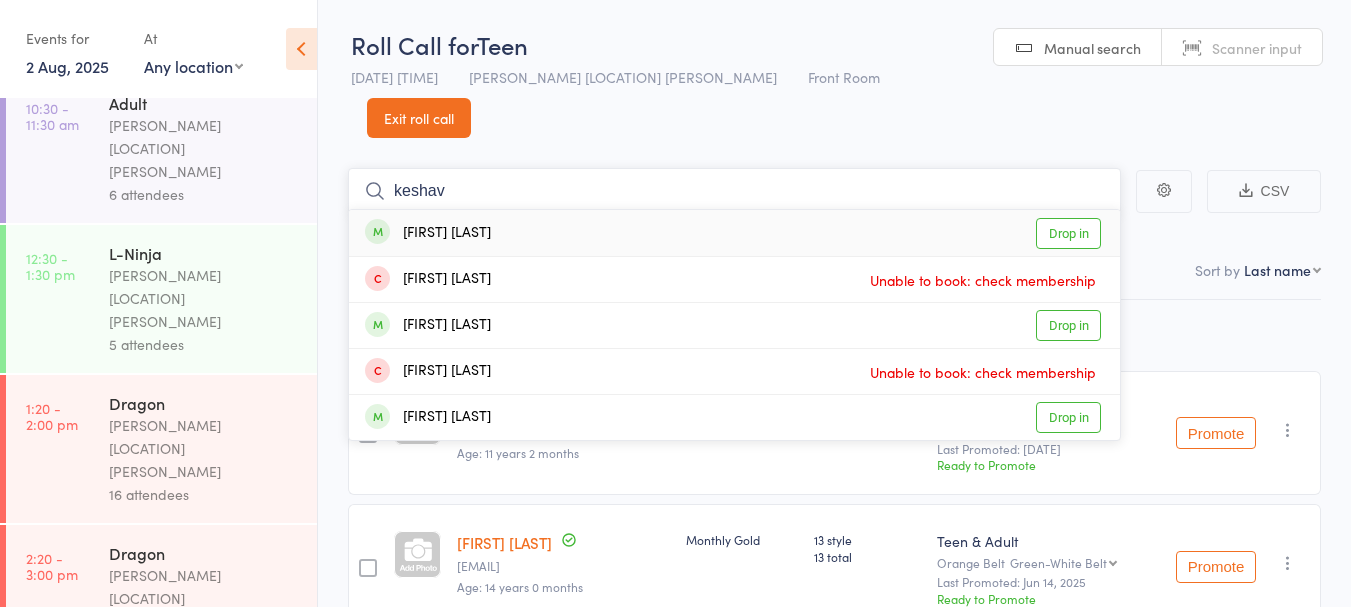 type on "keshav" 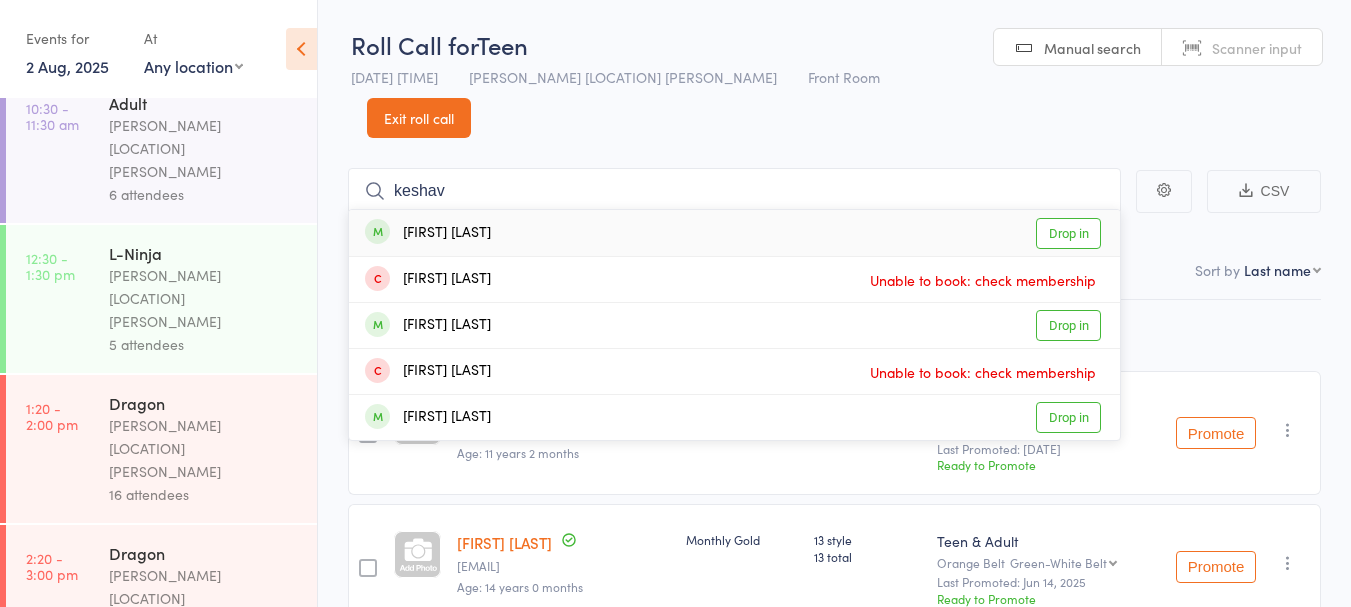 click on "Drop in" at bounding box center [1068, 233] 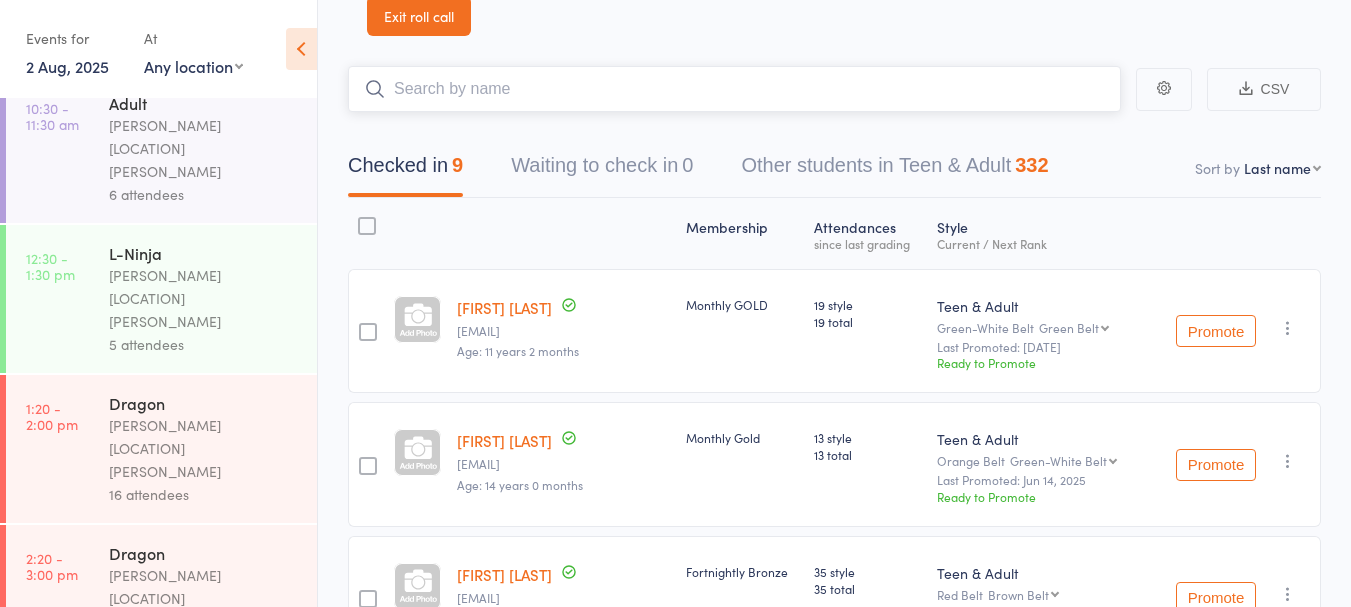 scroll, scrollTop: 0, scrollLeft: 0, axis: both 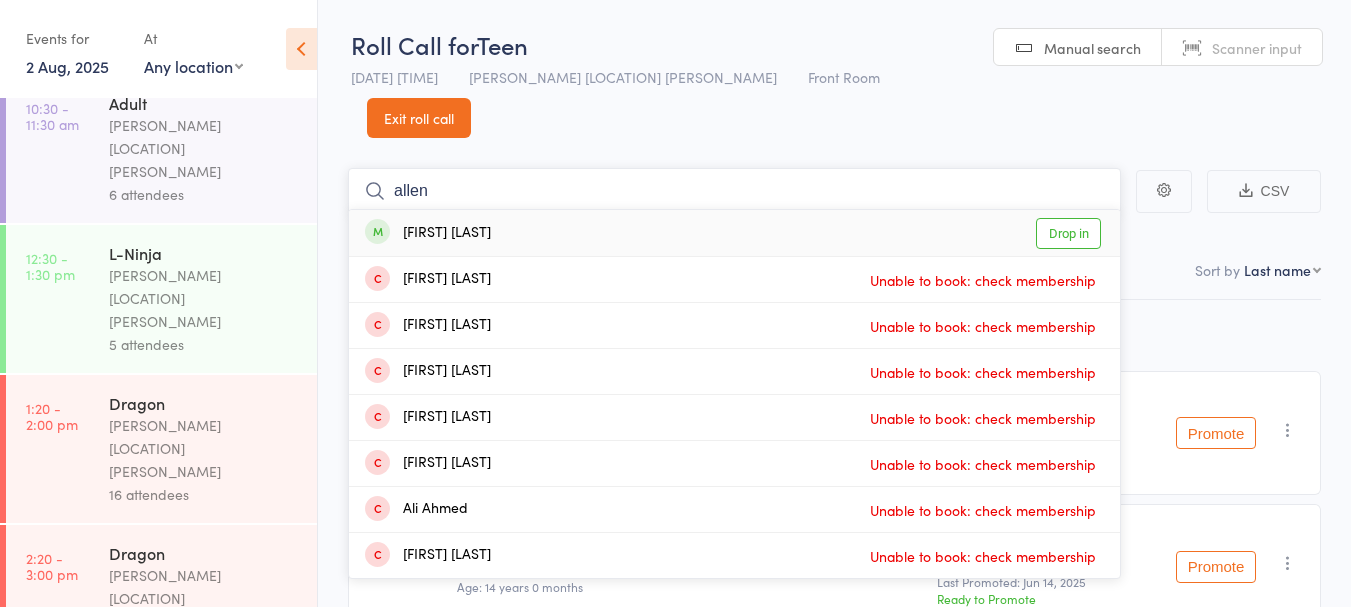 type on "allen" 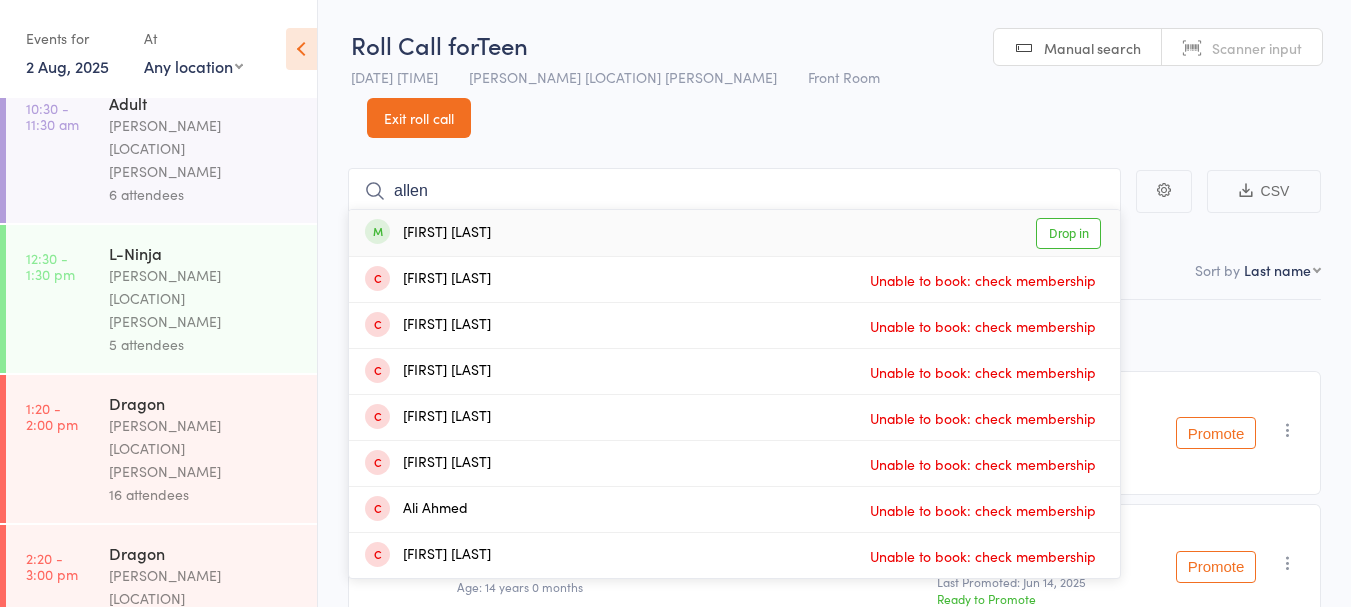 click on "[FIRST] [LAST] Drop in" at bounding box center (734, 233) 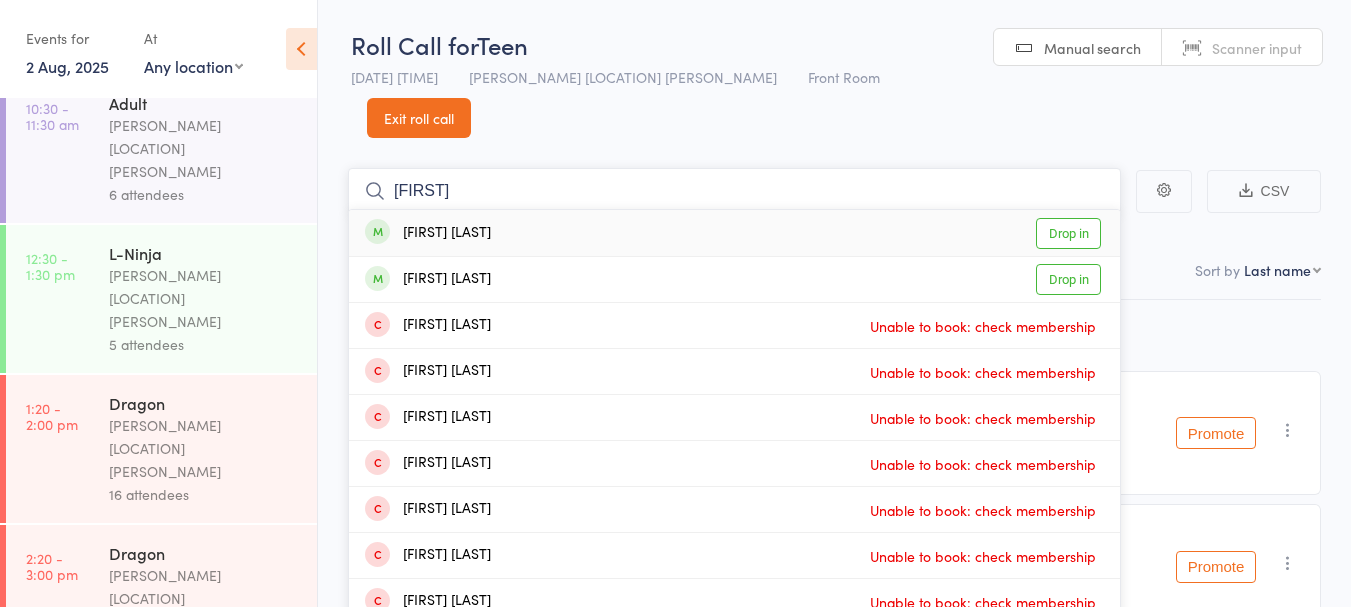 type on "[FIRST]" 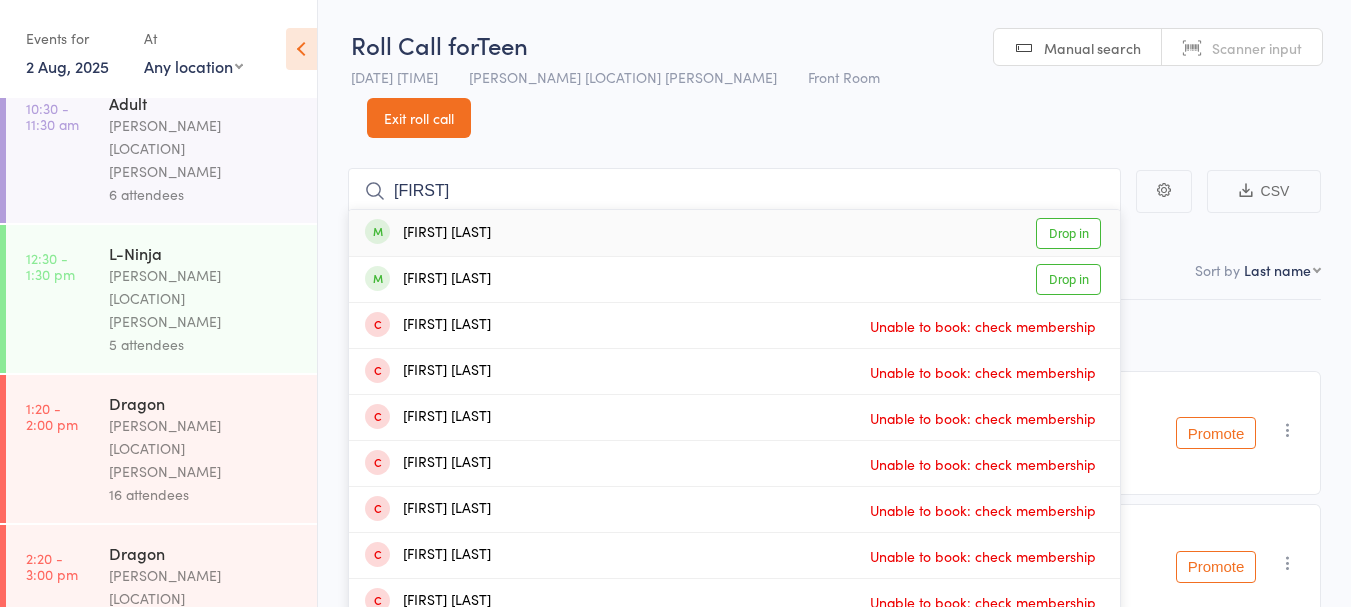 click on "[FIRST] [LAST] Drop in" at bounding box center [734, 233] 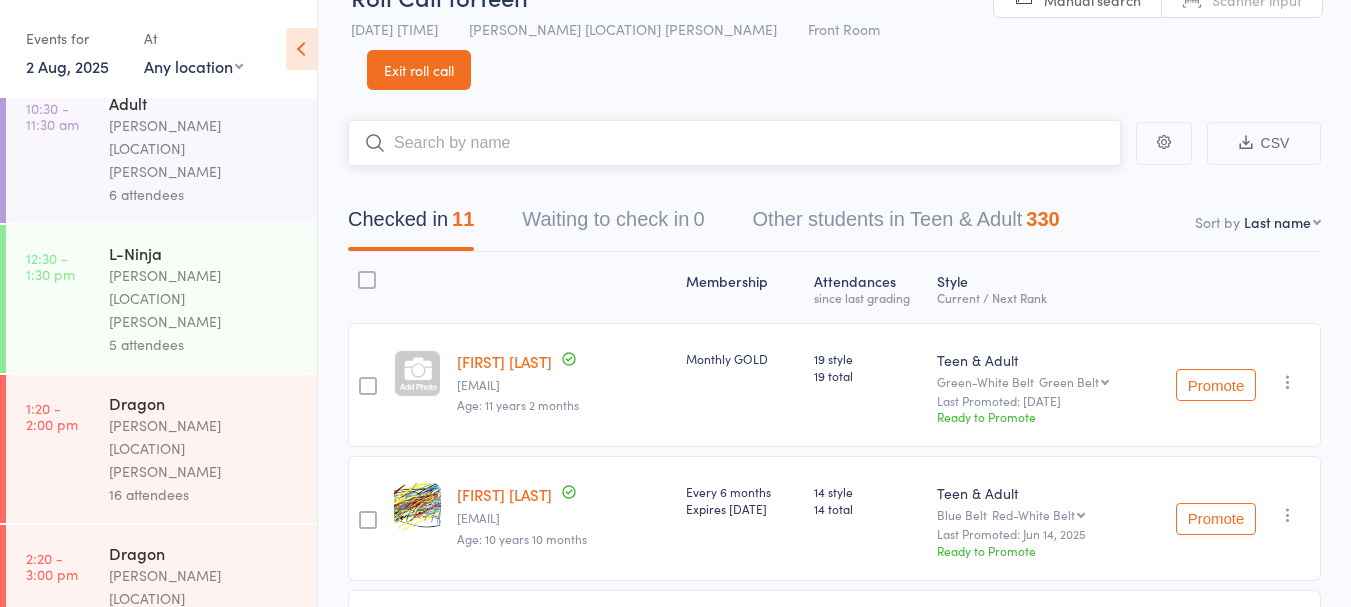 scroll, scrollTop: 0, scrollLeft: 0, axis: both 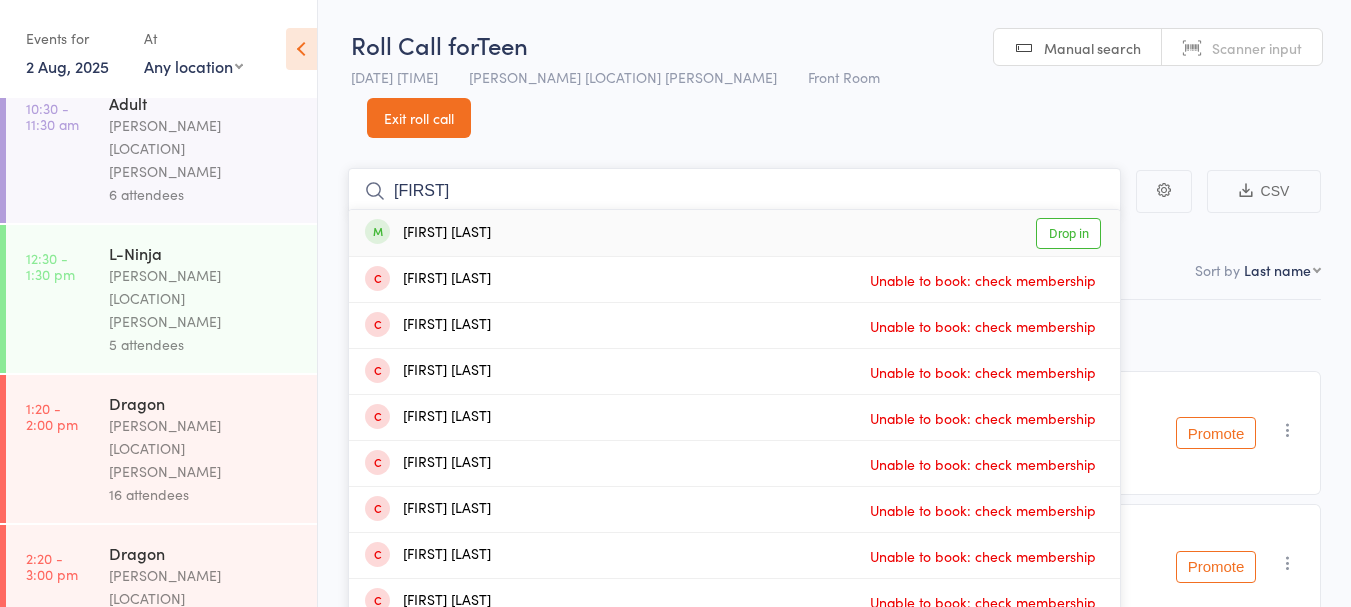 type on "[FIRST]" 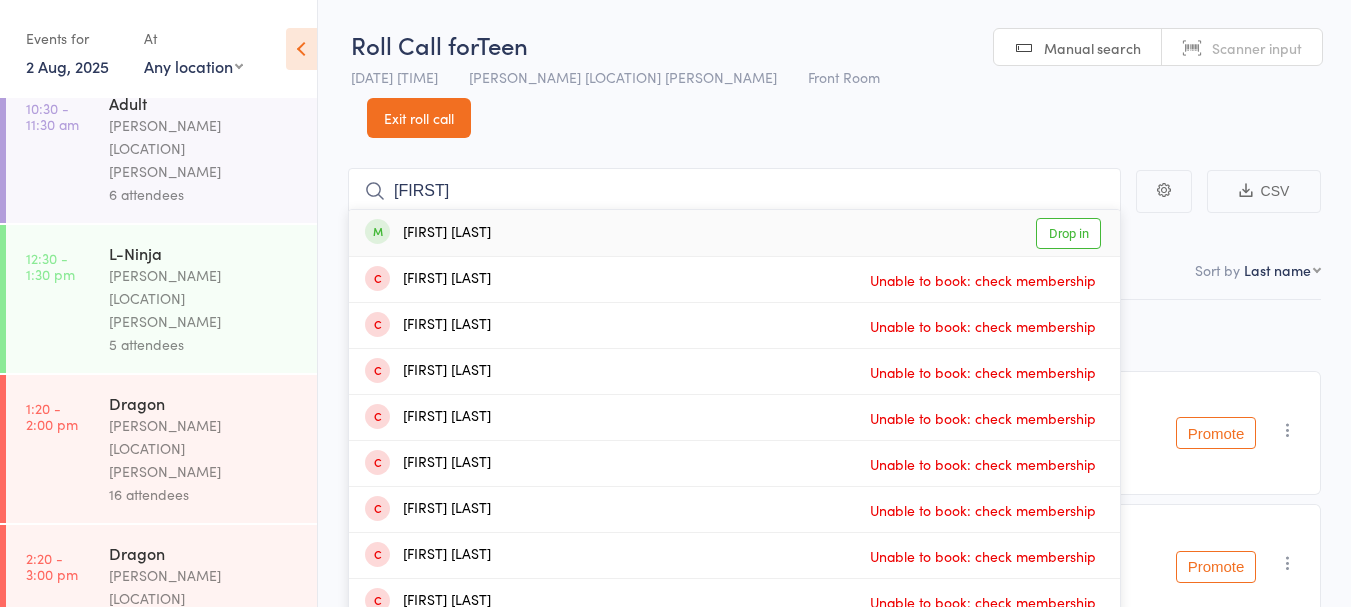 click on "[FIRST] [LAST] Drop in" at bounding box center (734, 233) 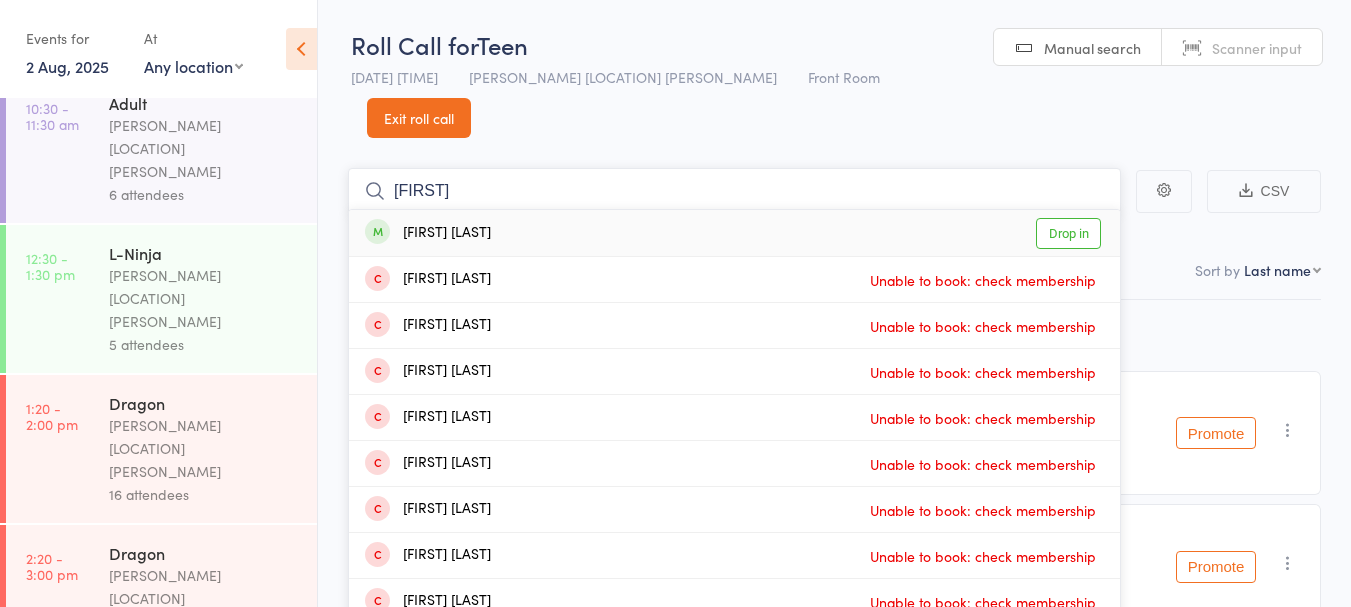 type 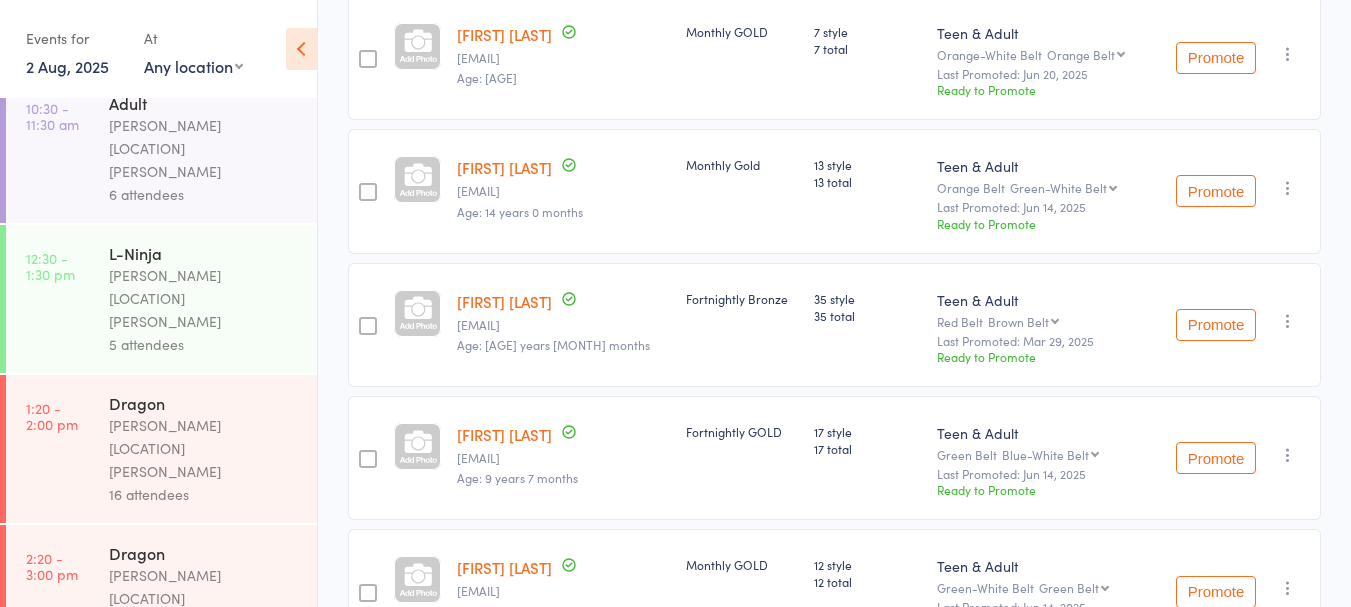 scroll, scrollTop: 0, scrollLeft: 0, axis: both 